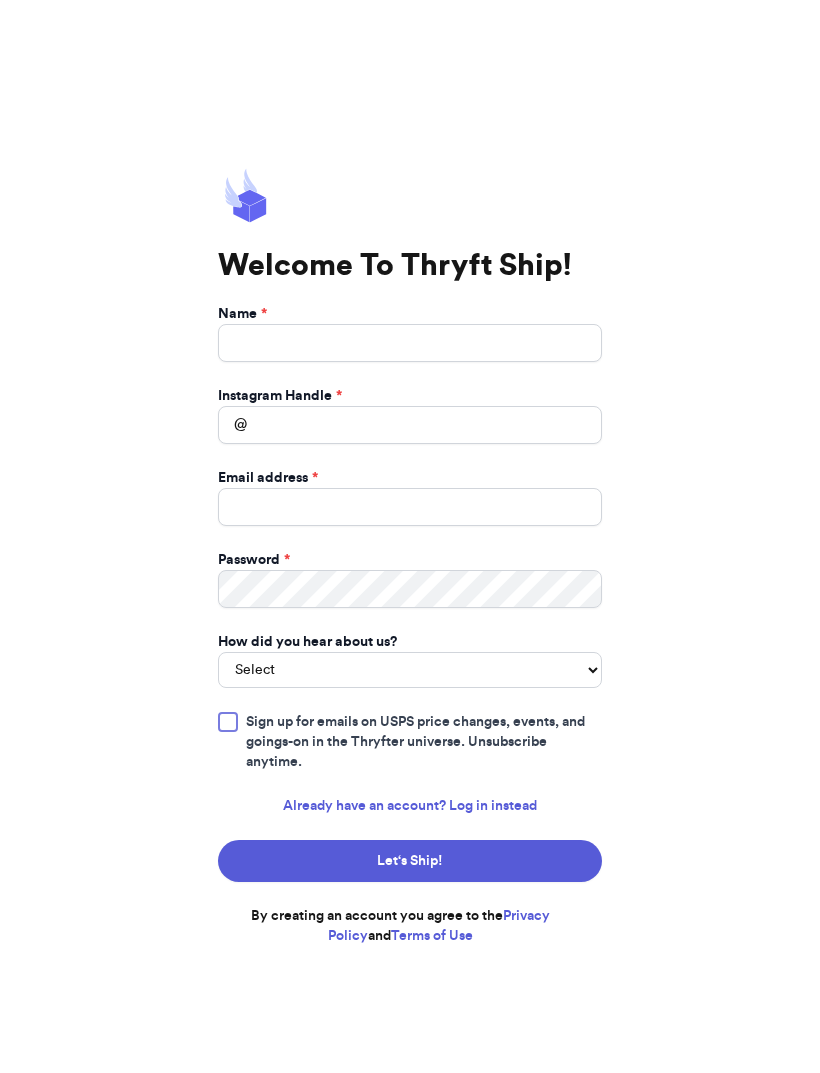 scroll, scrollTop: 0, scrollLeft: 0, axis: both 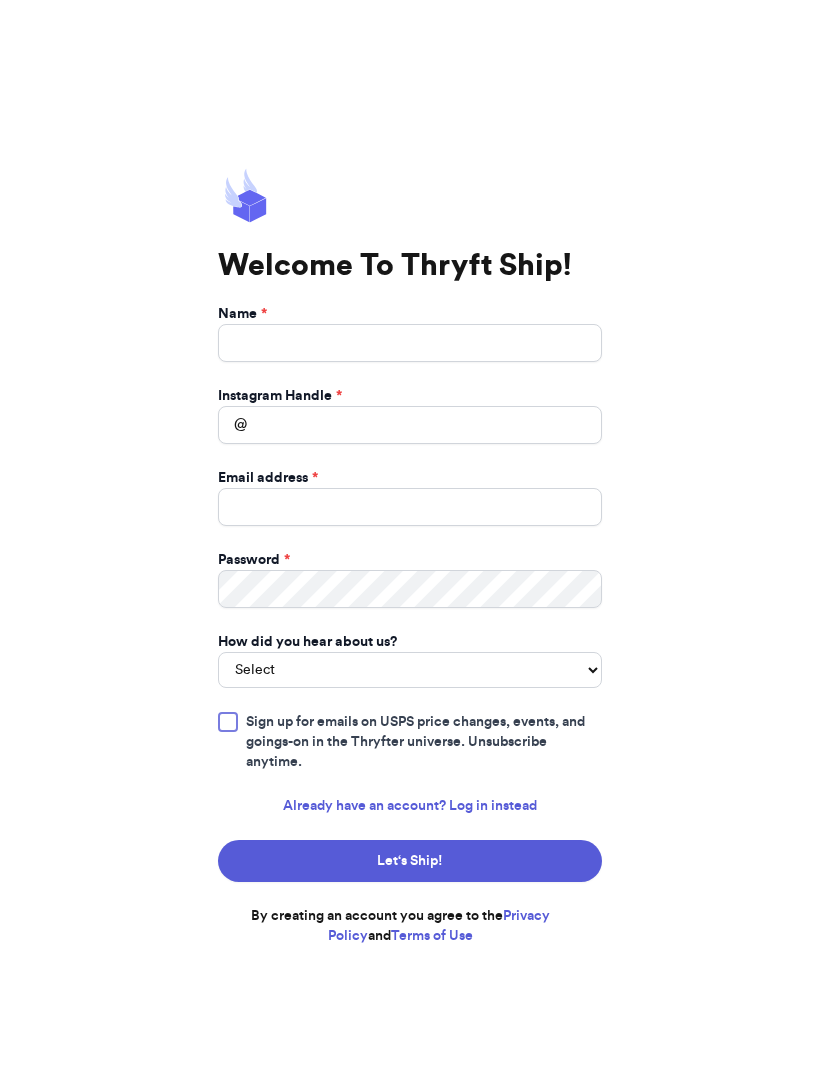 click on "Already have an account? Log in instead" at bounding box center [410, 806] 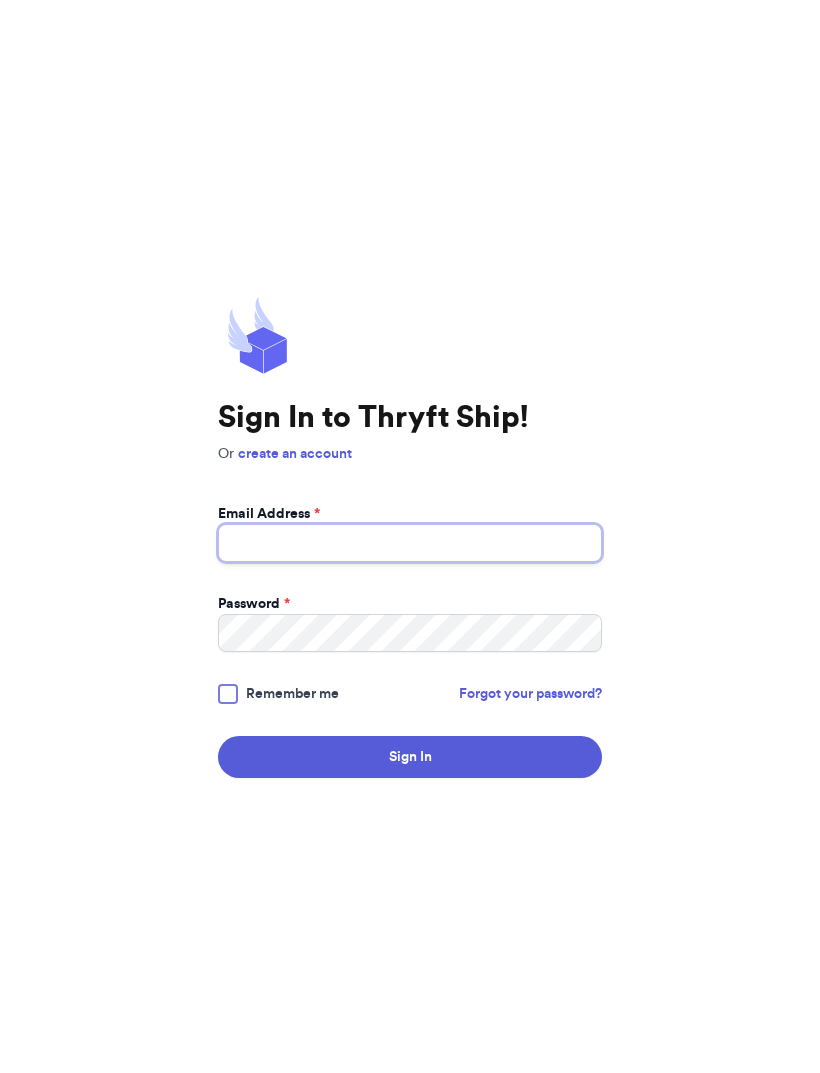 click on "Email Address *" at bounding box center [410, 543] 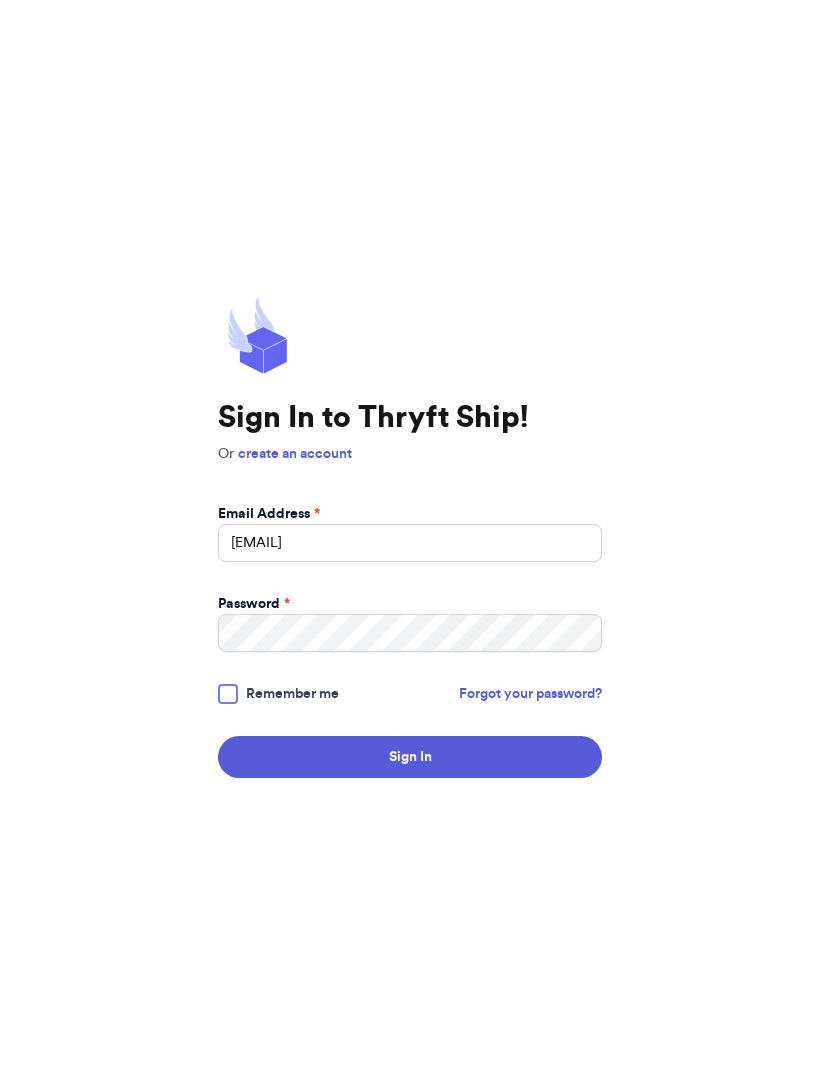 click on "Sign In" at bounding box center (410, 757) 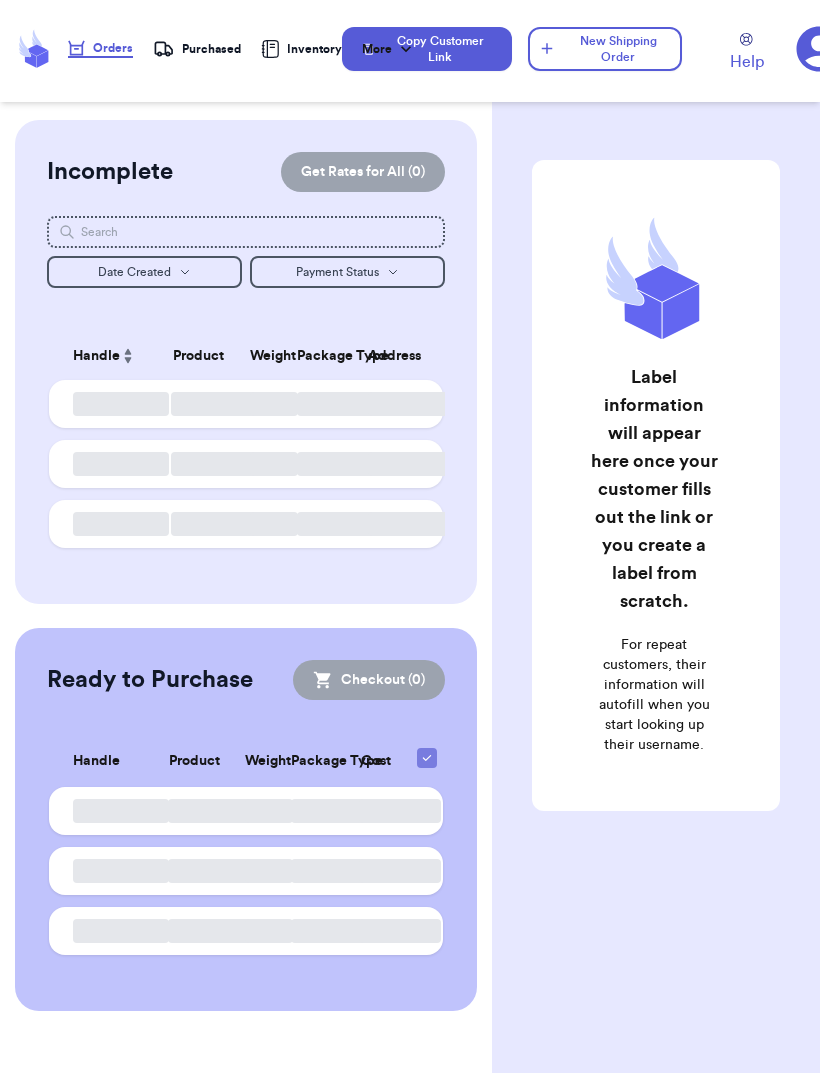 checkbox on "false" 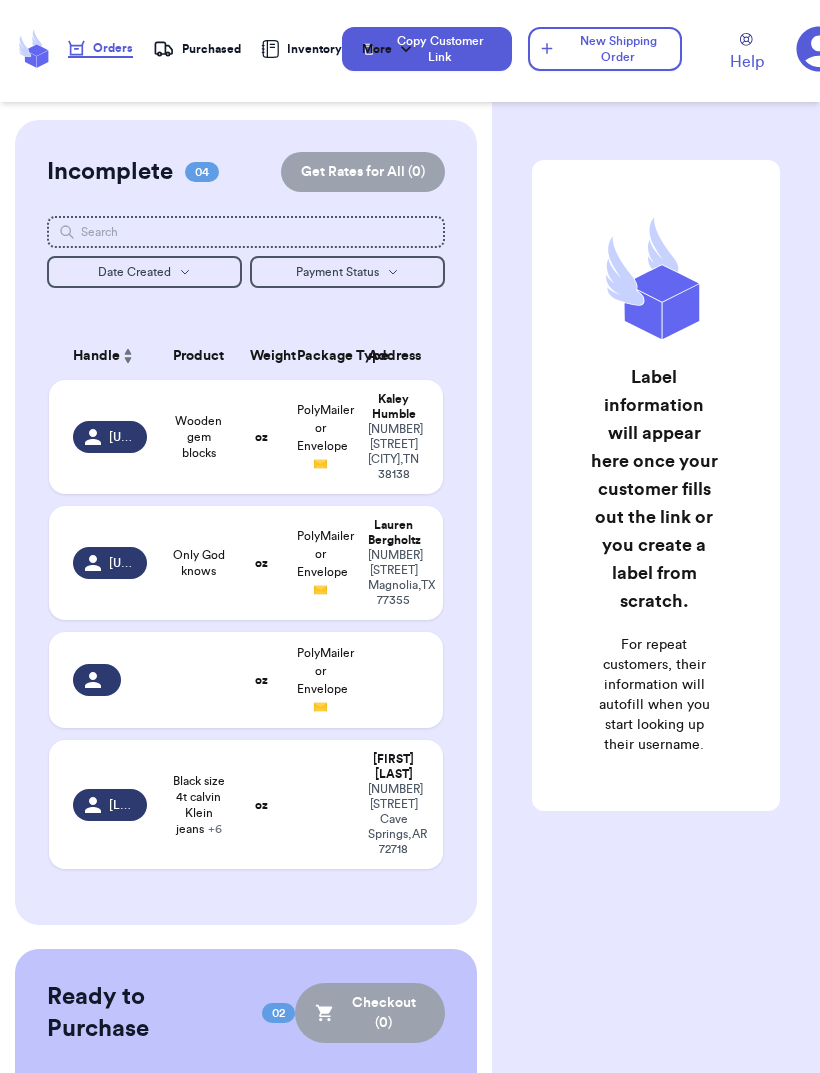 scroll, scrollTop: 64, scrollLeft: 0, axis: vertical 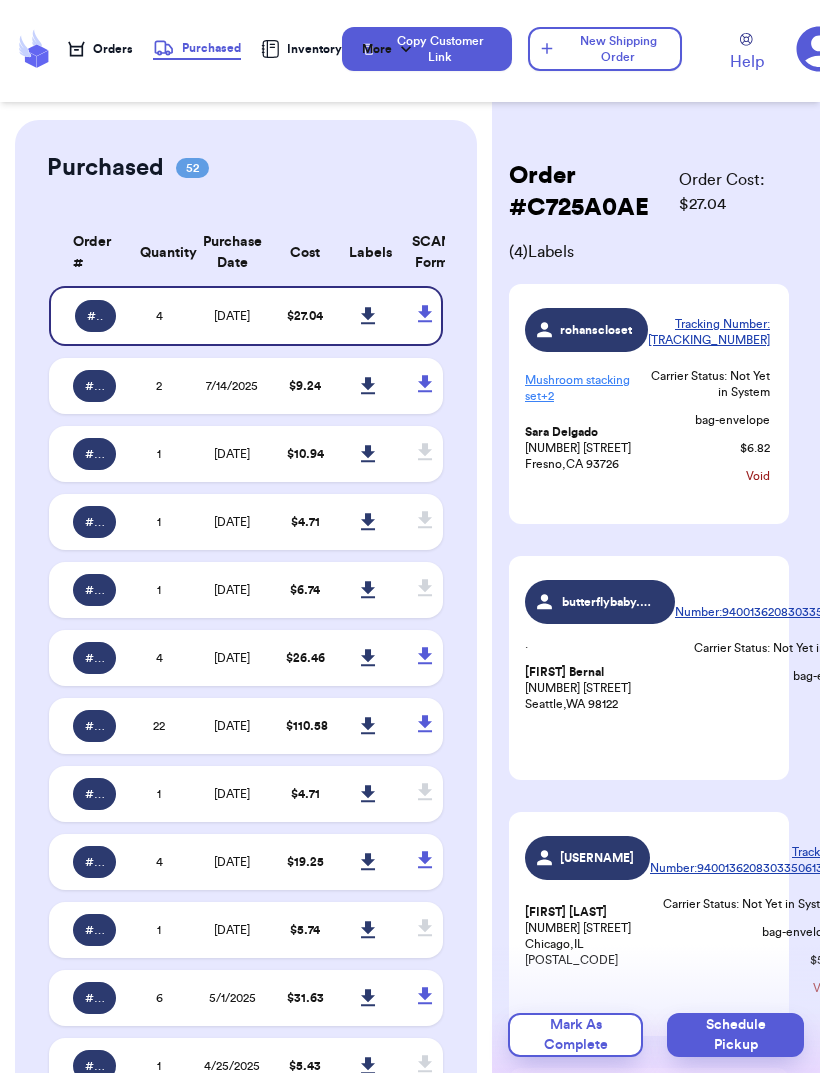 click on "Carrier Status: Not Yet in System" at bounding box center (781, 648) 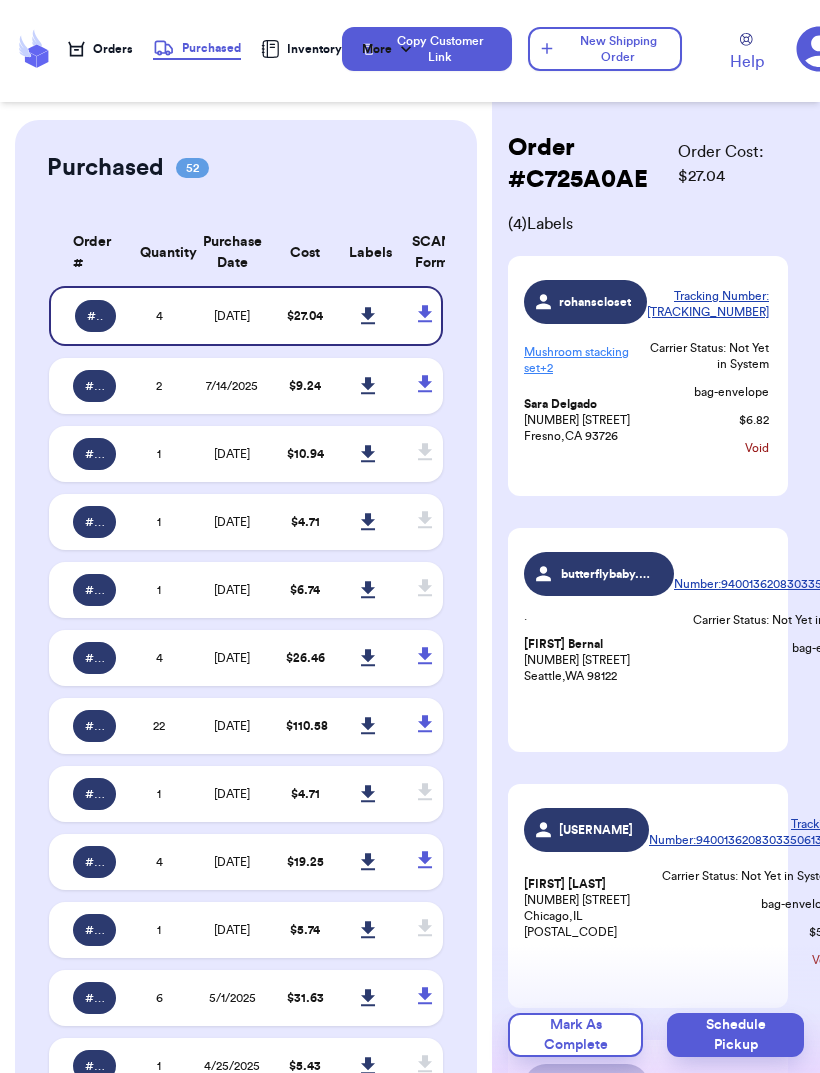 scroll, scrollTop: 28, scrollLeft: 7, axis: both 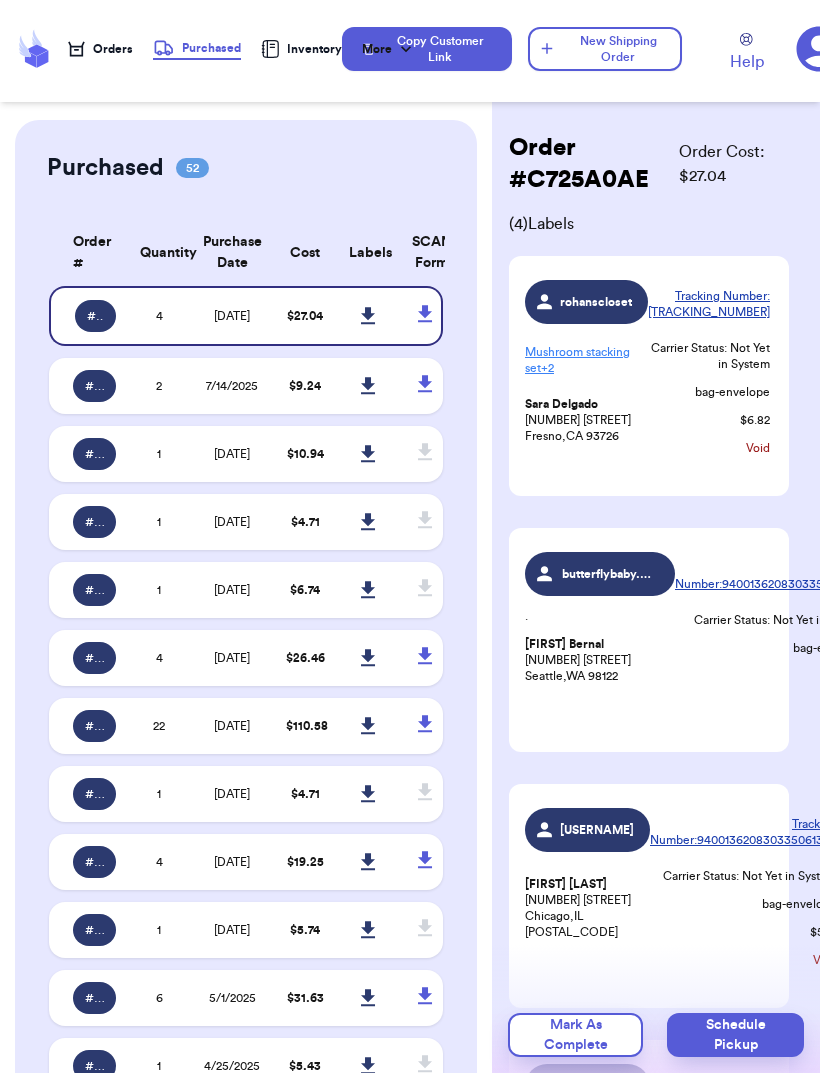 click on "Rachel   Bernal 3812 E Howell St   Seattle ,  WA   98122" at bounding box center [578, 660] 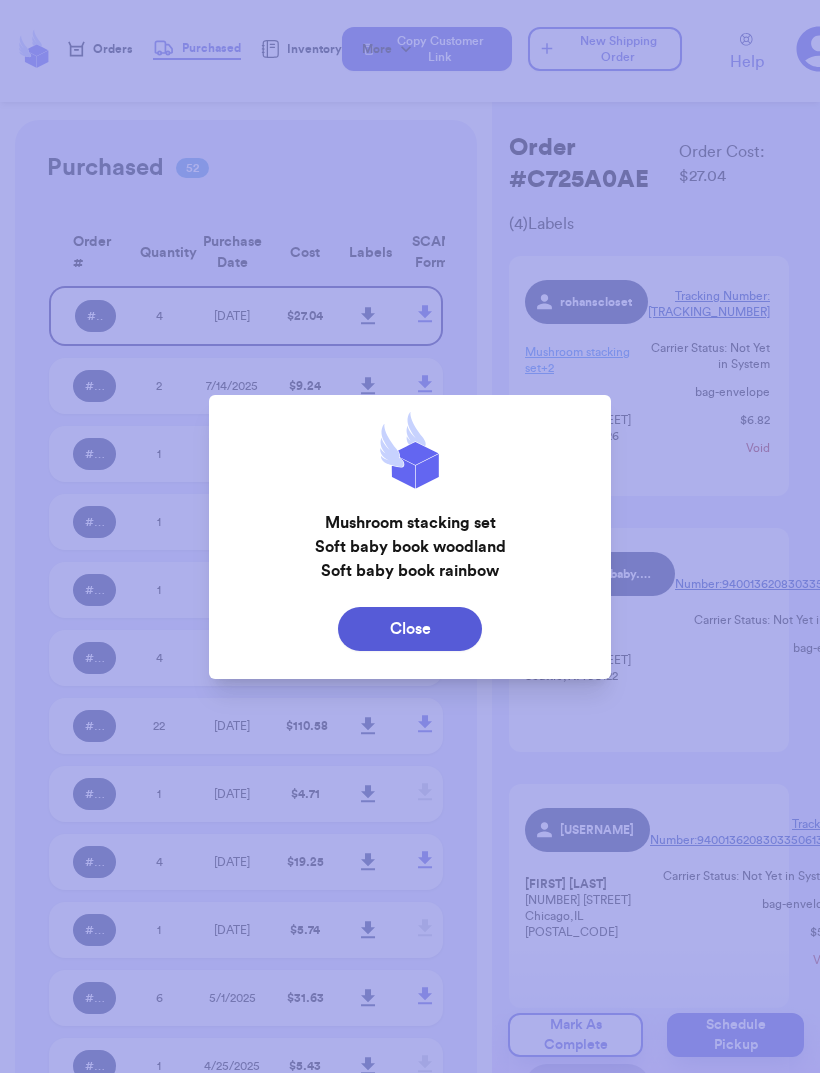 click at bounding box center (410, 536) 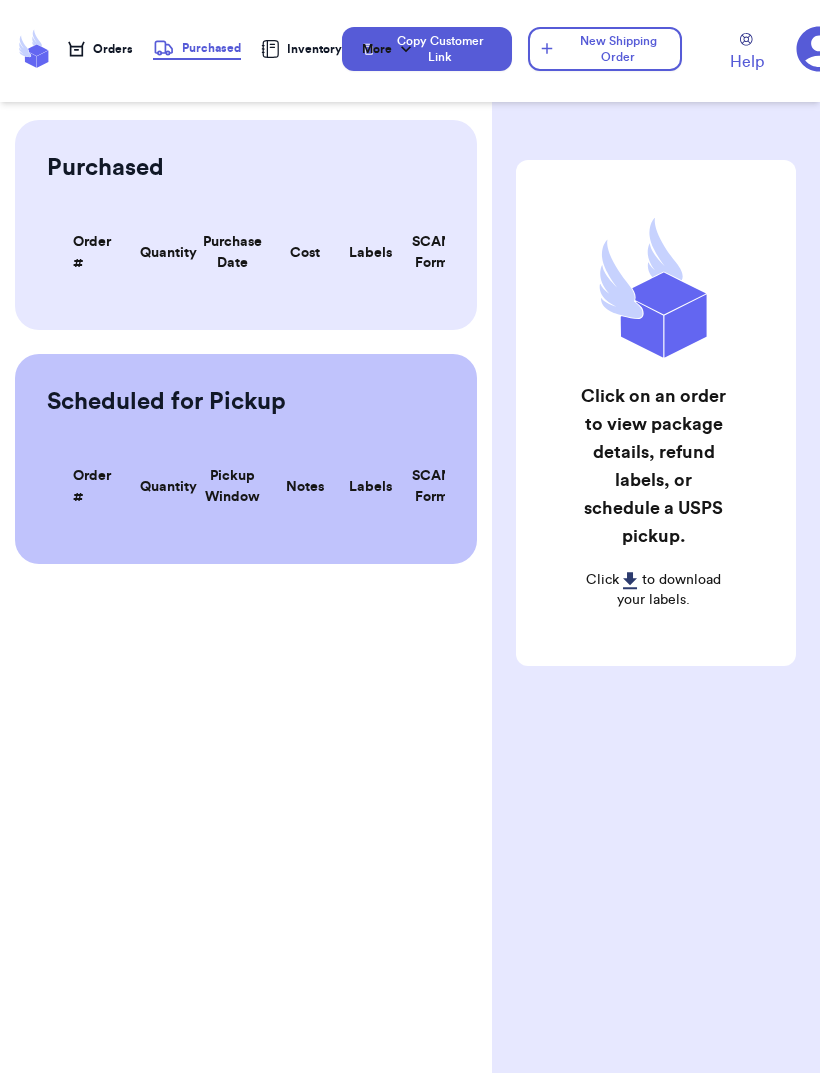 scroll, scrollTop: 0, scrollLeft: 0, axis: both 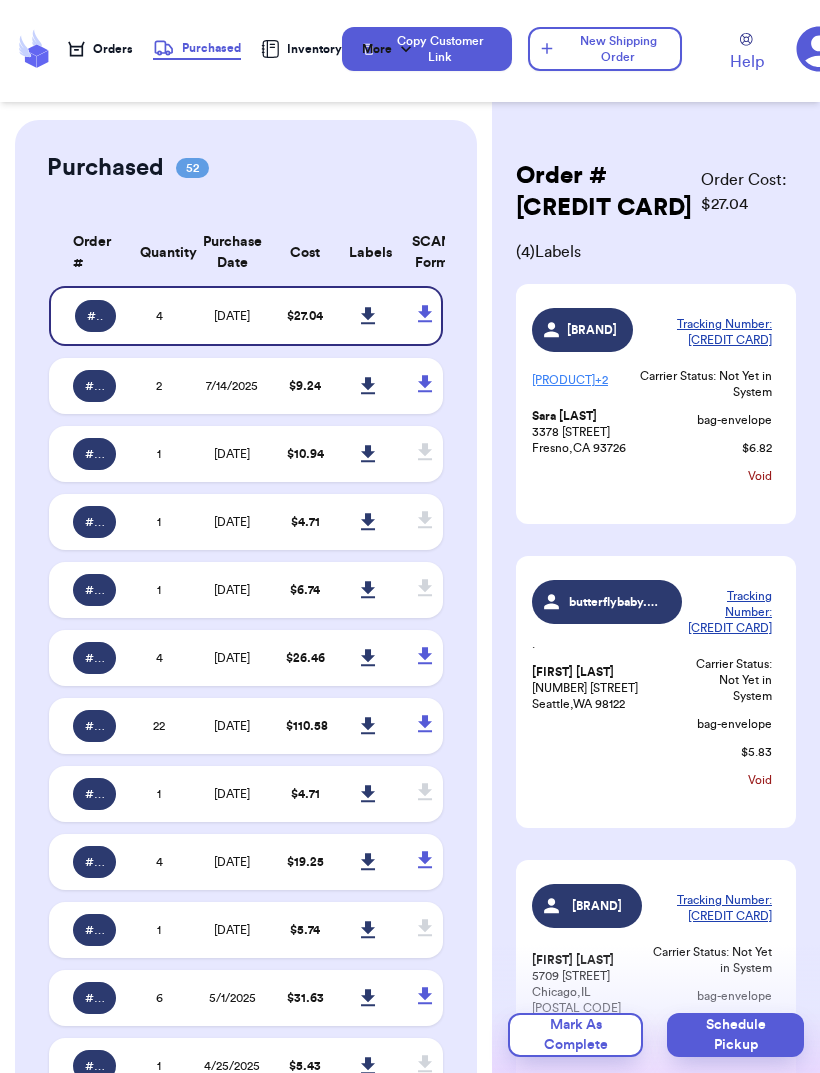 click on "Tracking Number:  [CREDIT CARD] Carrier Status: Not Yet in System bag-envelope $ 6.82 Void" at bounding box center (702, 396) 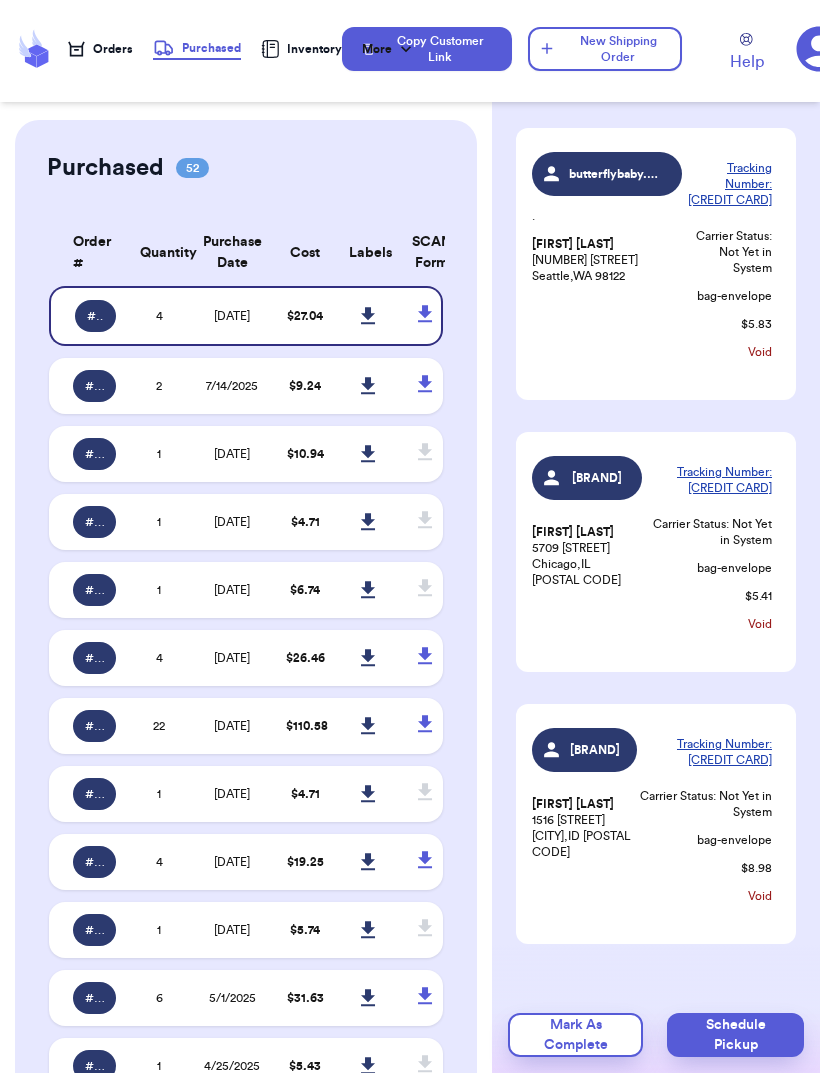 scroll, scrollTop: 427, scrollLeft: 0, axis: vertical 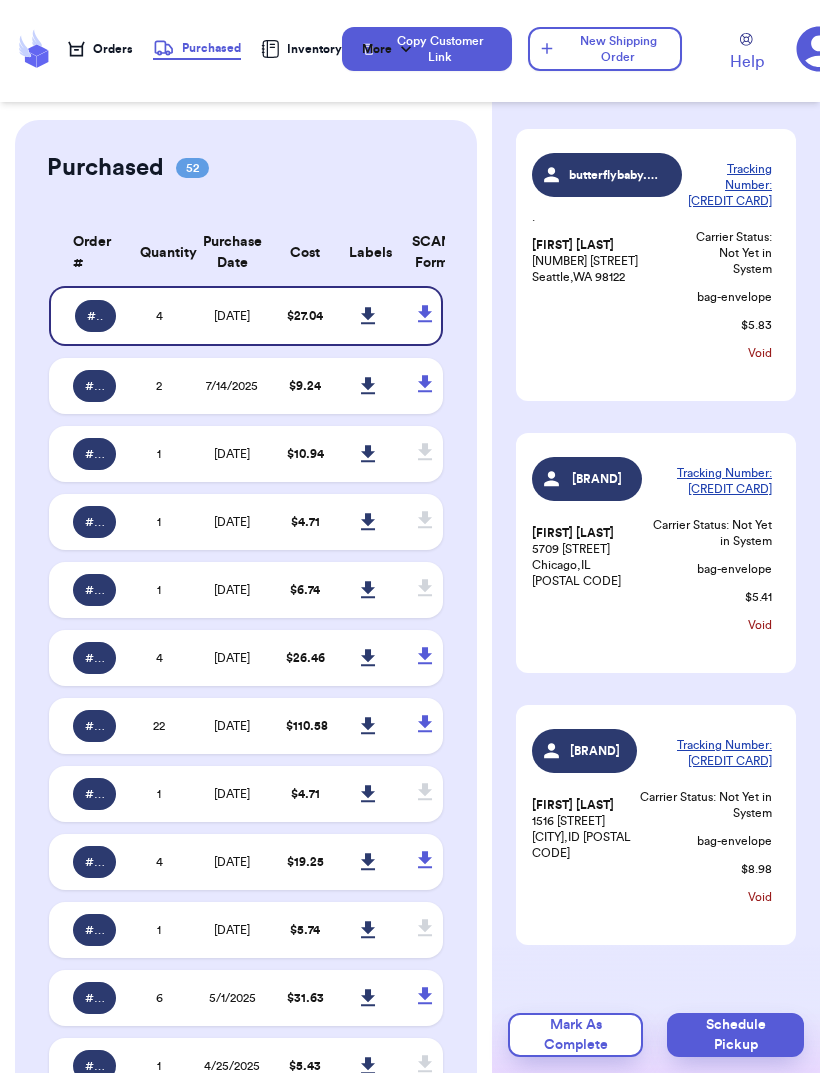 click 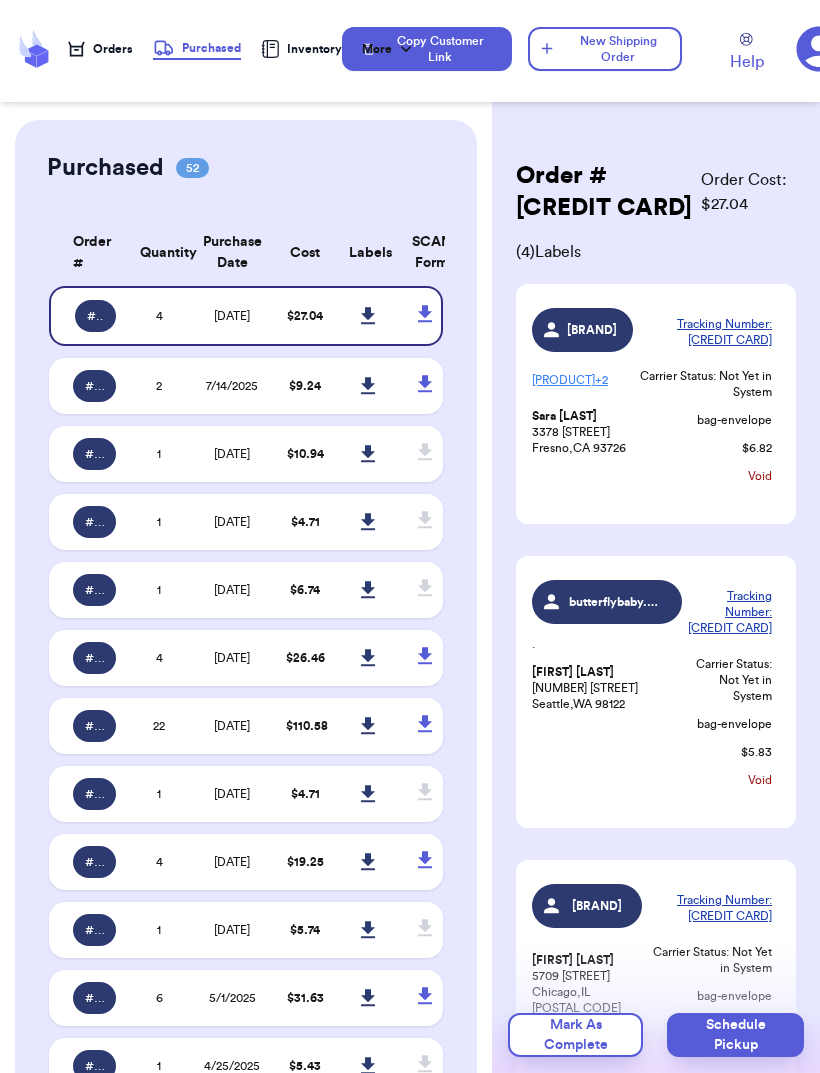 scroll, scrollTop: 0, scrollLeft: 0, axis: both 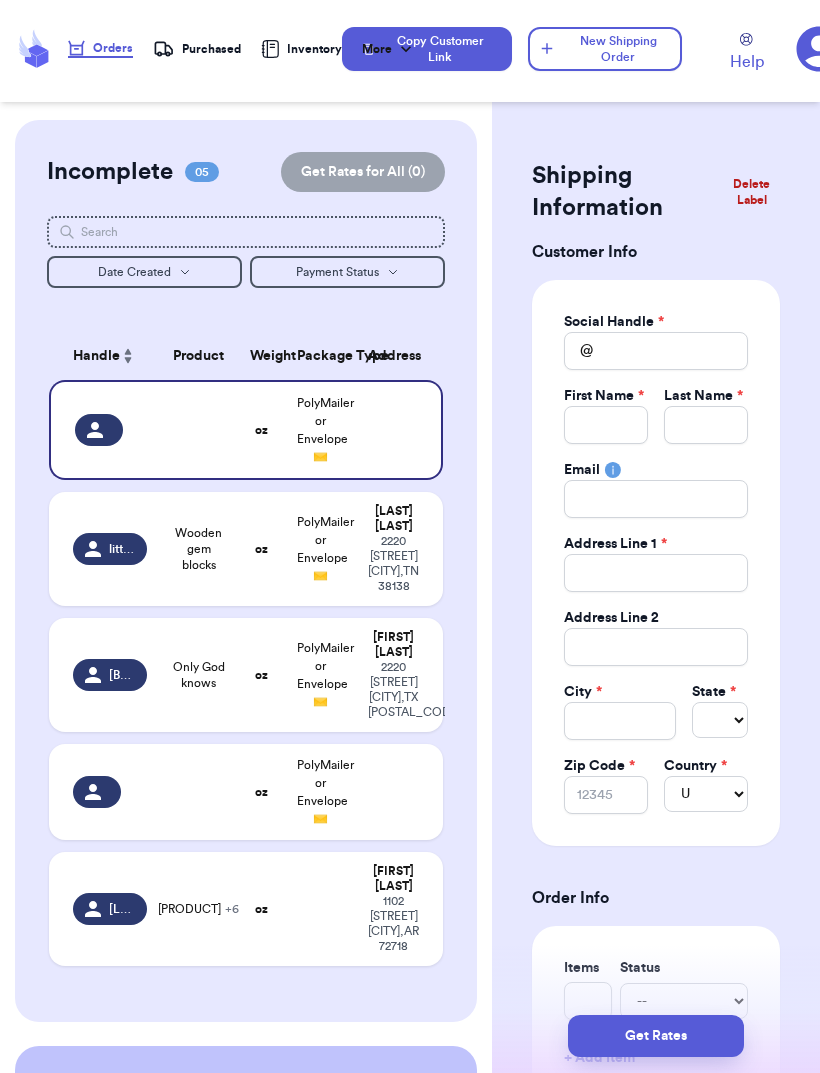 type 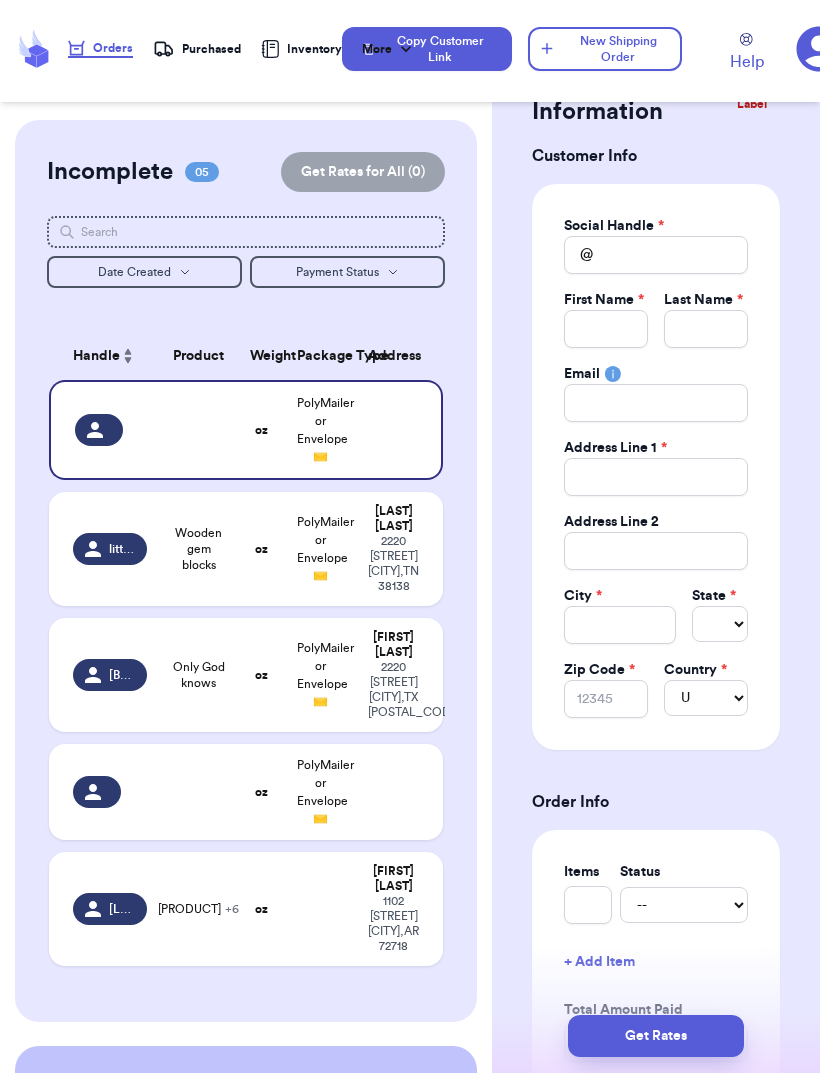 scroll, scrollTop: 98, scrollLeft: 0, axis: vertical 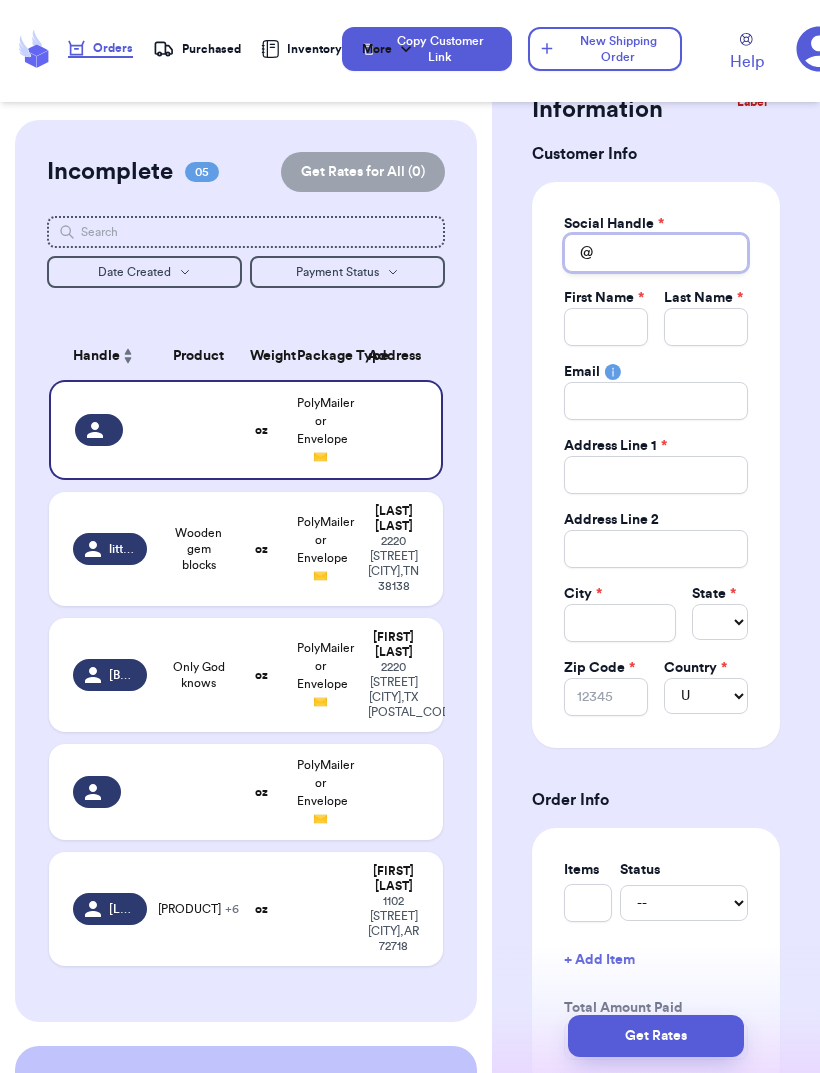 click on "Total Amount Paid" at bounding box center (656, 253) 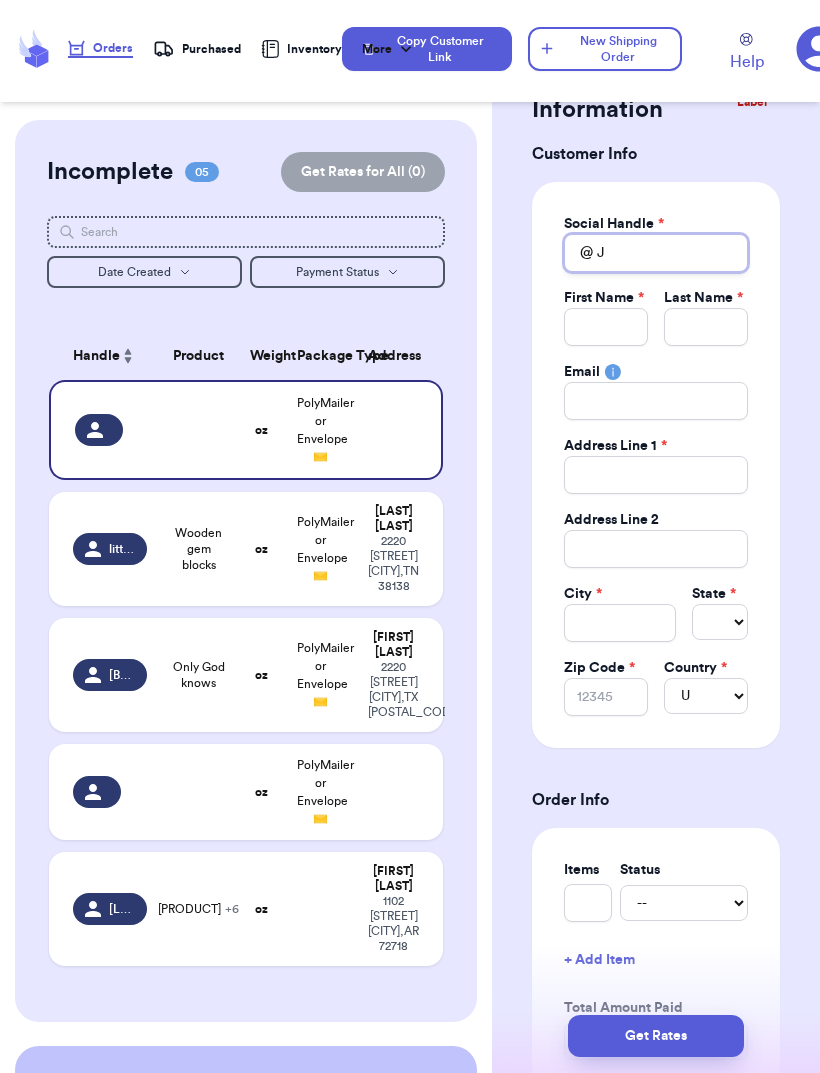 type 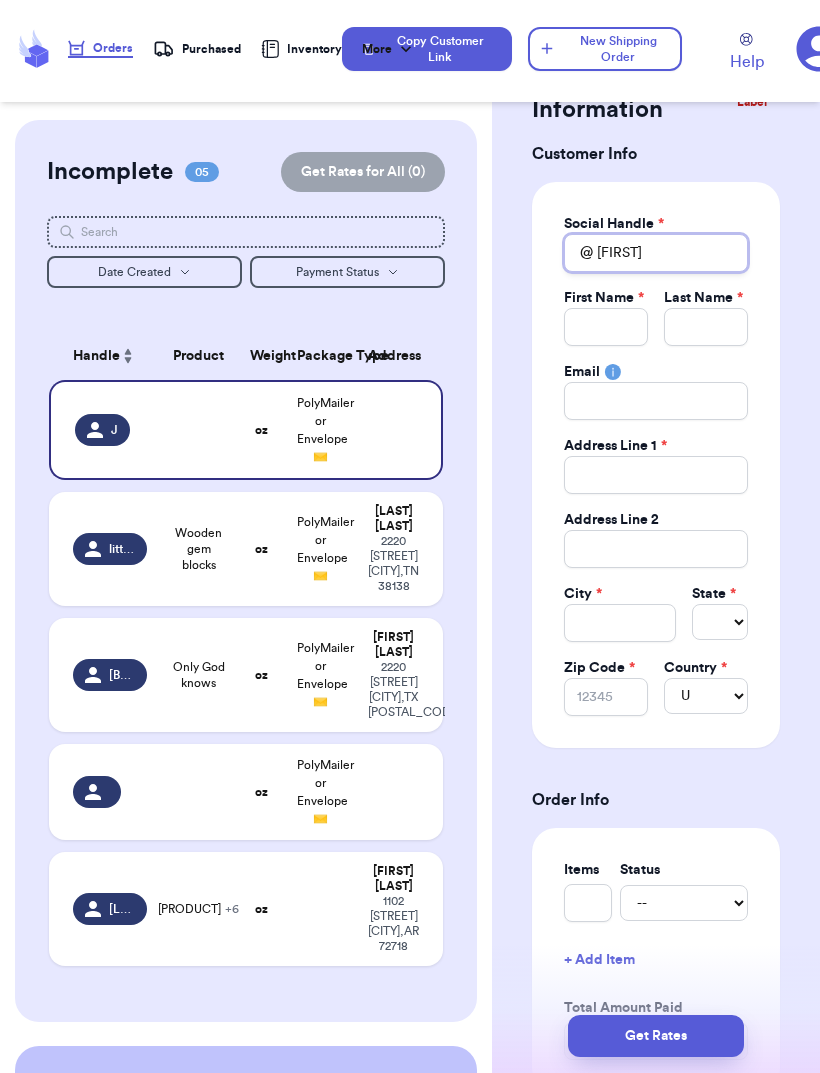 type 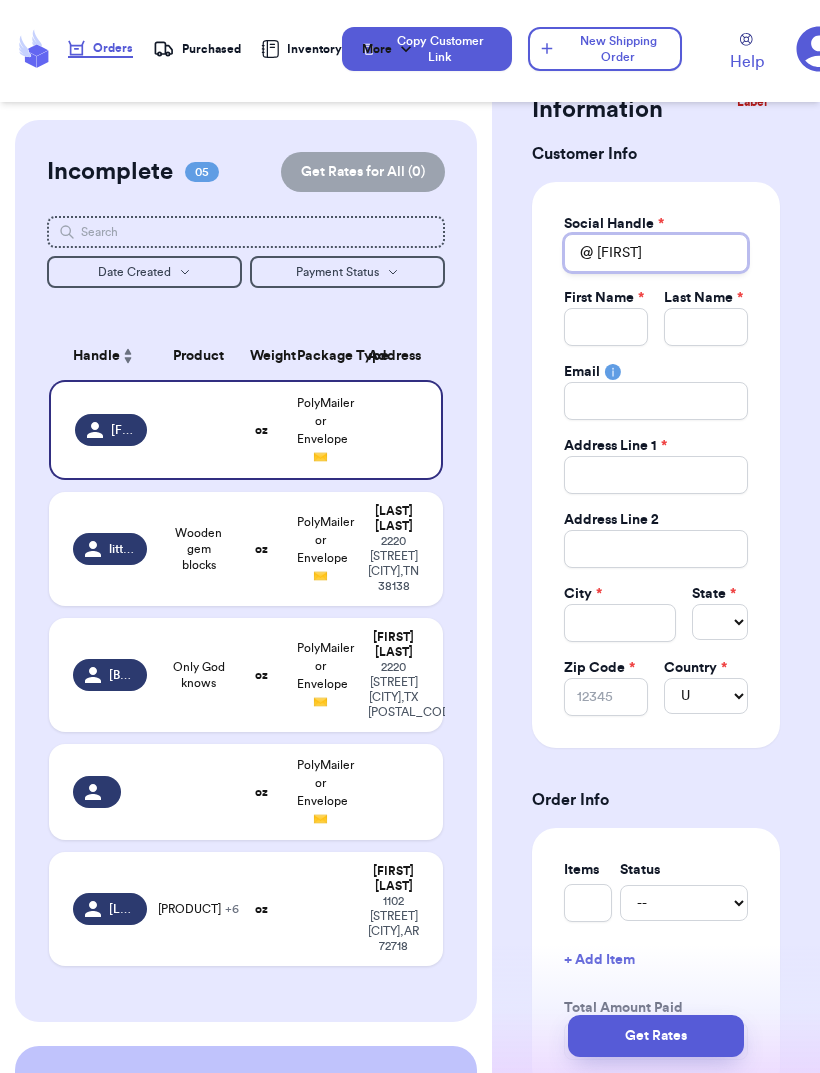 type on "[FIRST]" 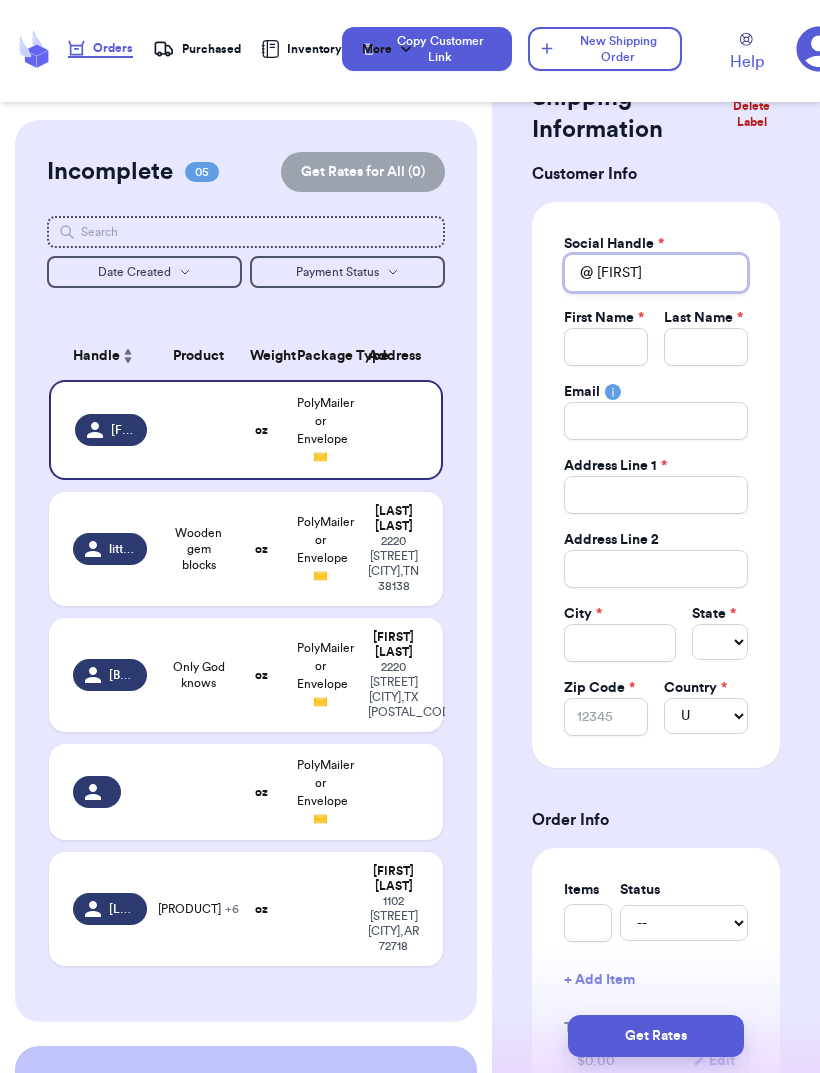 scroll, scrollTop: 74, scrollLeft: 0, axis: vertical 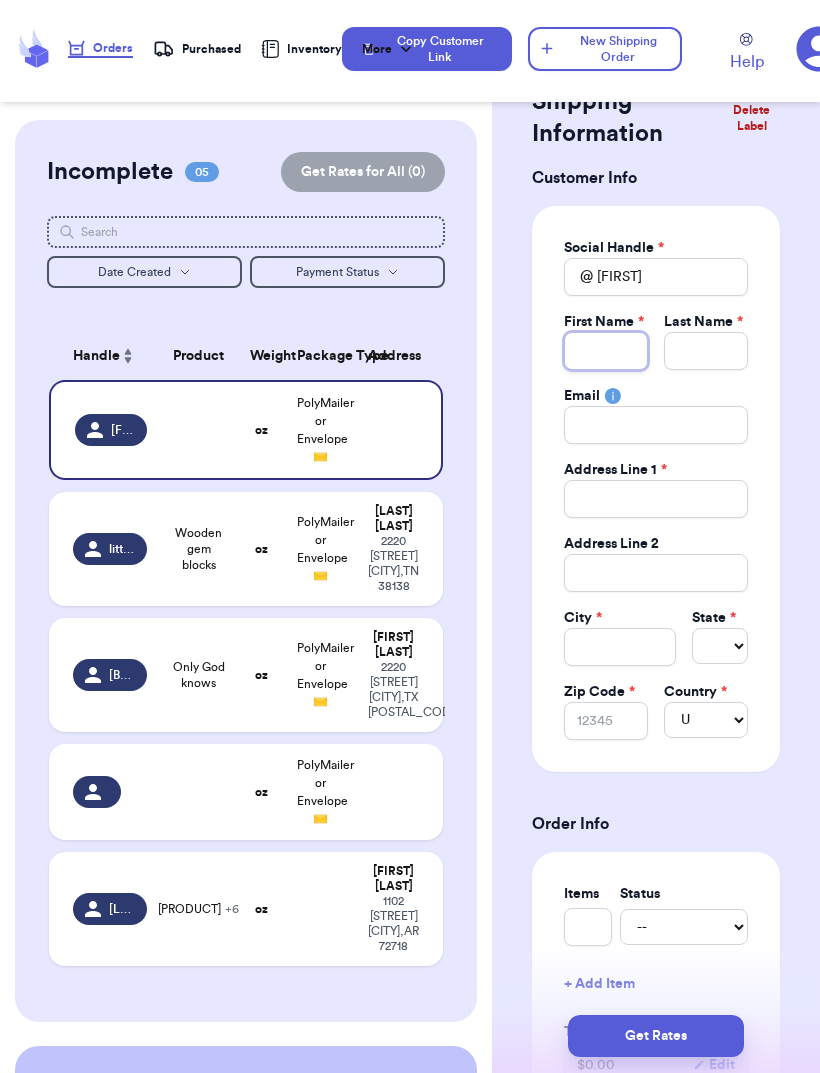 click on "Total Amount Paid" at bounding box center [606, 351] 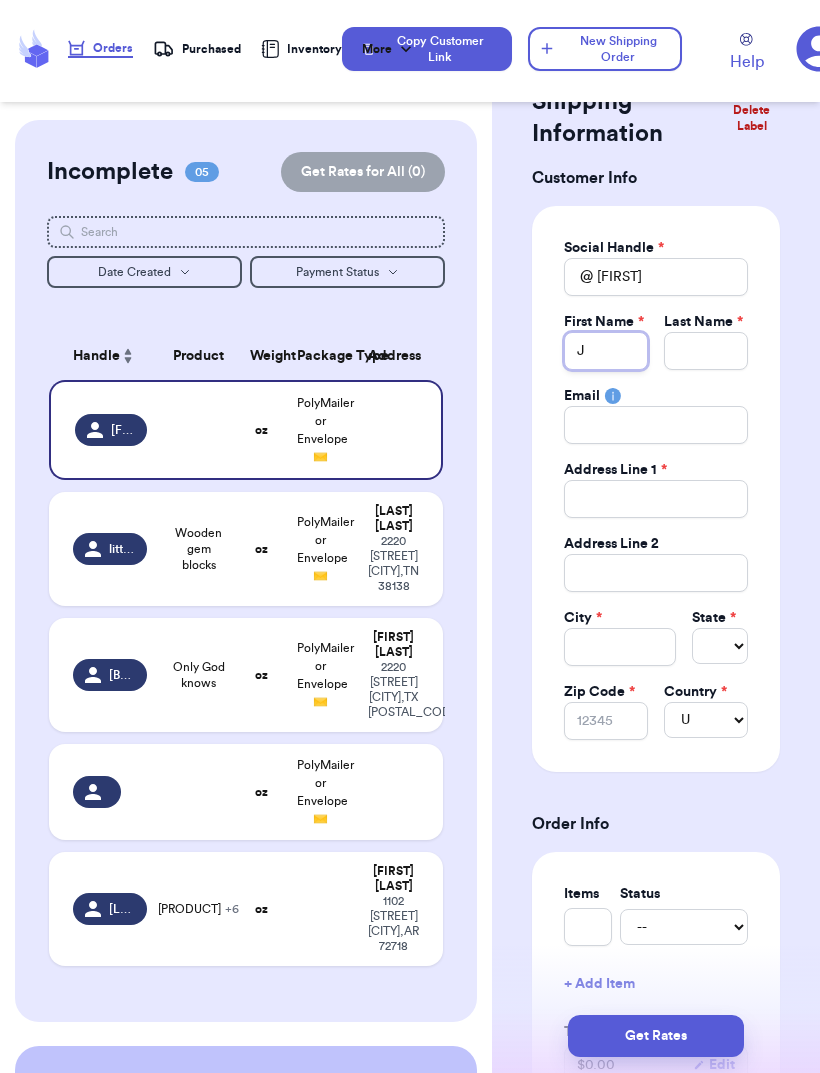 type on "[FIRST]" 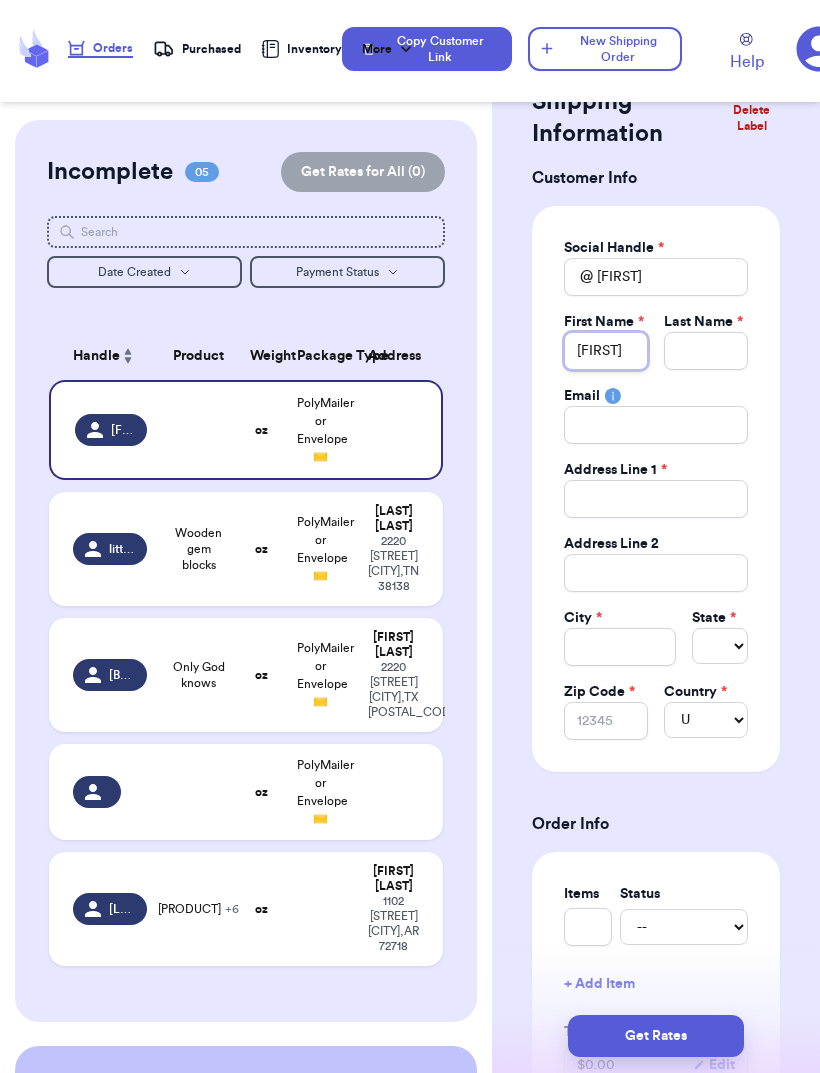 type 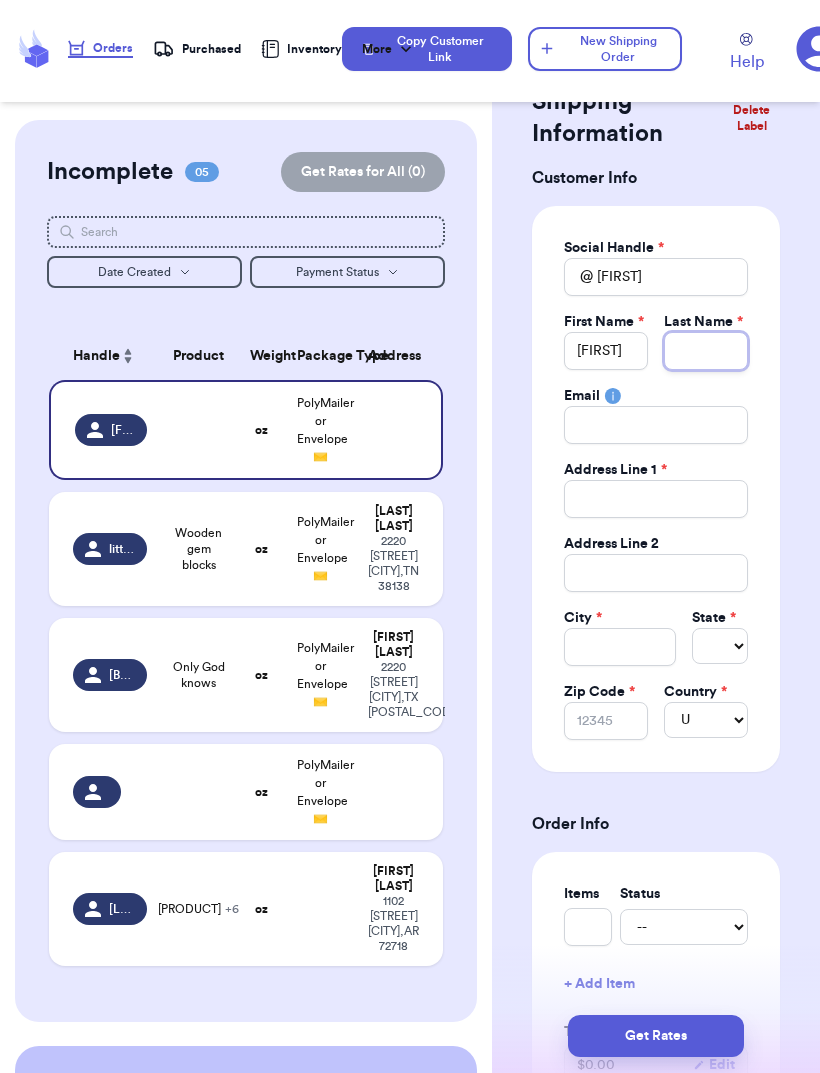 click on "Total Amount Paid" at bounding box center (706, 351) 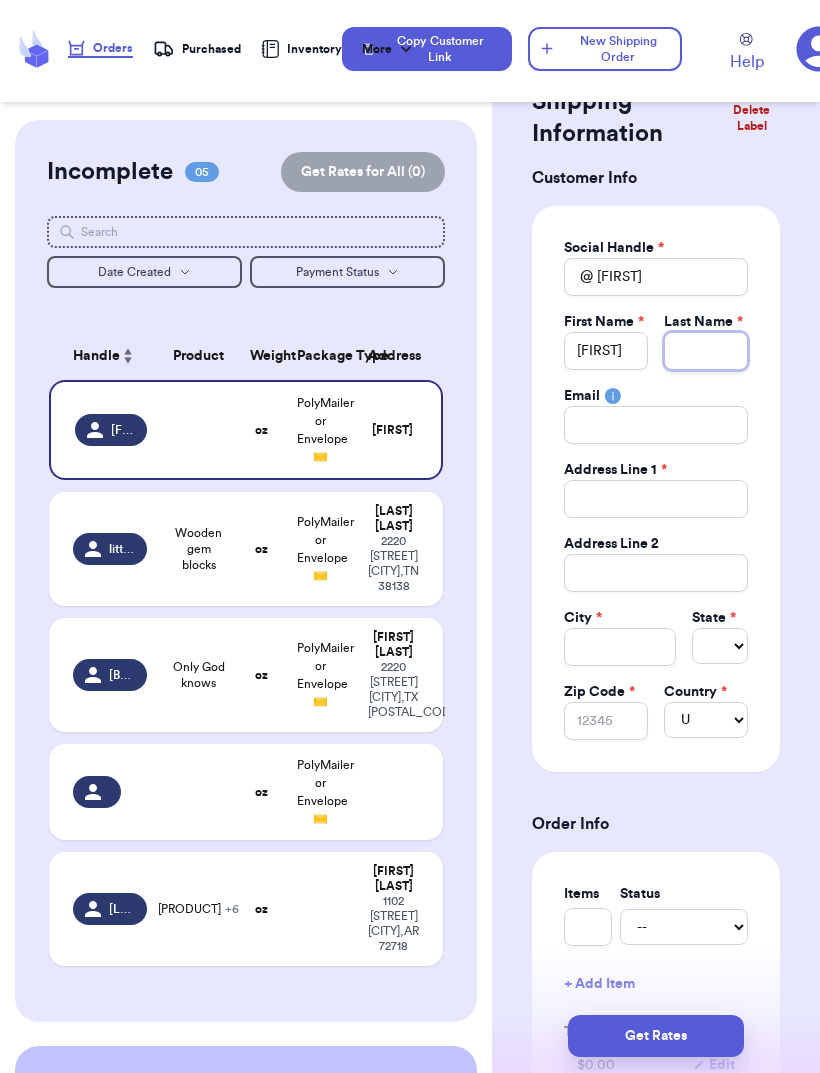type on "C" 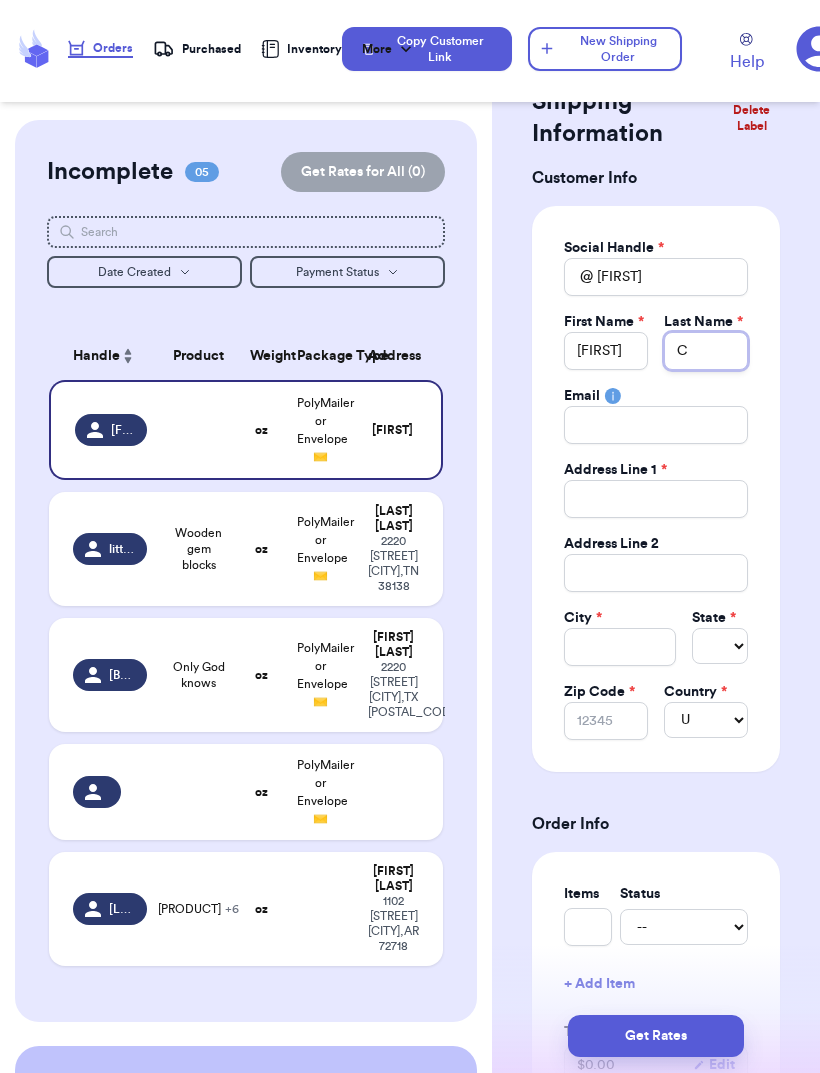 type on "Co" 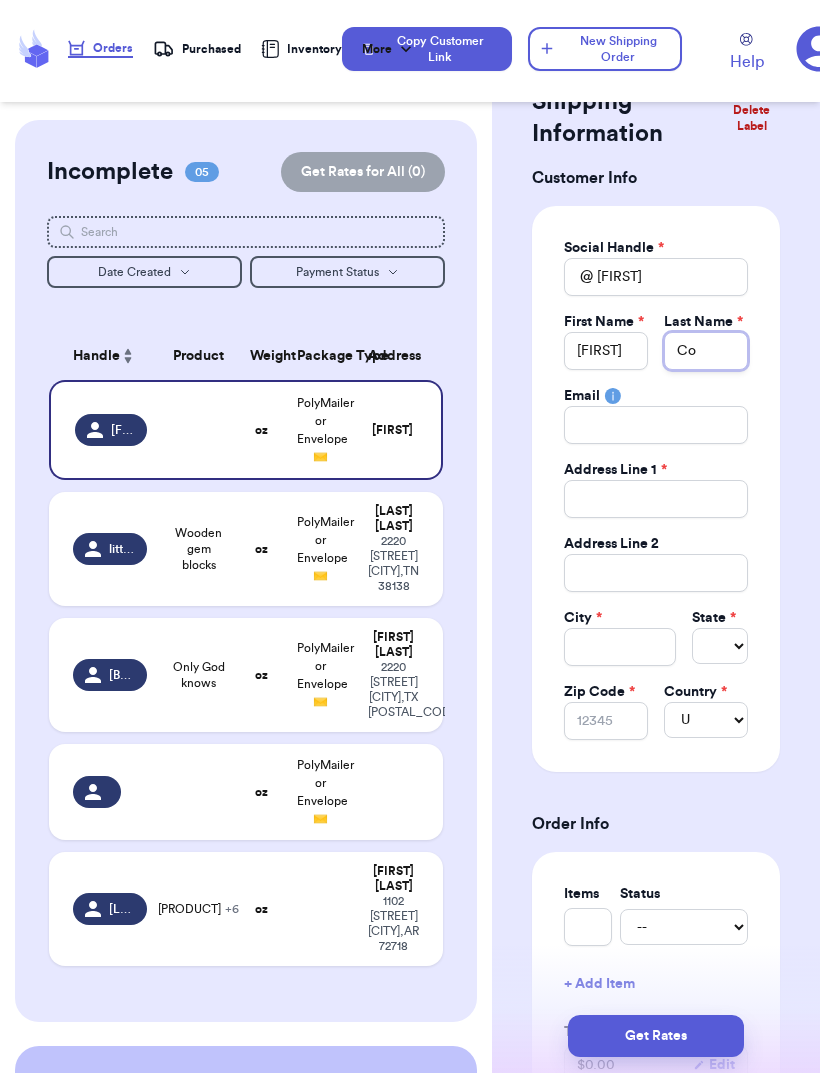 type 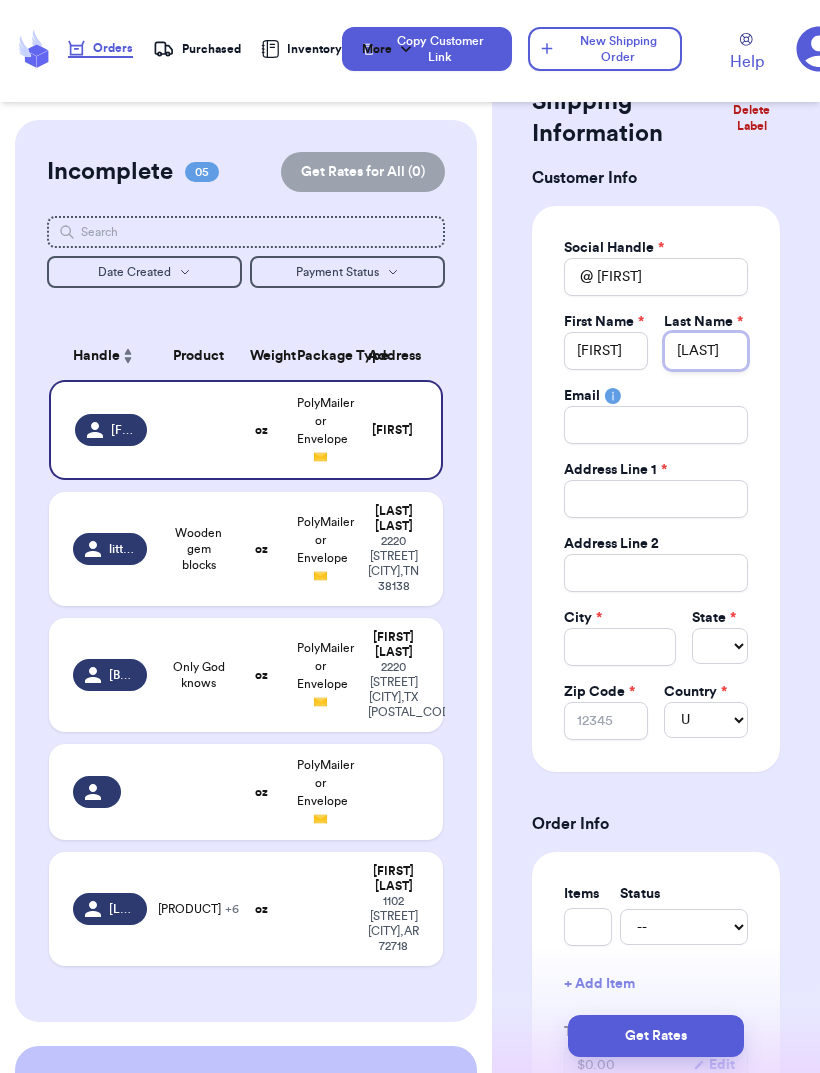 type on "[LAST]" 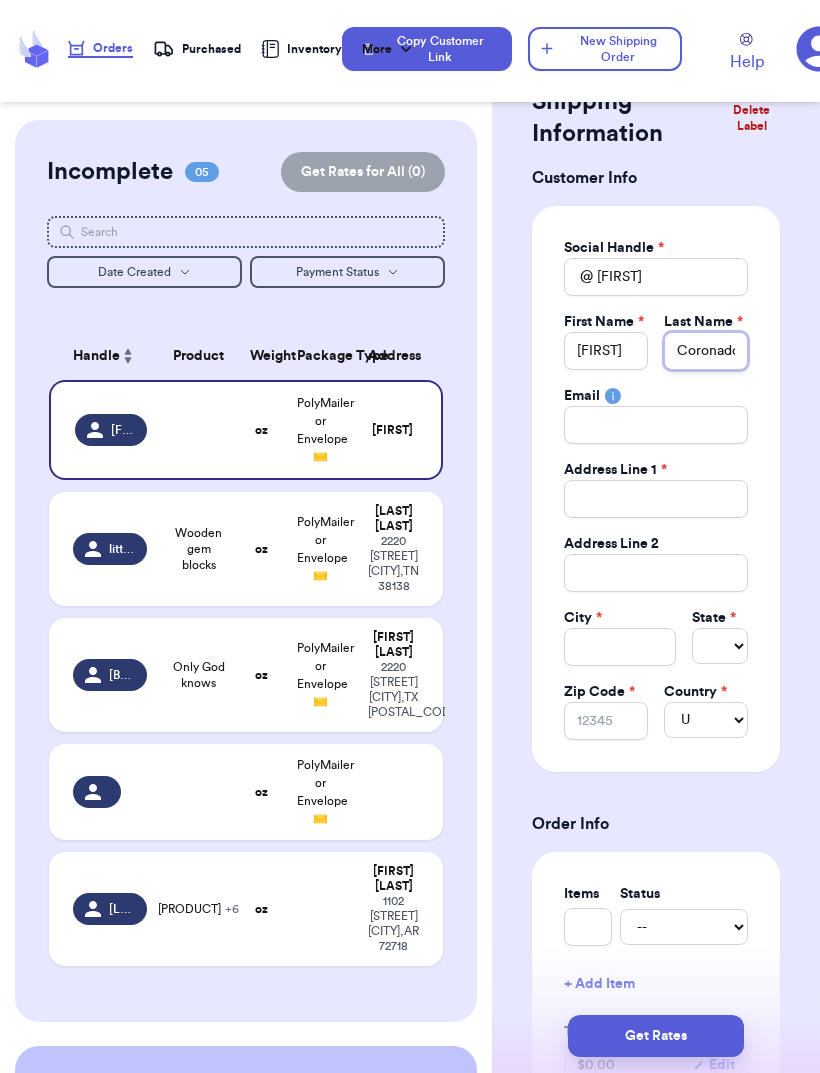 type 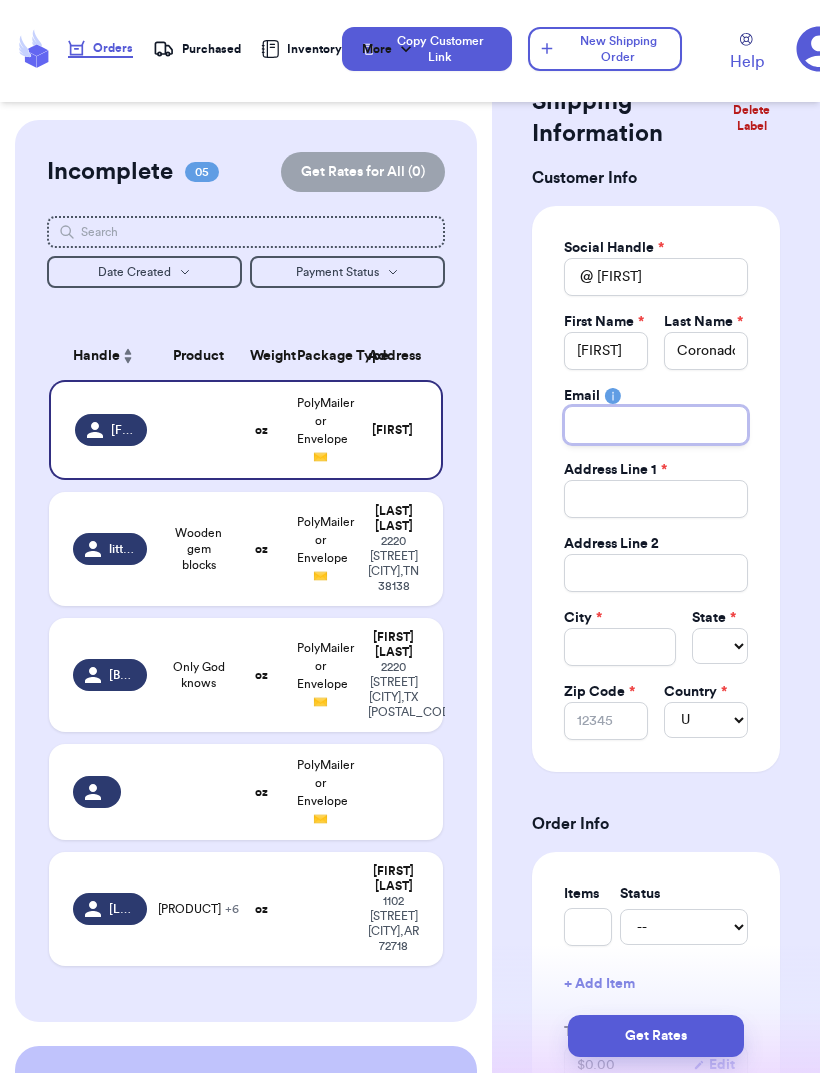 click on "Total Amount Paid" at bounding box center (656, 425) 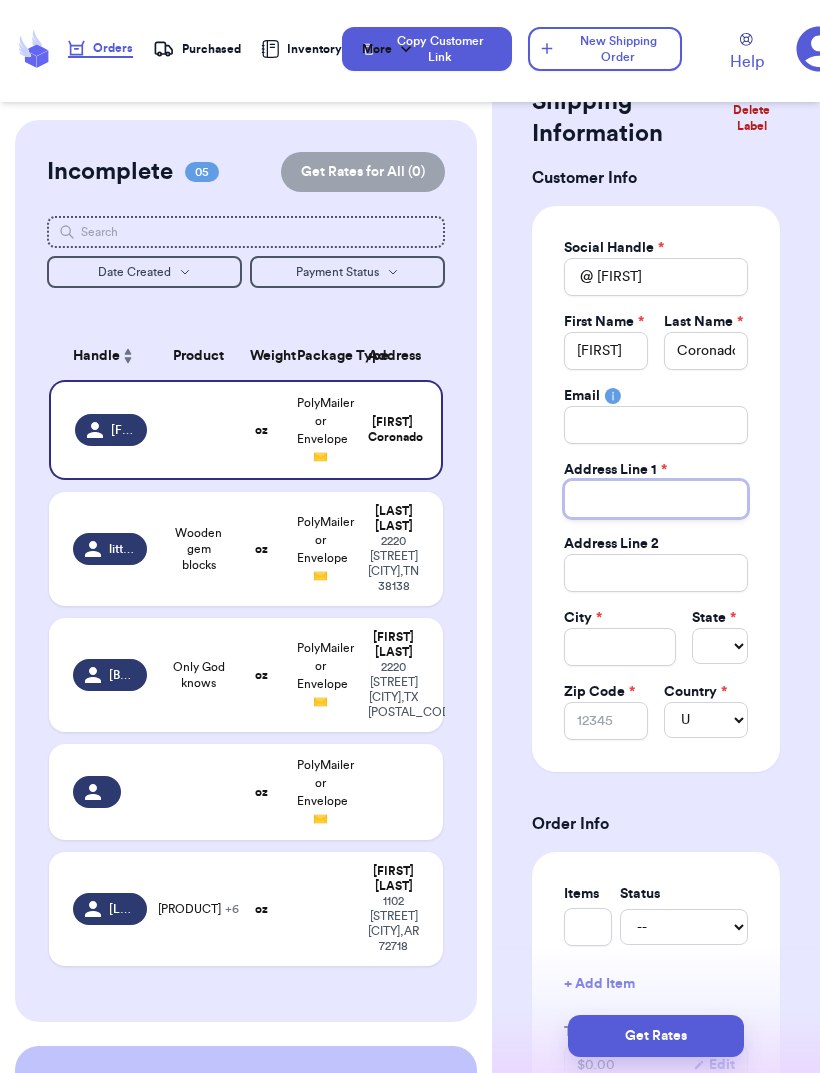 click on "Total Amount Paid" at bounding box center [656, 499] 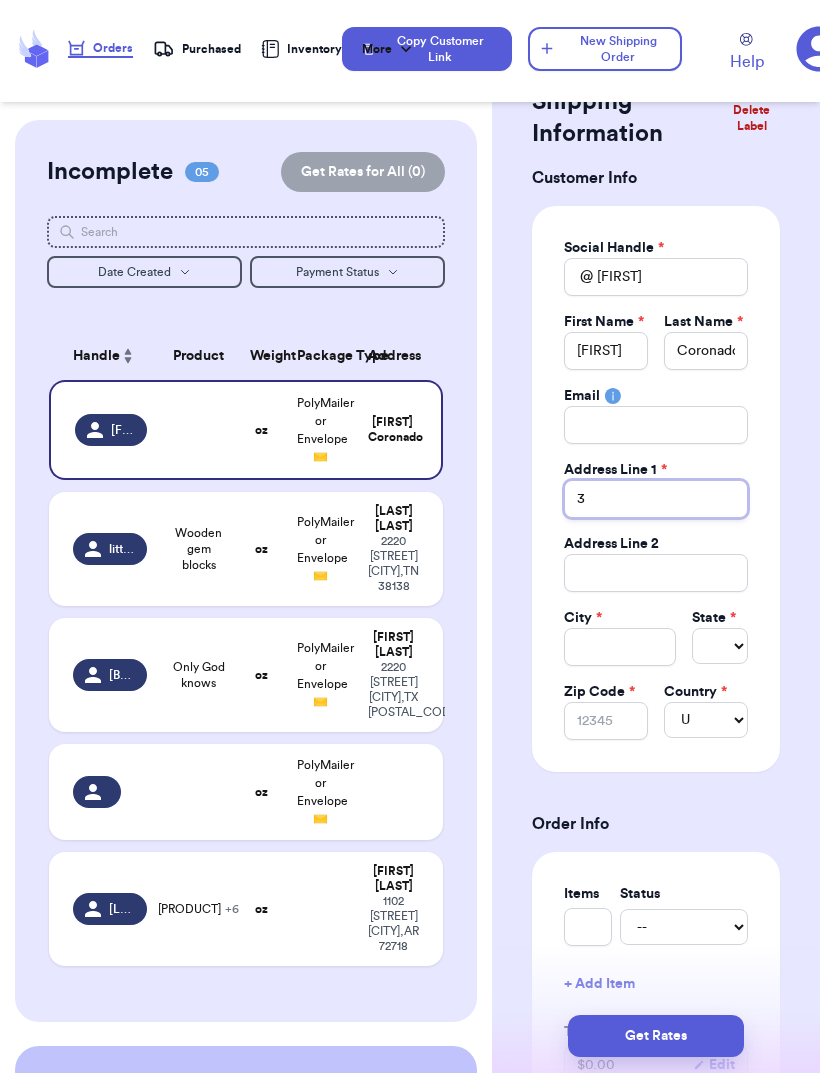 type 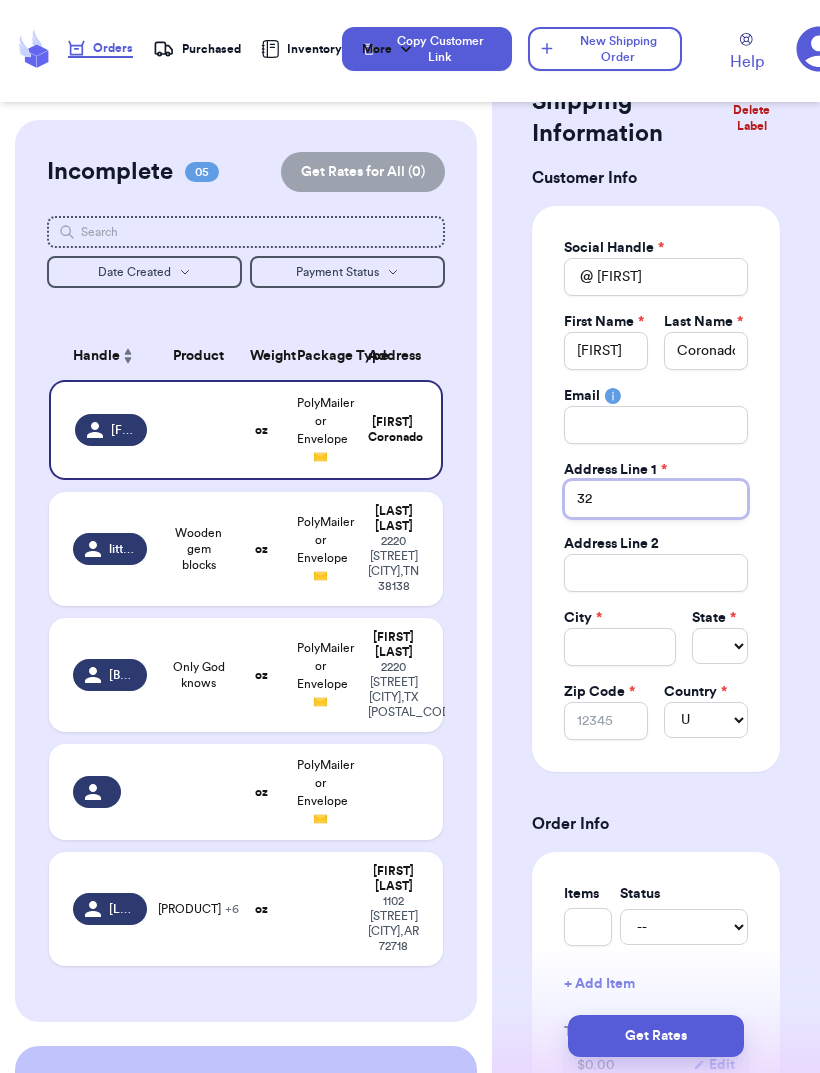 type 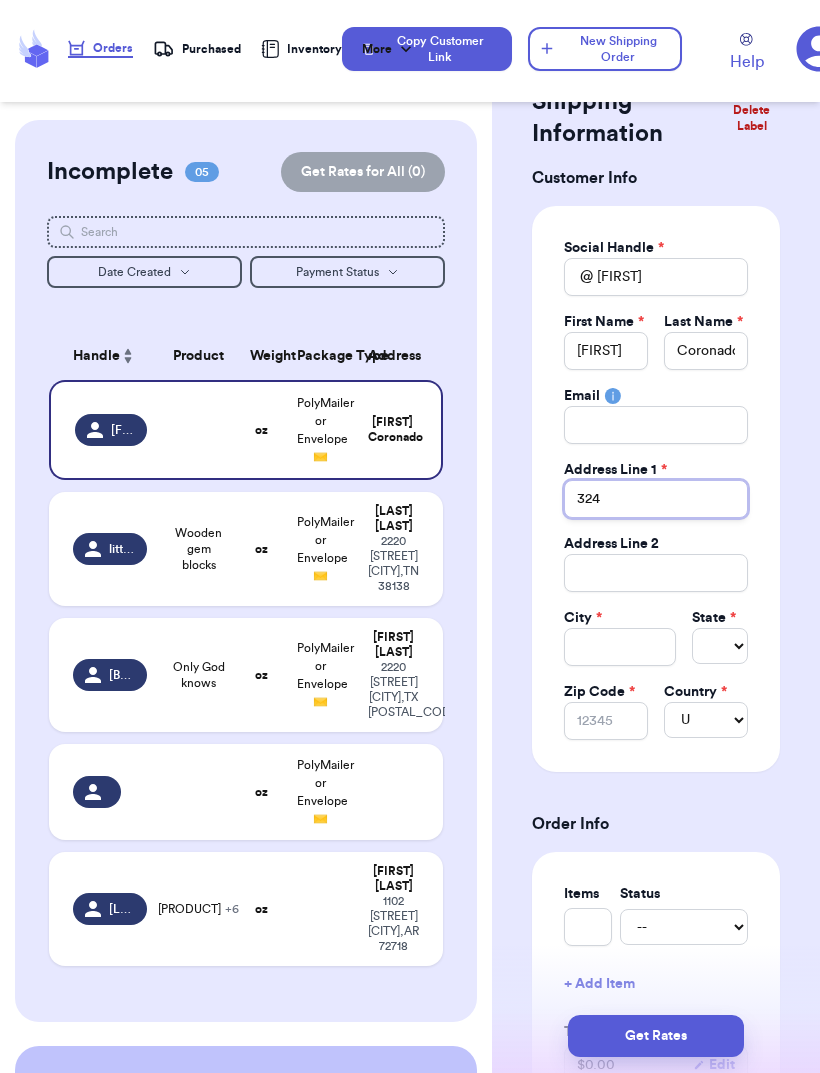 type 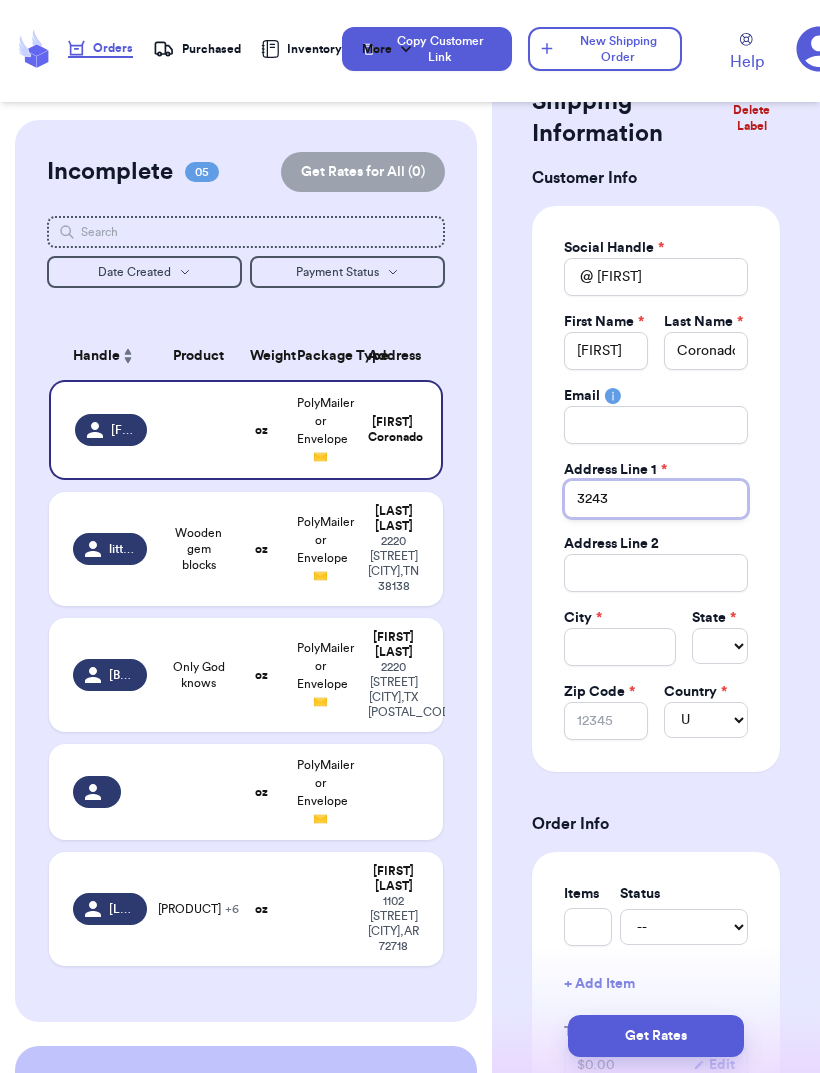 type 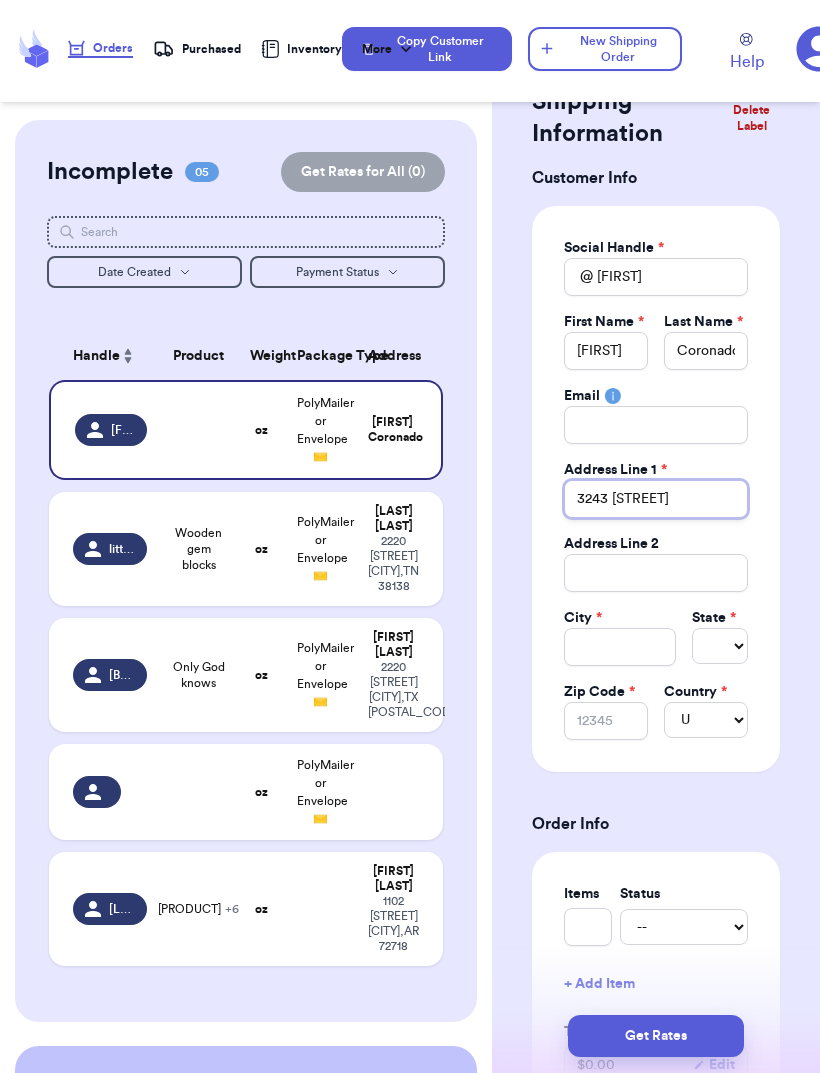 type 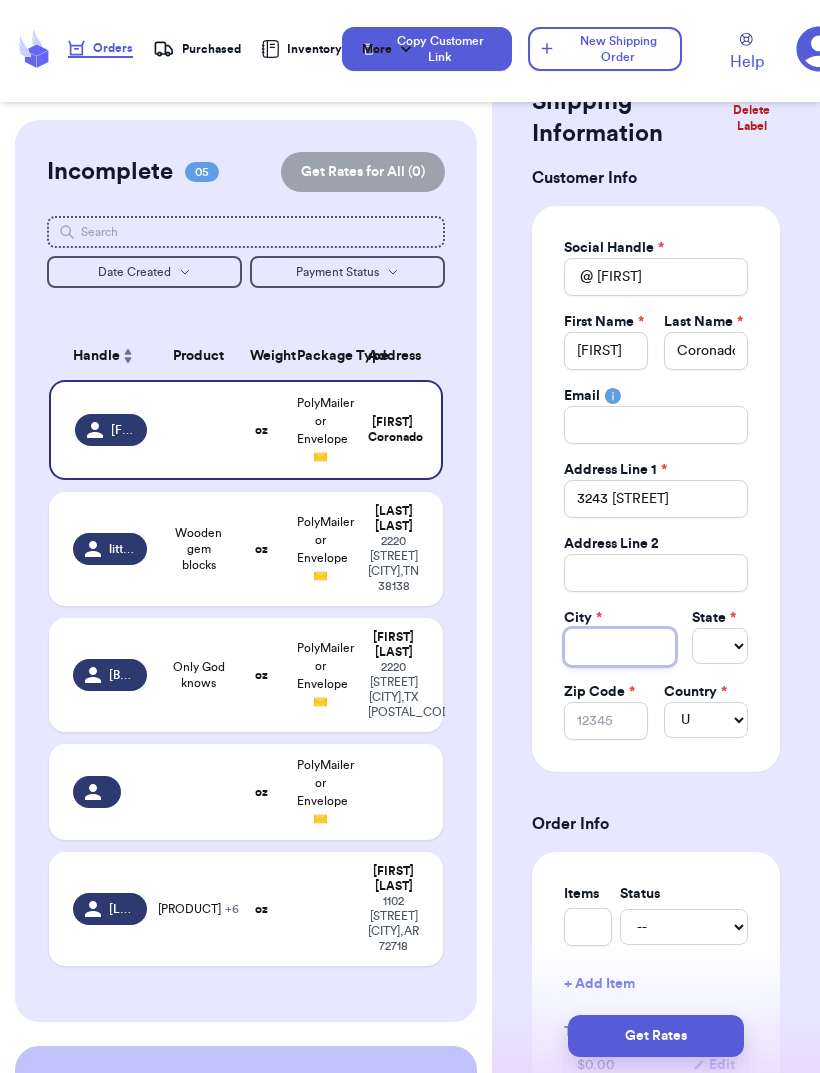 click on "Total Amount Paid" at bounding box center [620, 647] 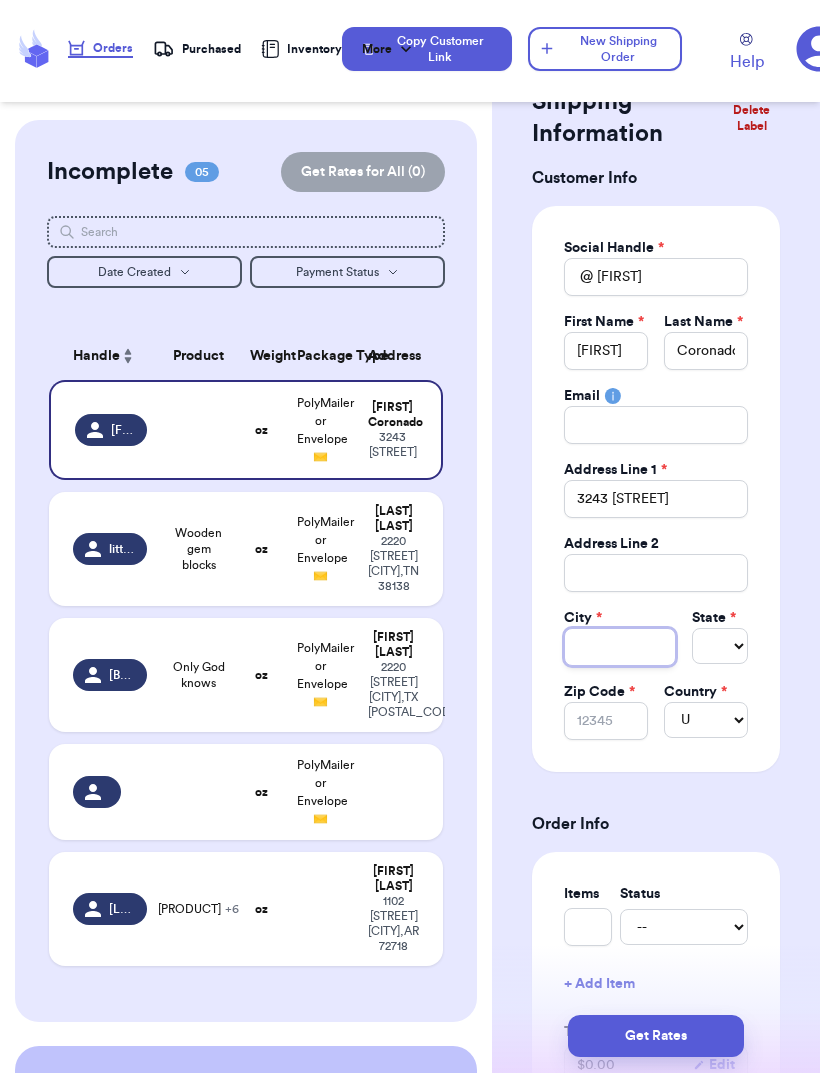 type on "N" 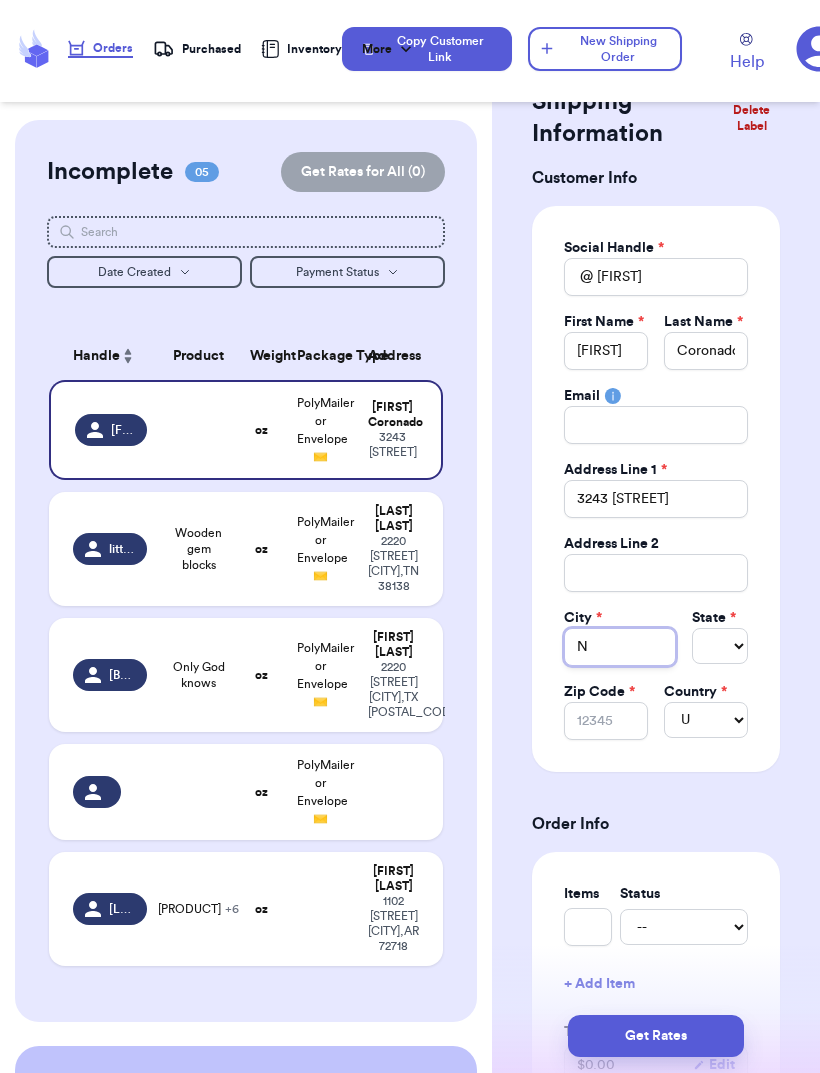 type on "[STATE]" 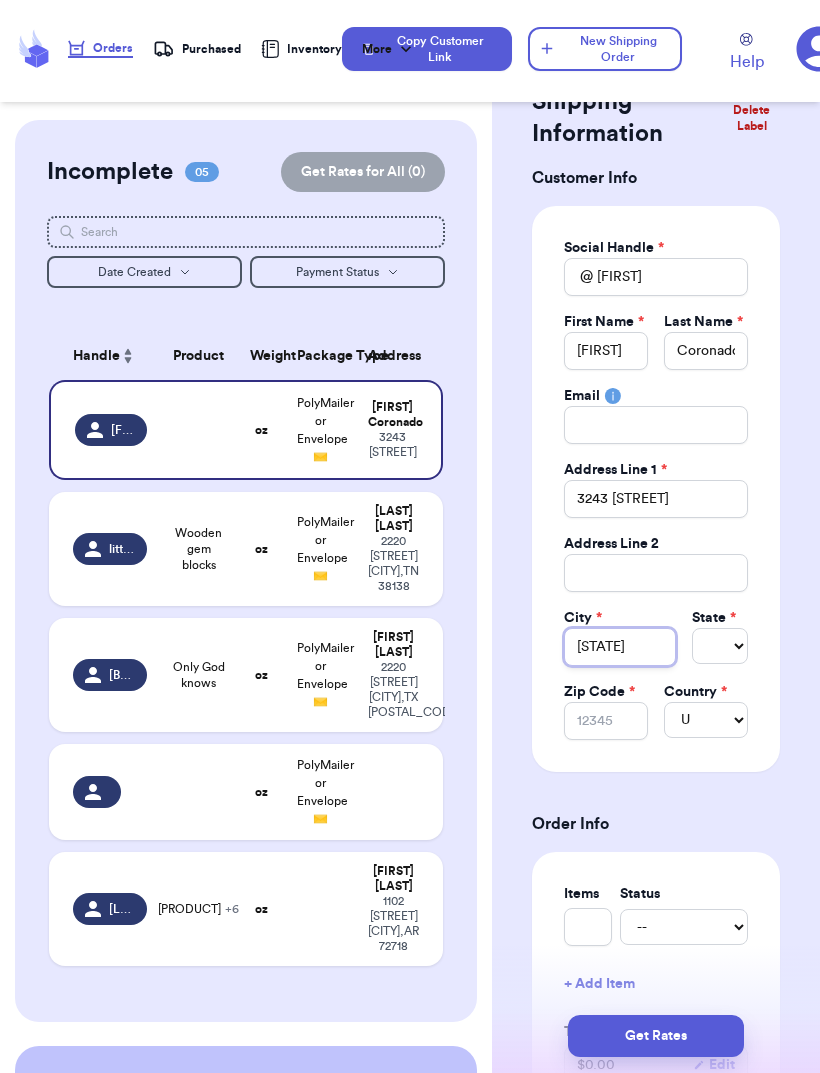type 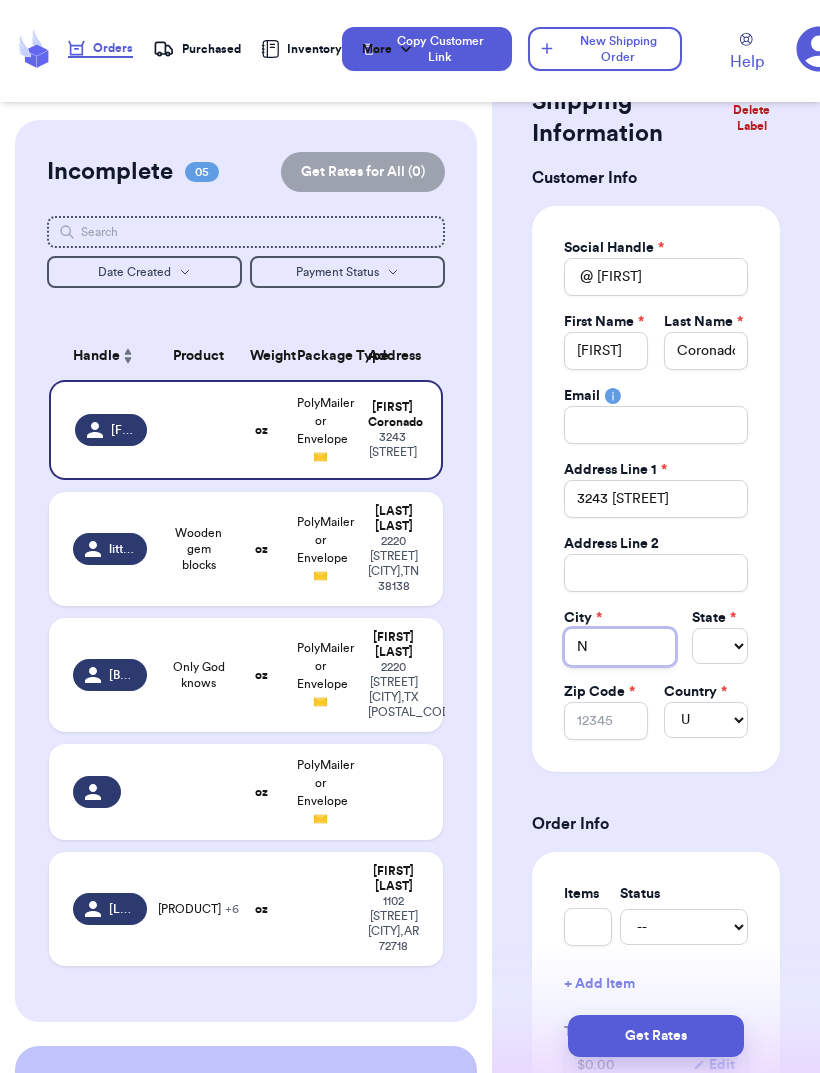 type 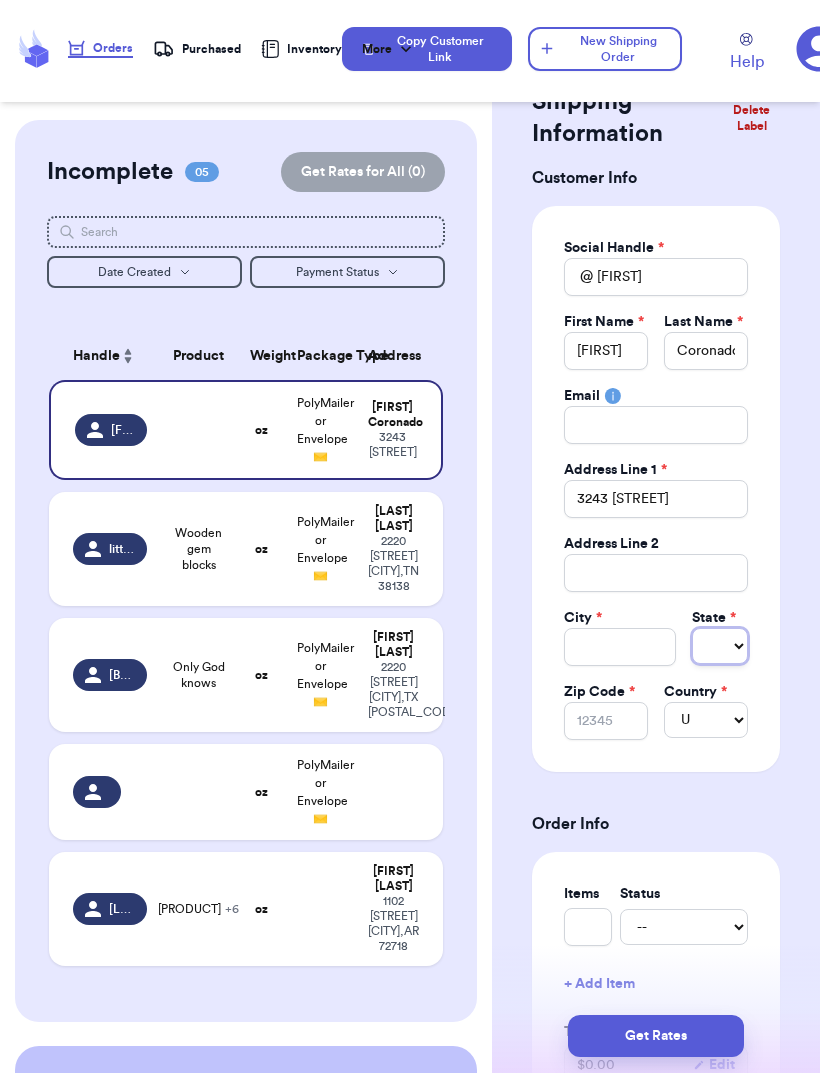 click on "Select AL AK AZ AR CA CO CT DE DC FL GA HI ID IL IN IA KS KY LA ME MD MA MI MN MS MO MT NE NV NH NJ NM NY NC ND OH OK OR PA RI SC SD TN TX UT VT VA WA WV WI WY AA AE AP AS GU MP PR VI" at bounding box center (720, 646) 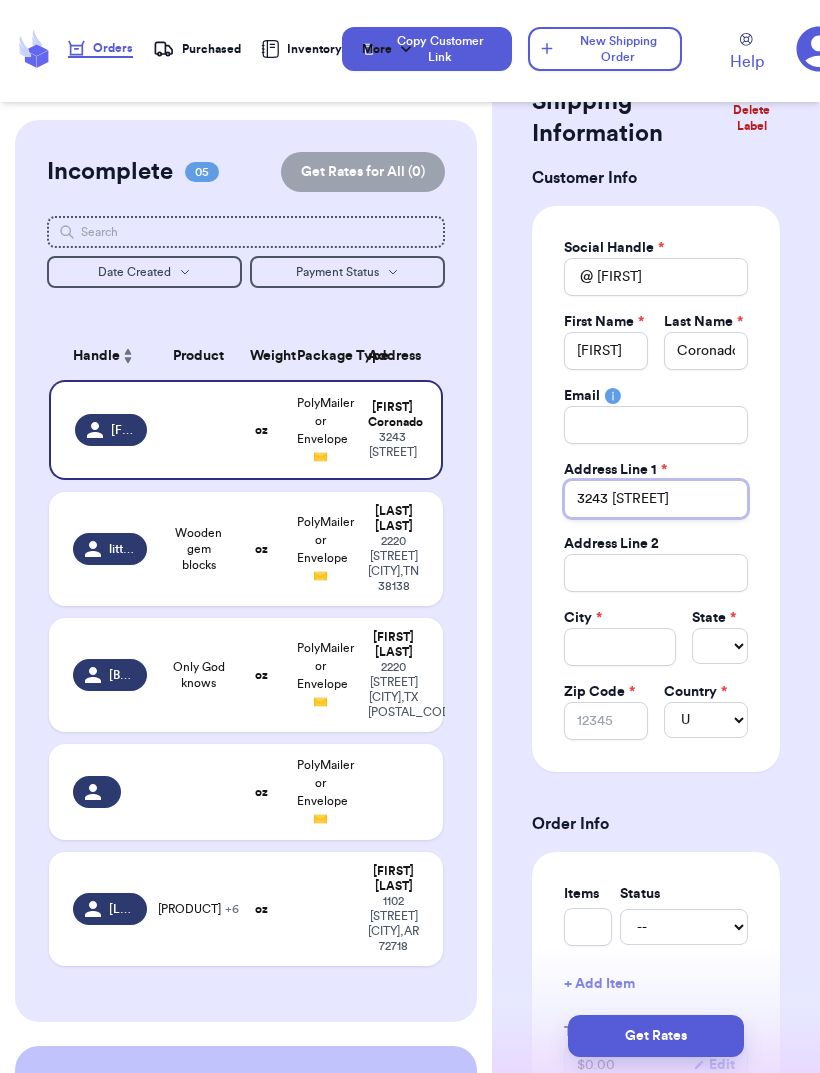 click on "3243 [STREET]" at bounding box center [656, 499] 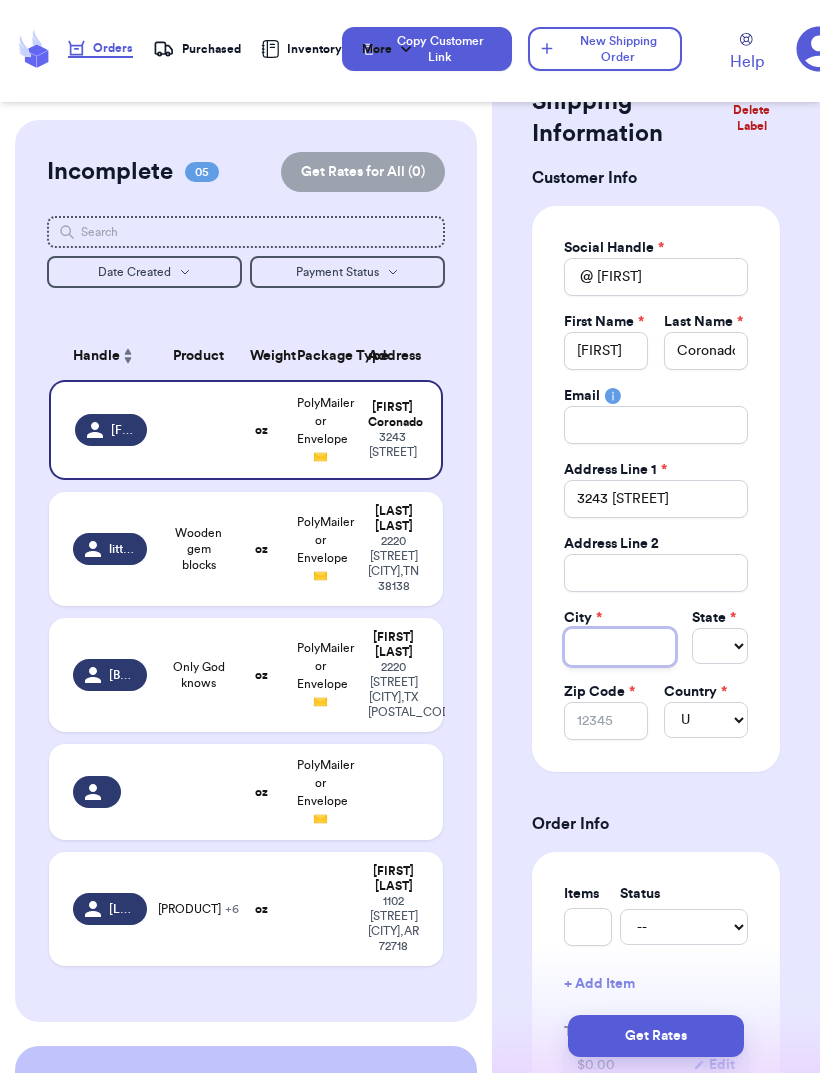 click on "Total Amount Paid" at bounding box center [620, 647] 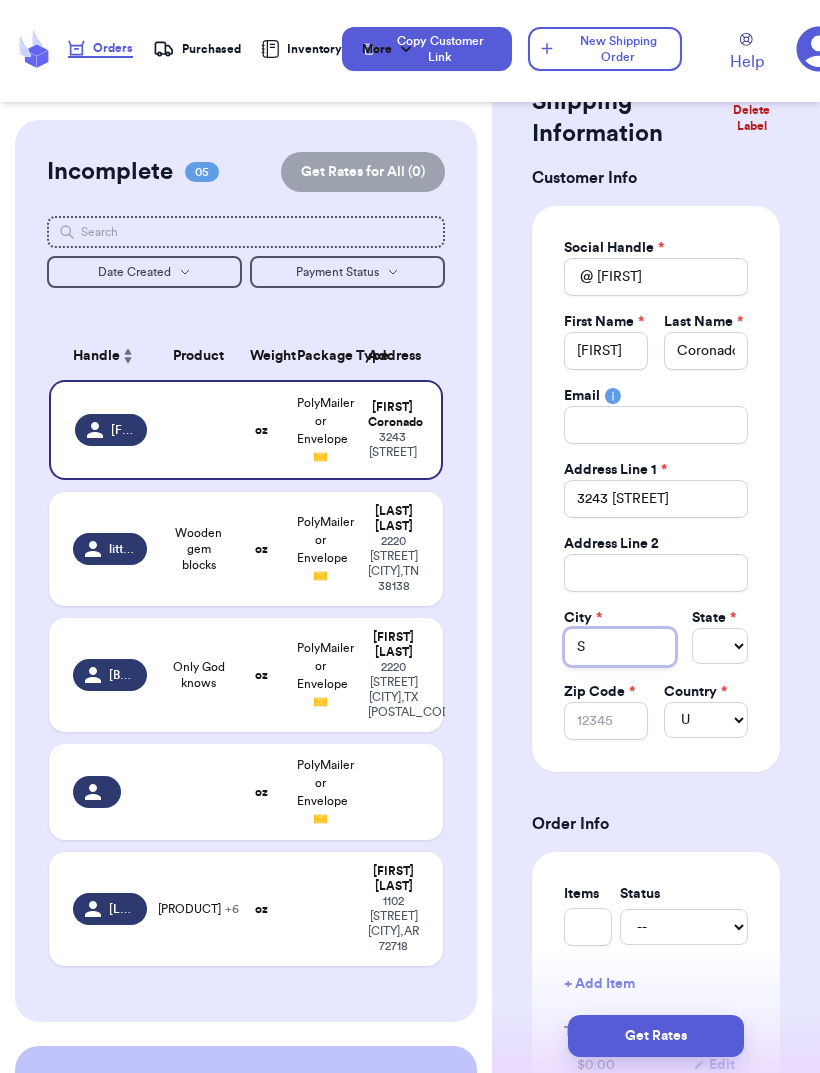 type on "[NAME]" 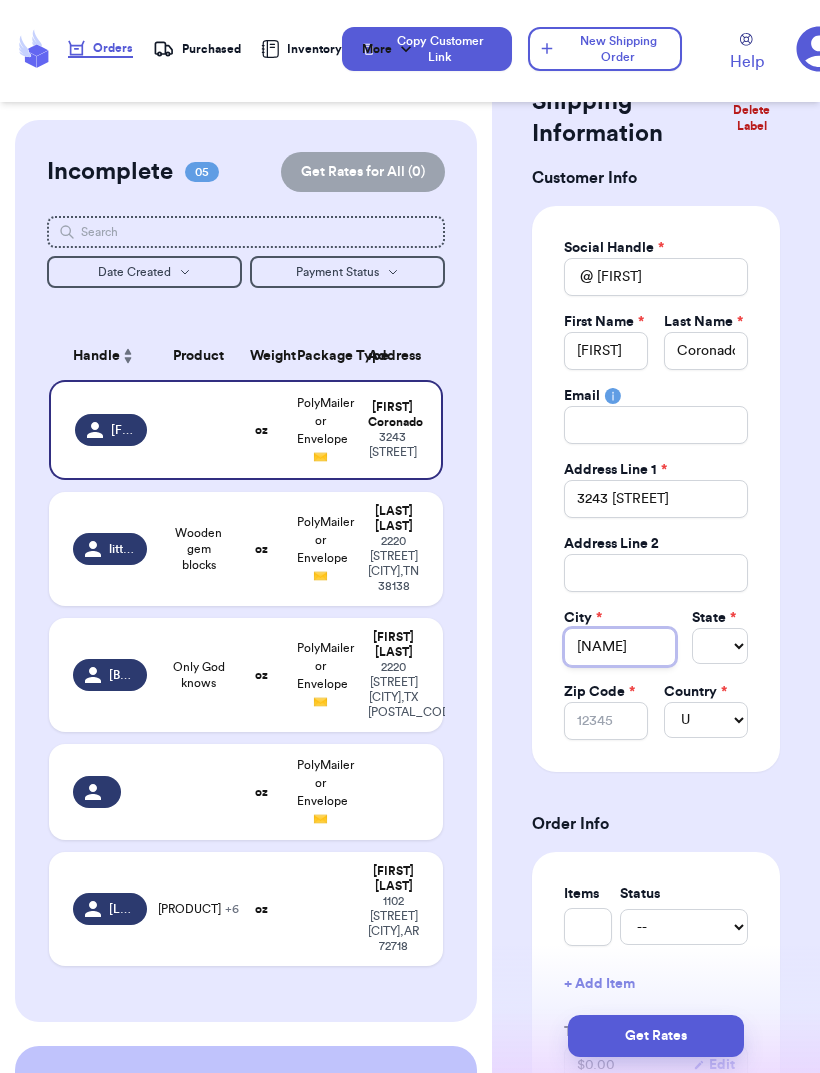 type 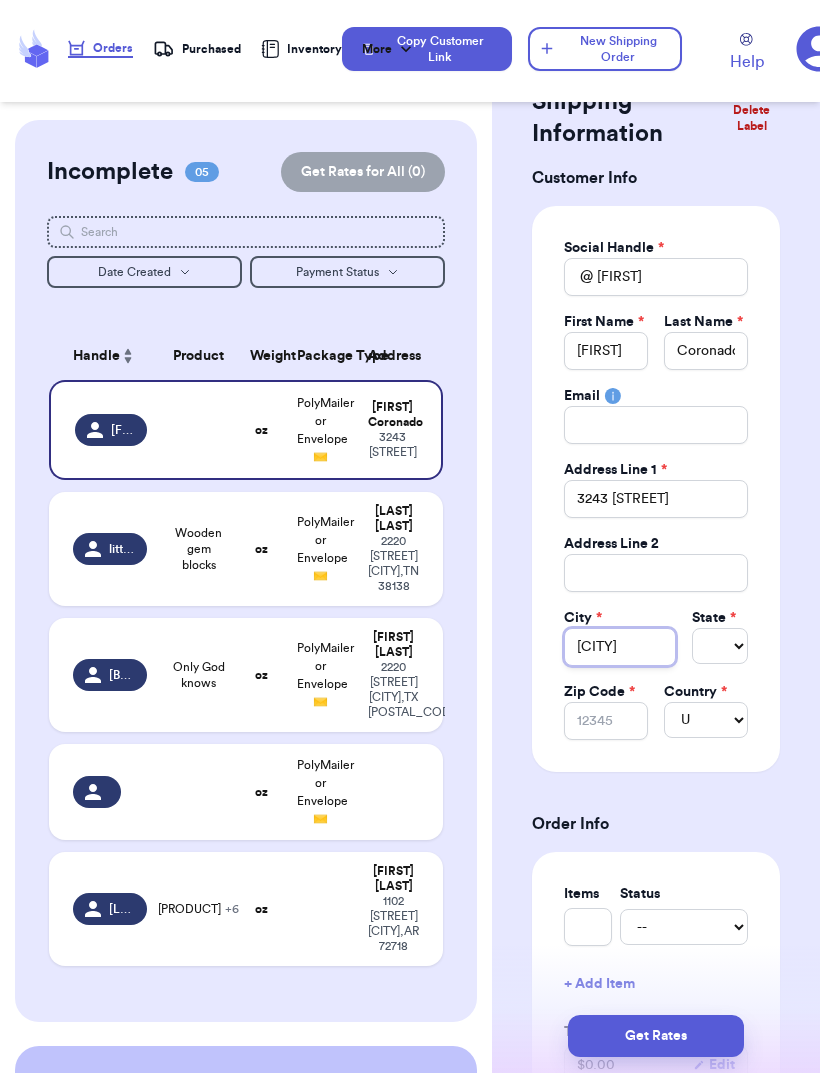 type 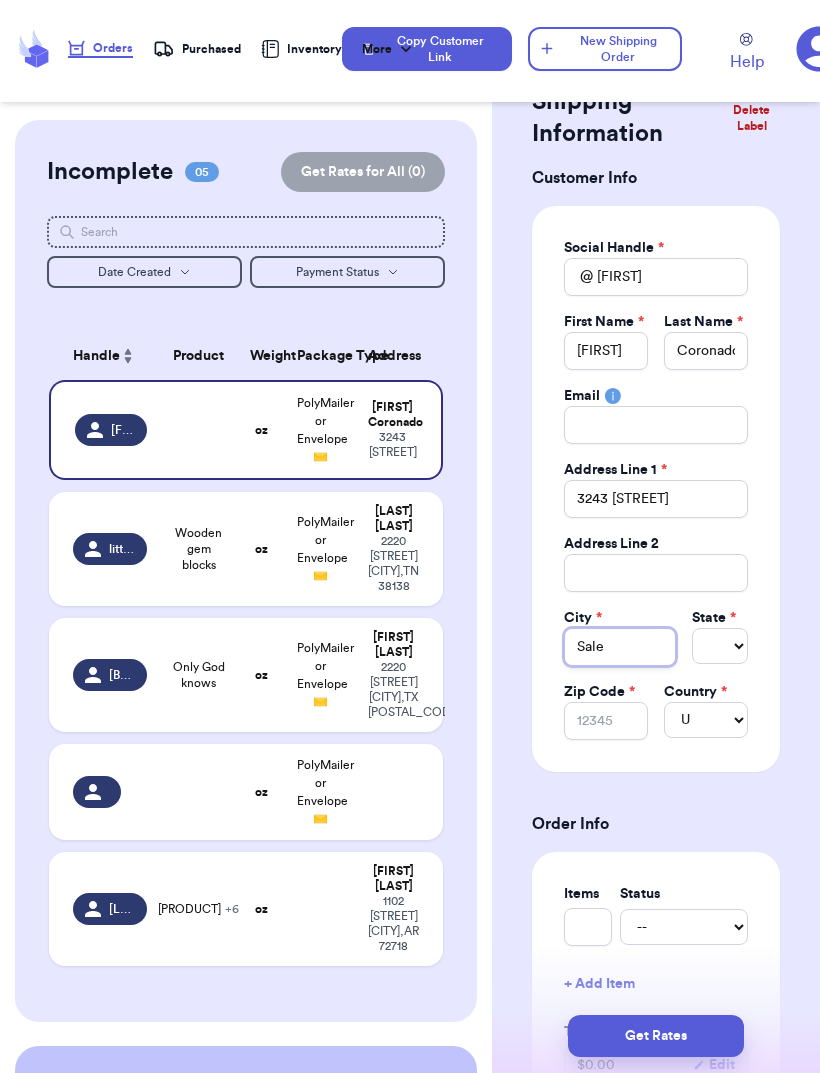 type 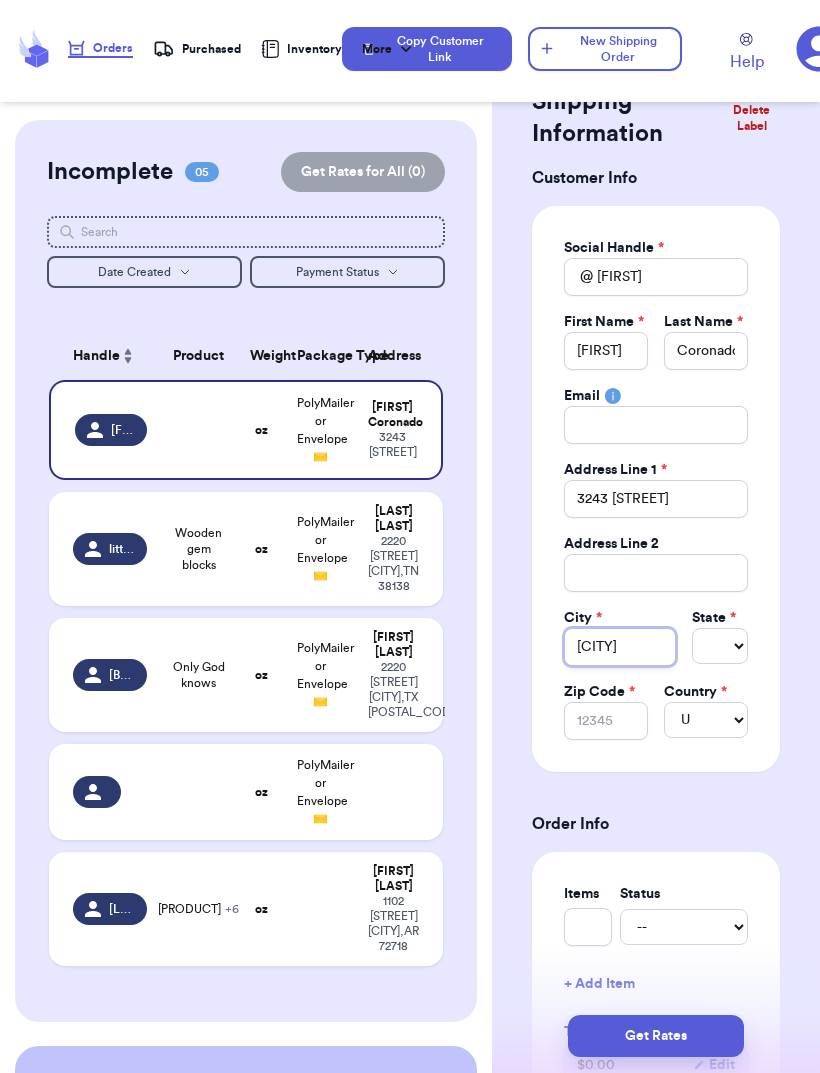 type 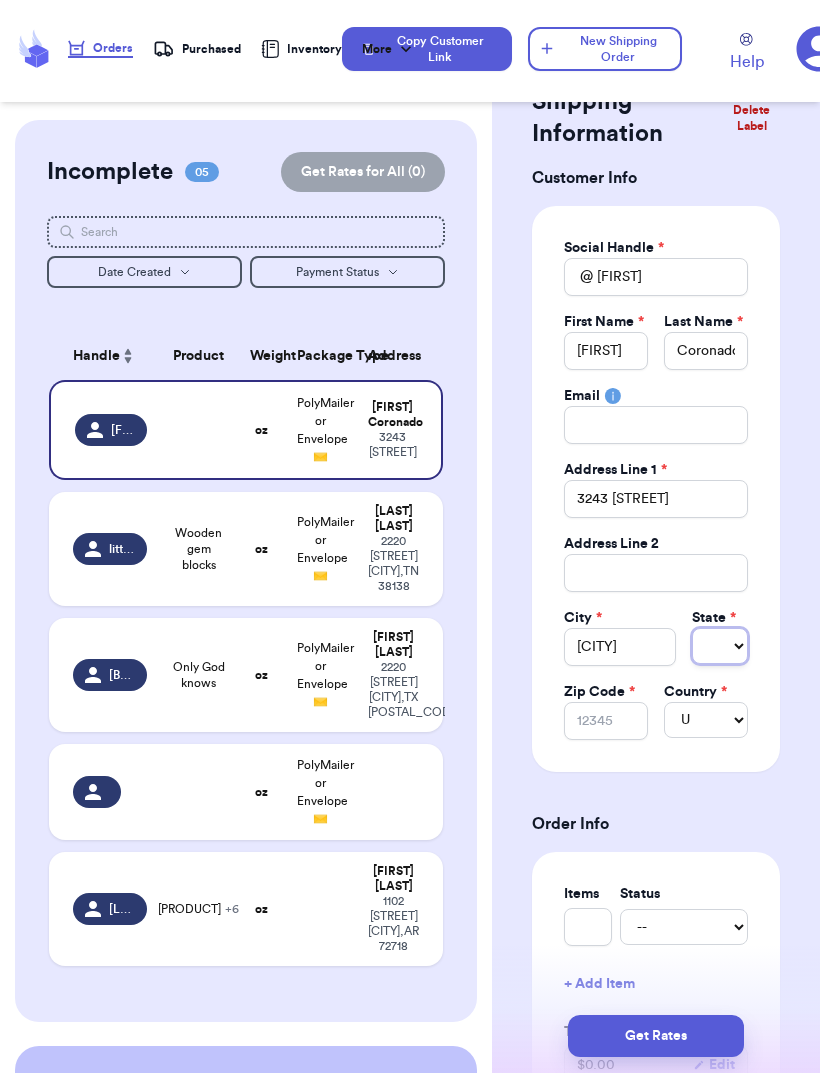 click on "Select AL AK AZ AR CA CO CT DE DC FL GA HI ID IL IN IA KS KY LA ME MD MA MI MN MS MO MT NE NV NH NJ NM NY NC ND OH OK OR PA RI SC SD TN TX UT VT VA WA WV WI WY AA AE AP AS GU MP PR VI" at bounding box center (720, 646) 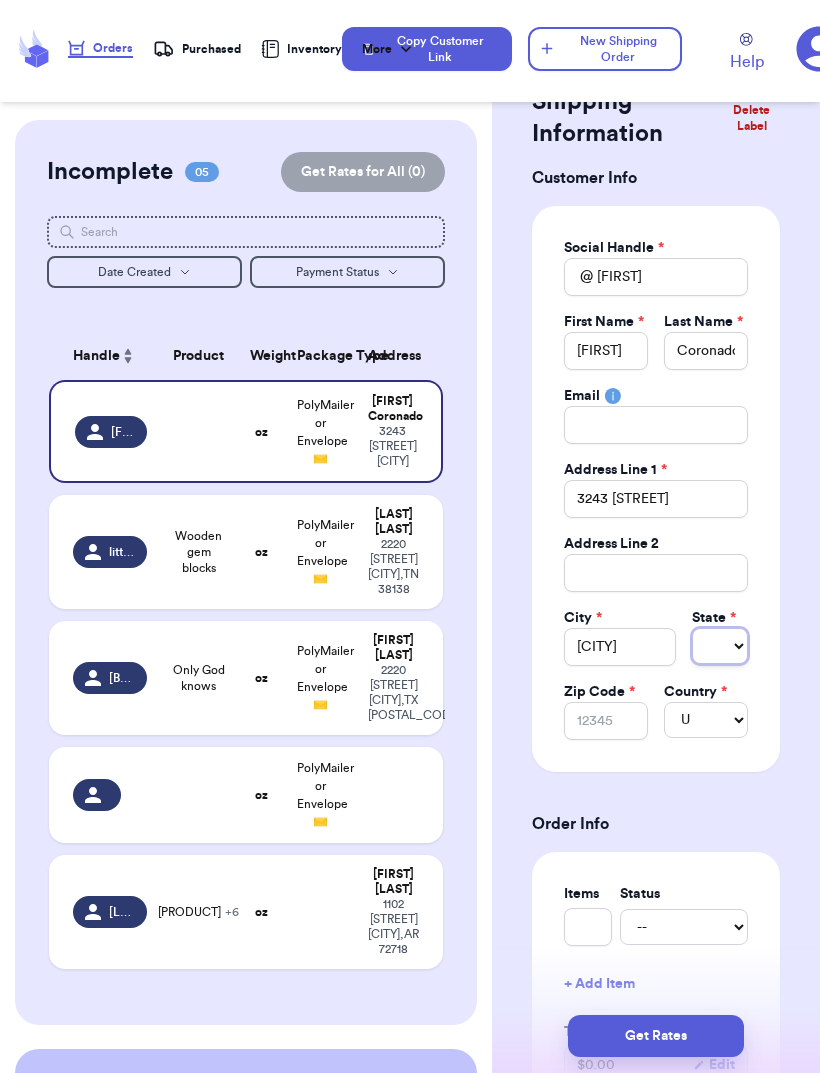 select on "OR" 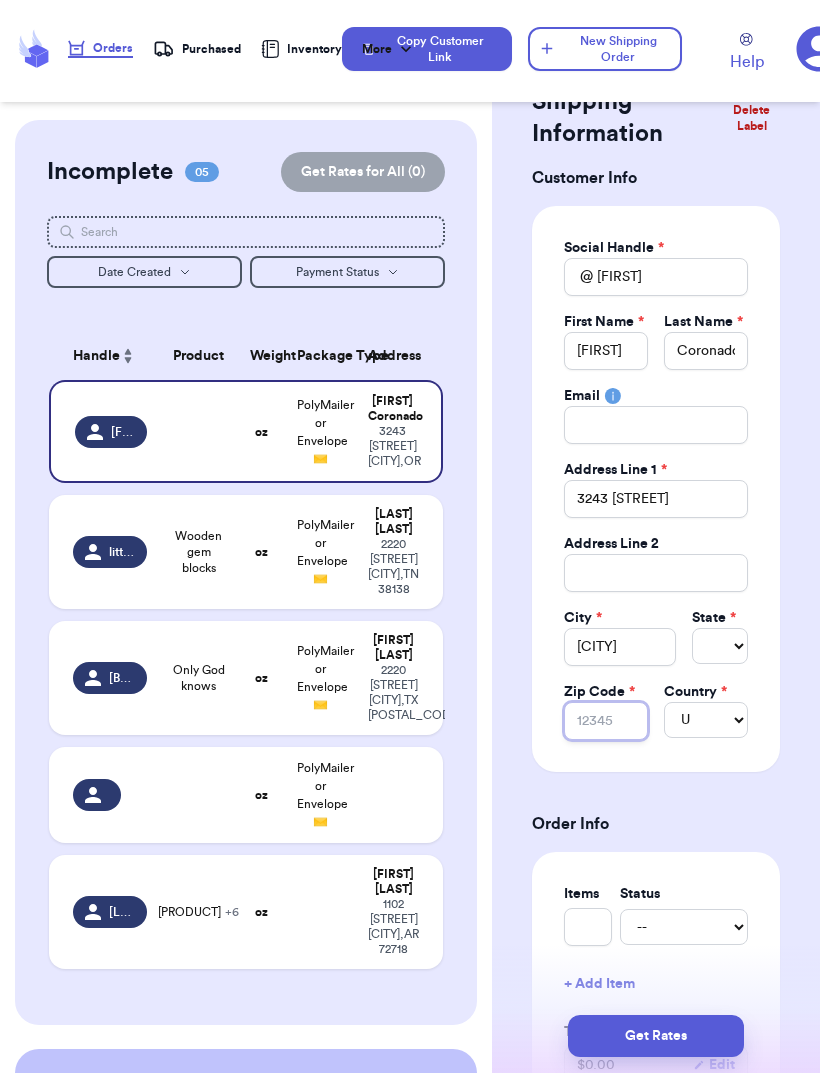 click on "Zip Code *" at bounding box center (606, 721) 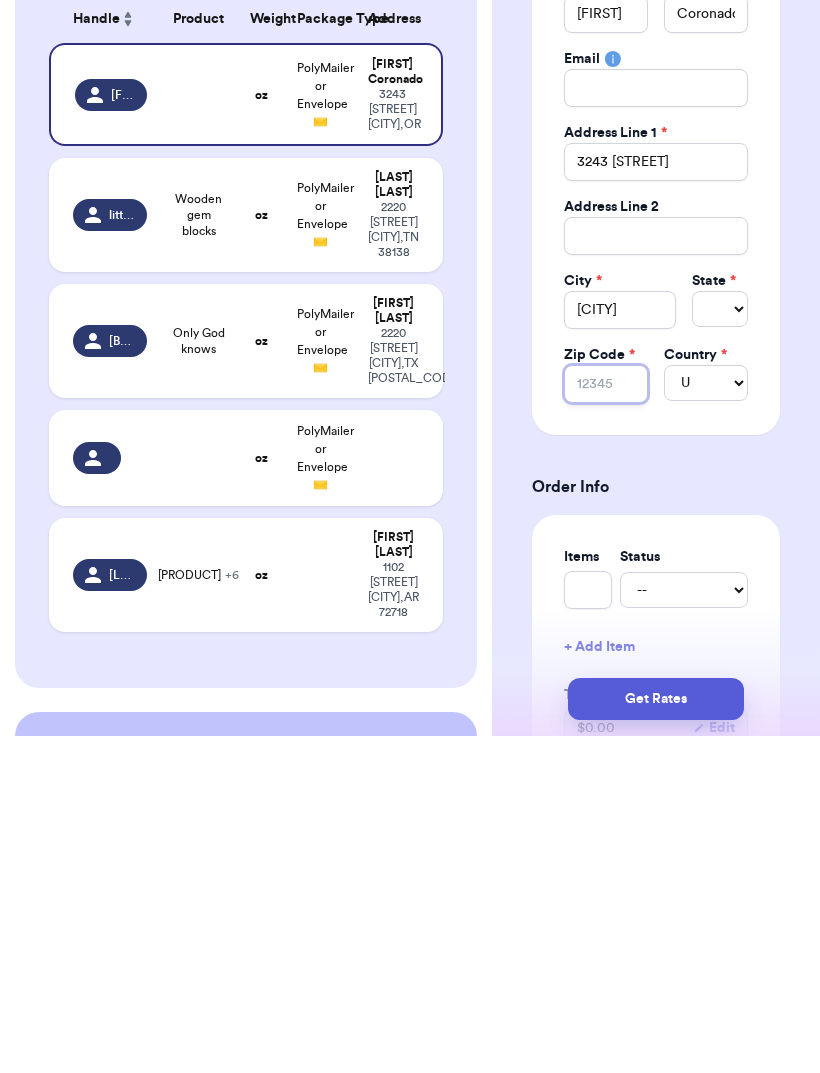 type on "9" 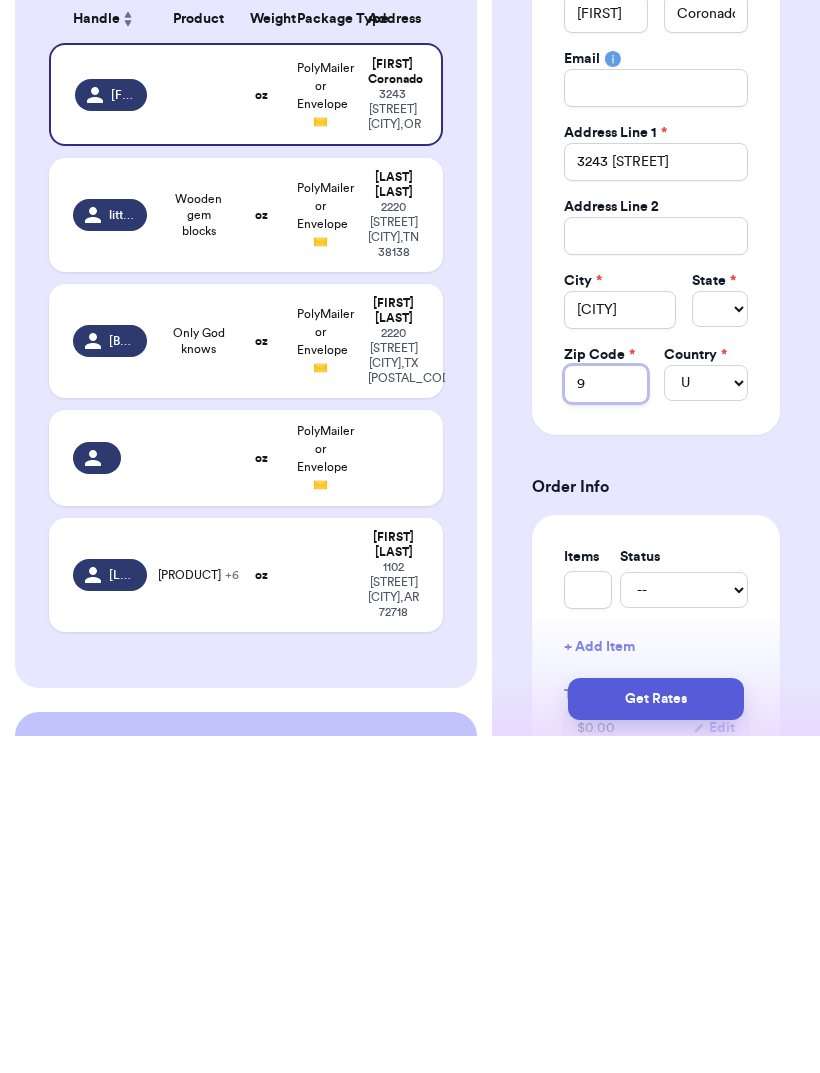 type 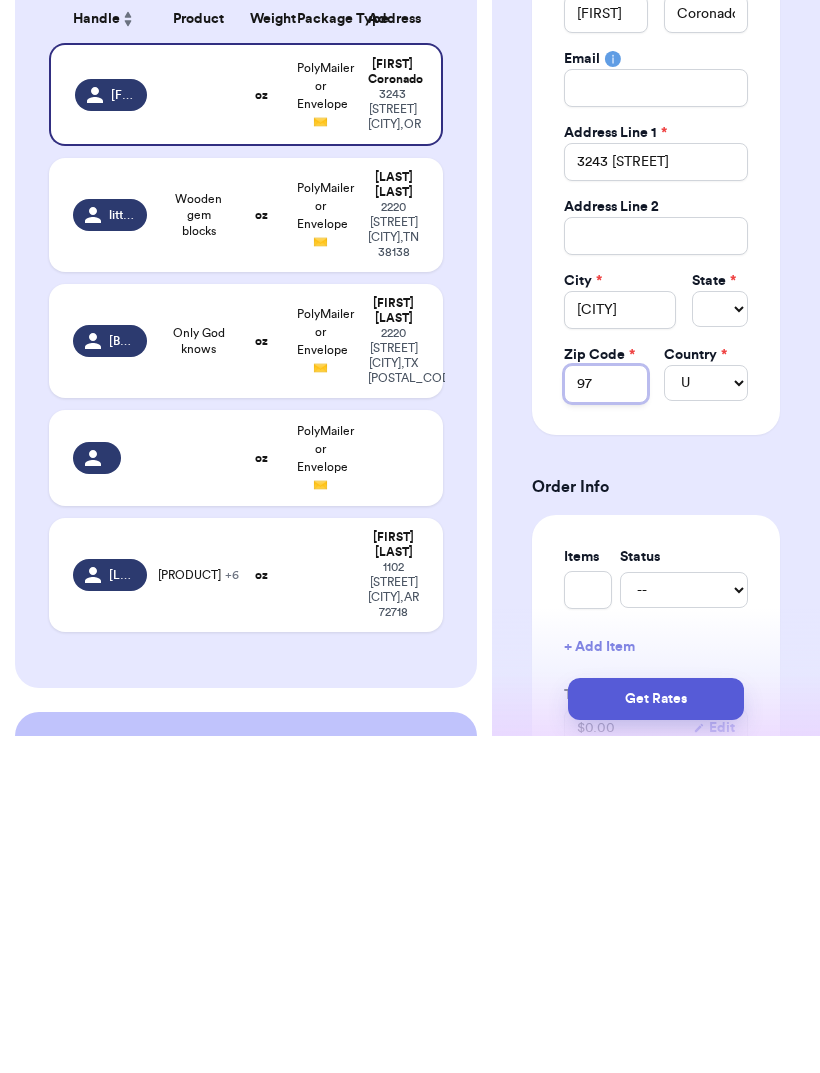 type 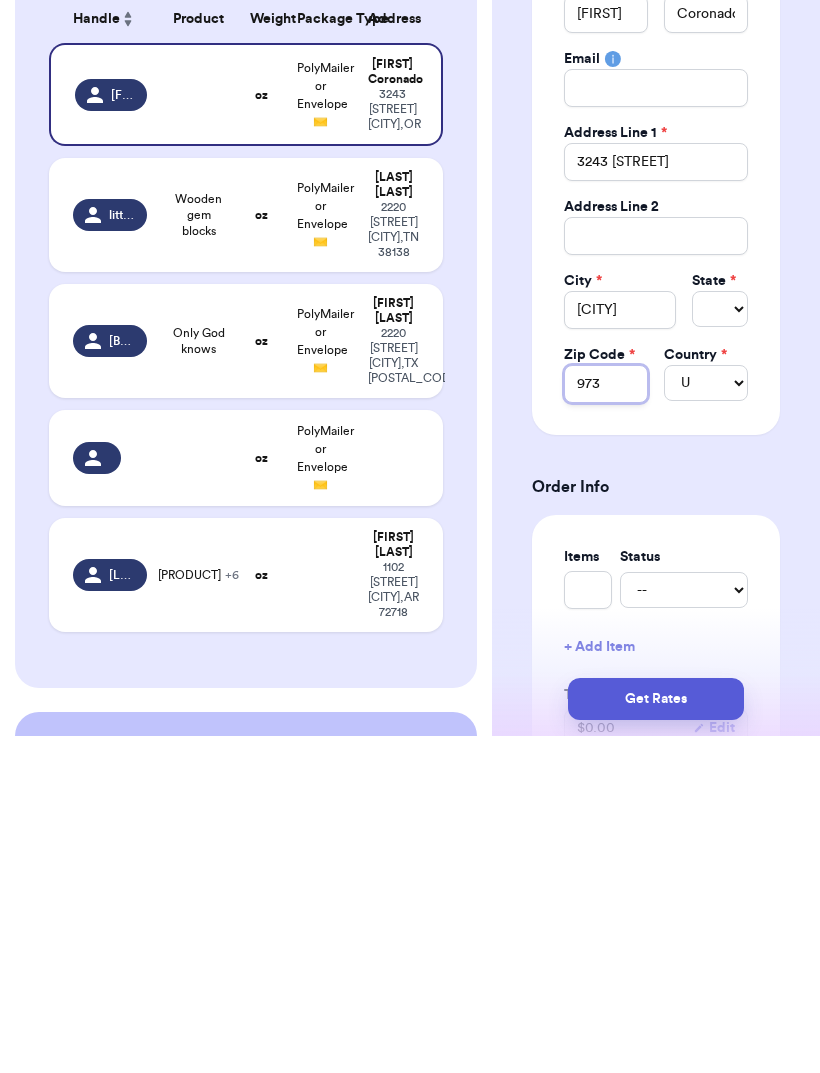 type 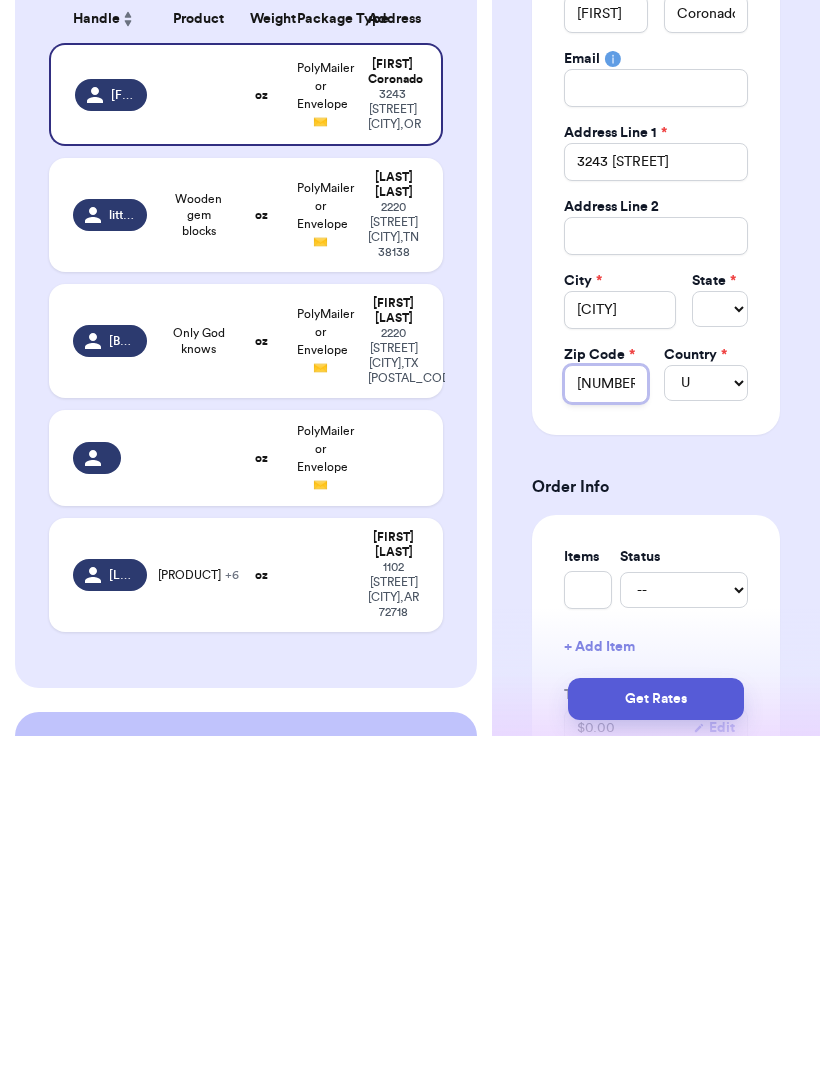 type 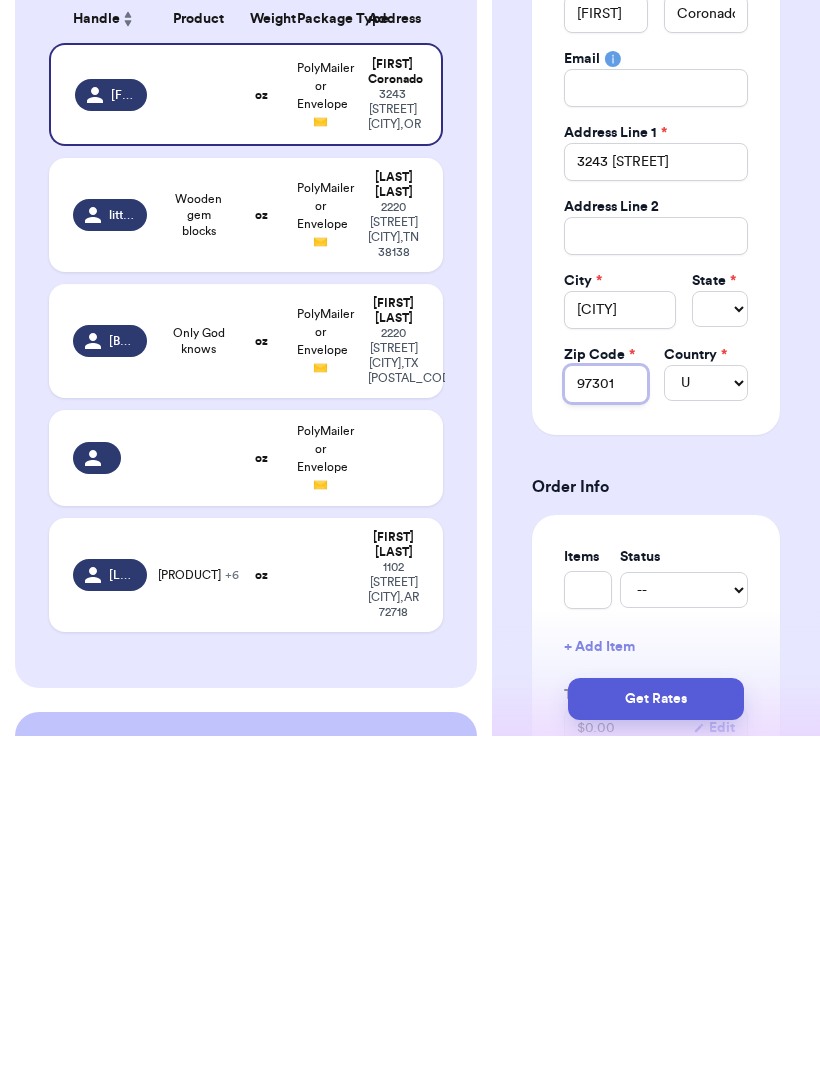 type 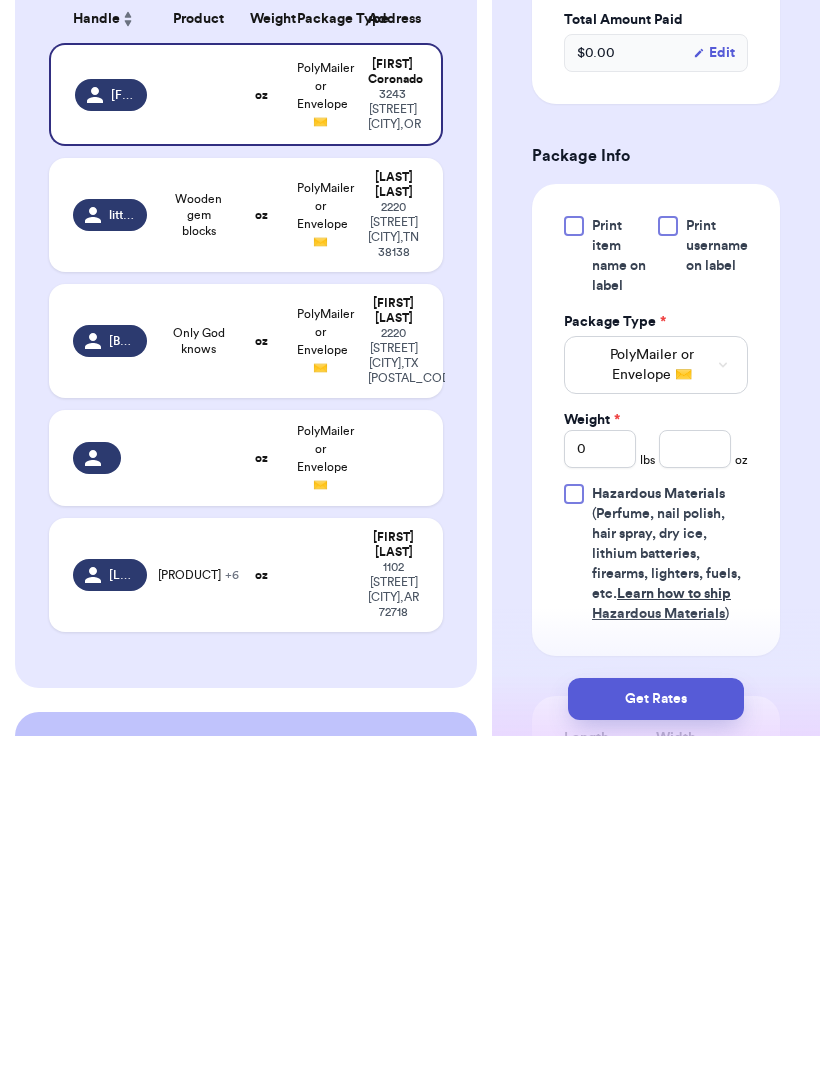 scroll, scrollTop: 750, scrollLeft: 0, axis: vertical 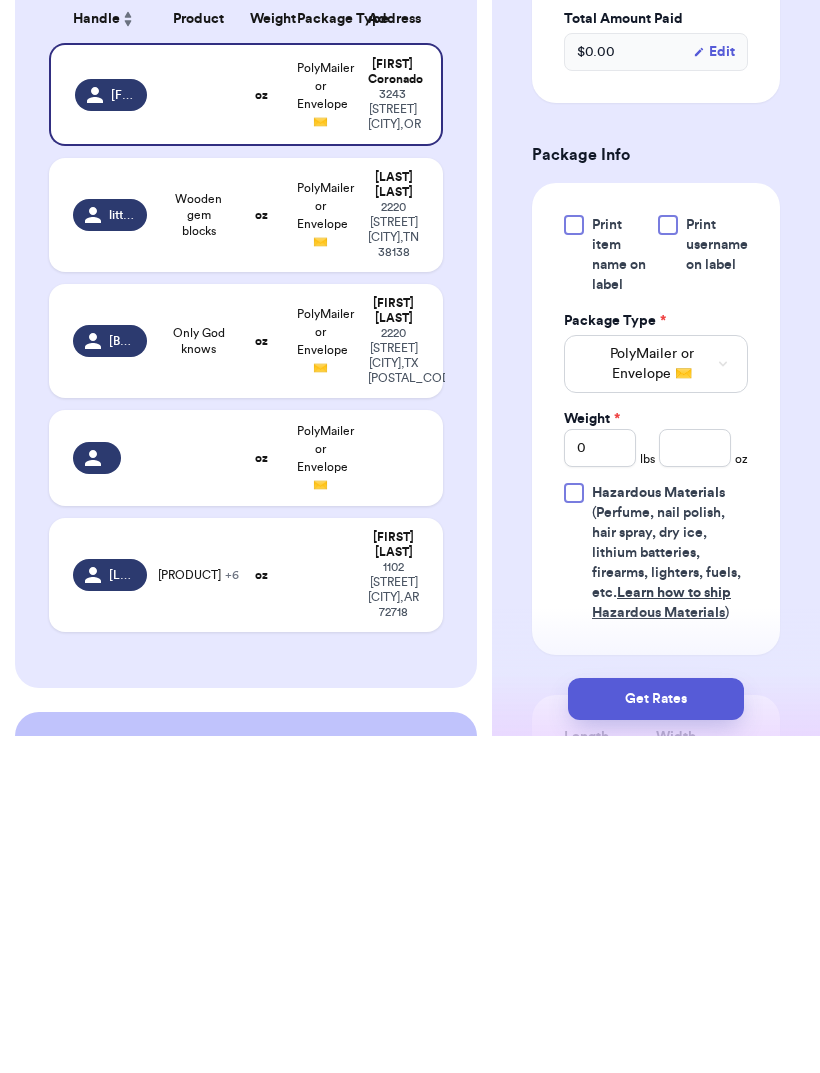 type on "97301" 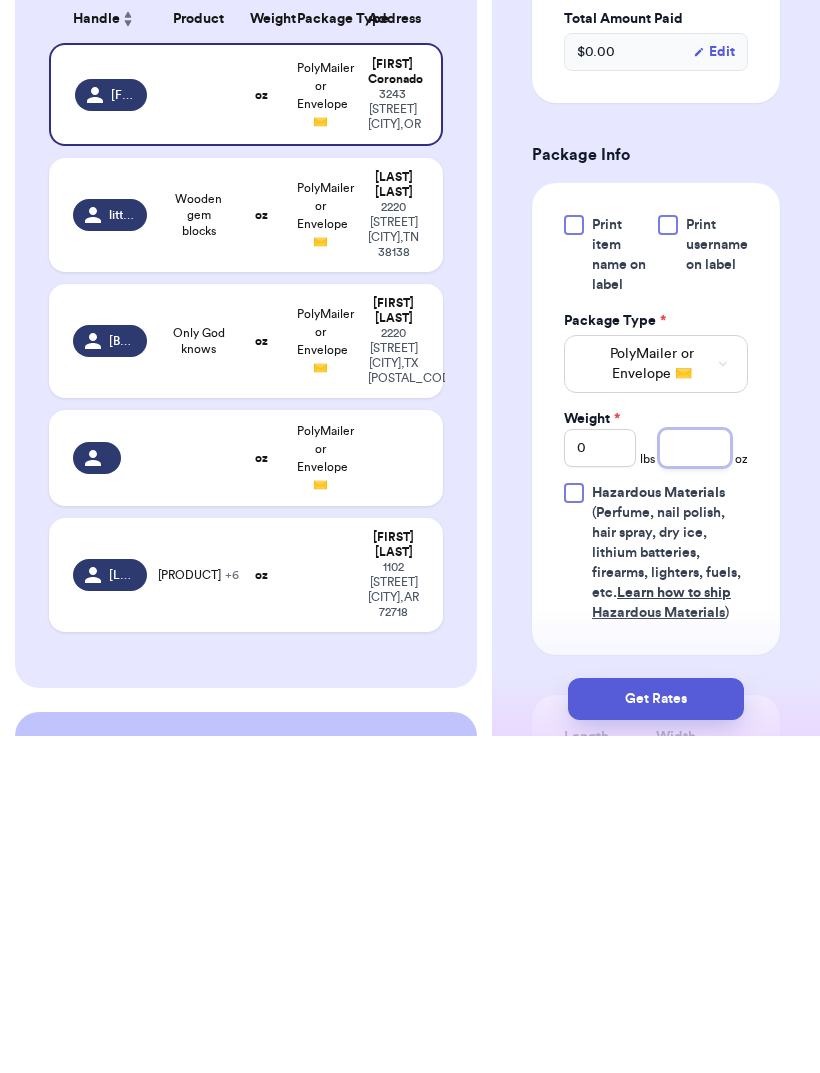 click at bounding box center (695, 785) 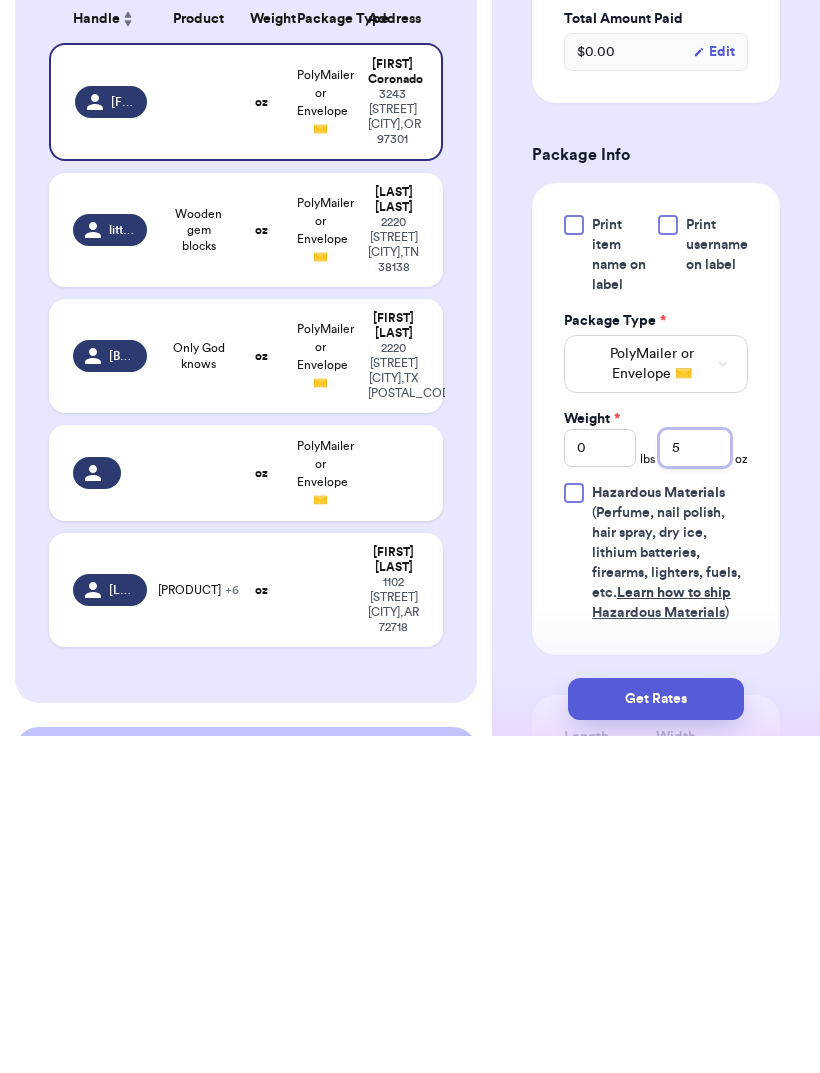 type on "5" 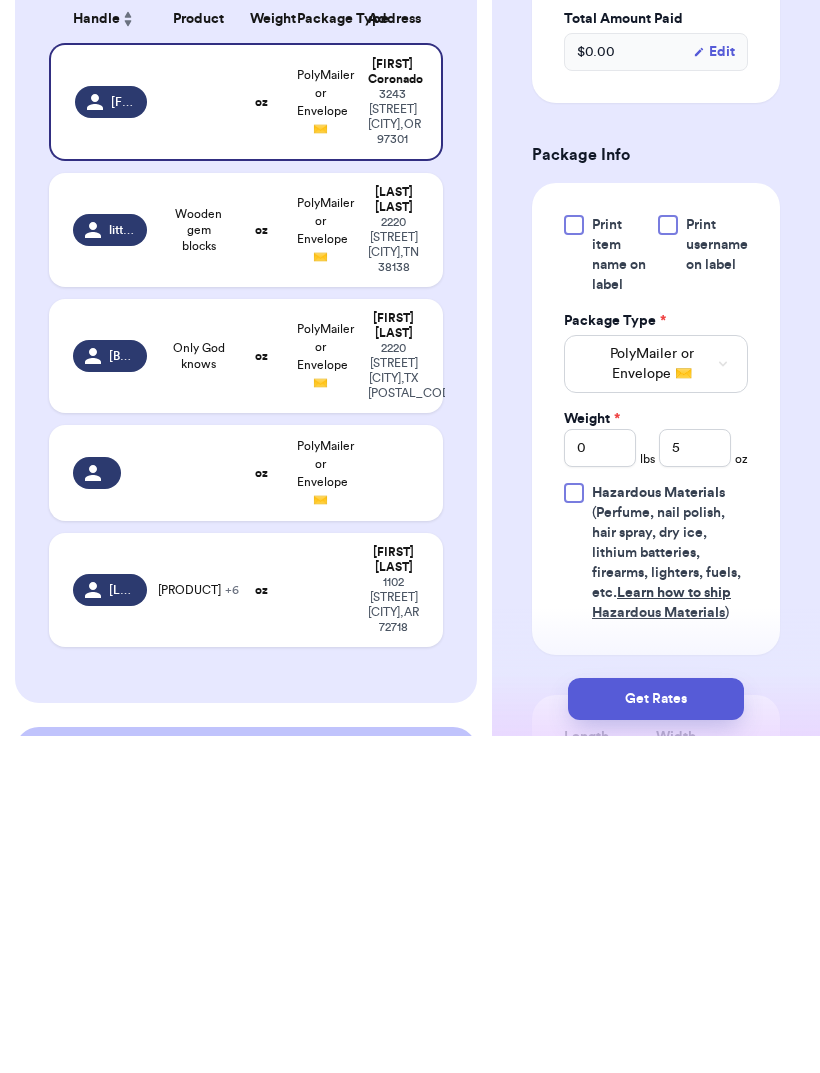 click on "Get Rates" at bounding box center (656, 1036) 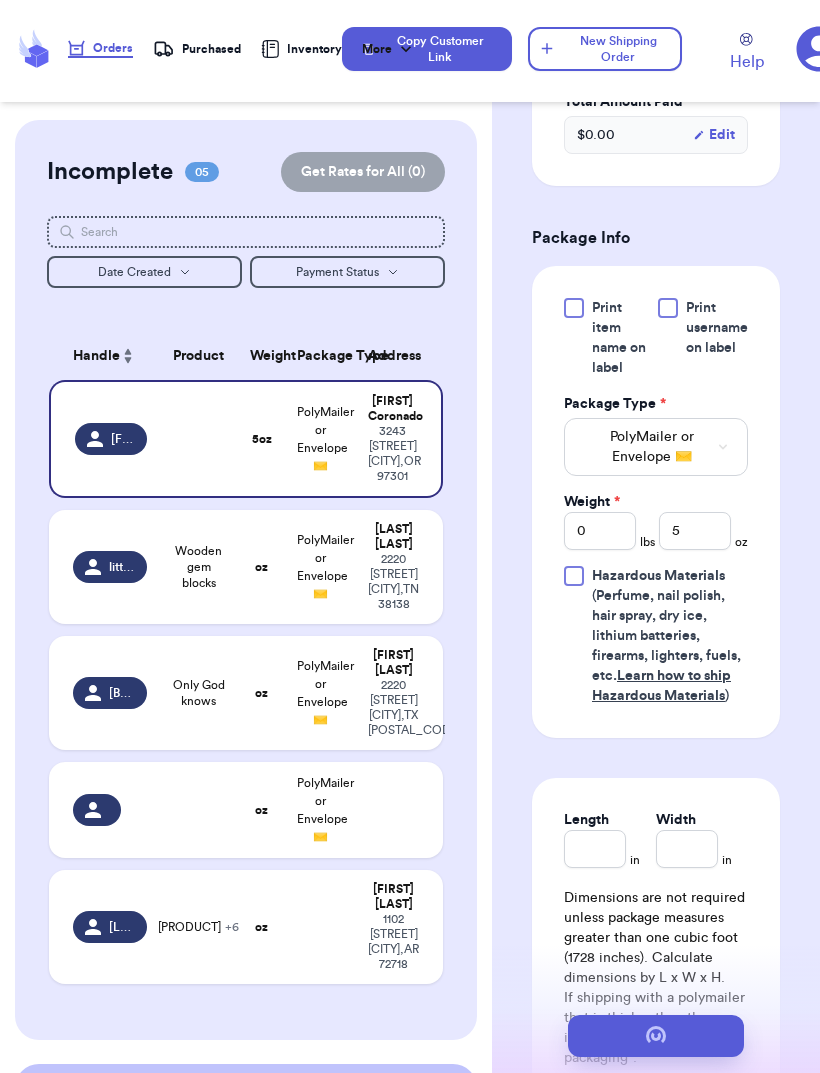 scroll, scrollTop: 0, scrollLeft: 0, axis: both 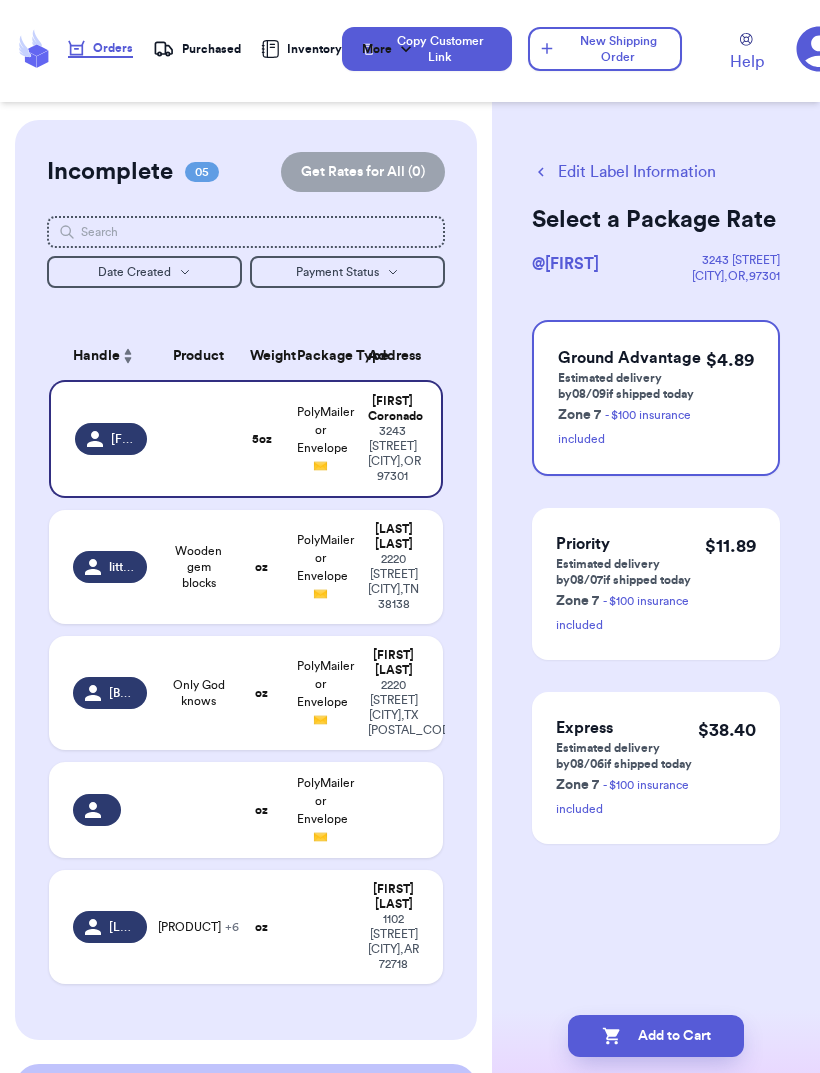 click 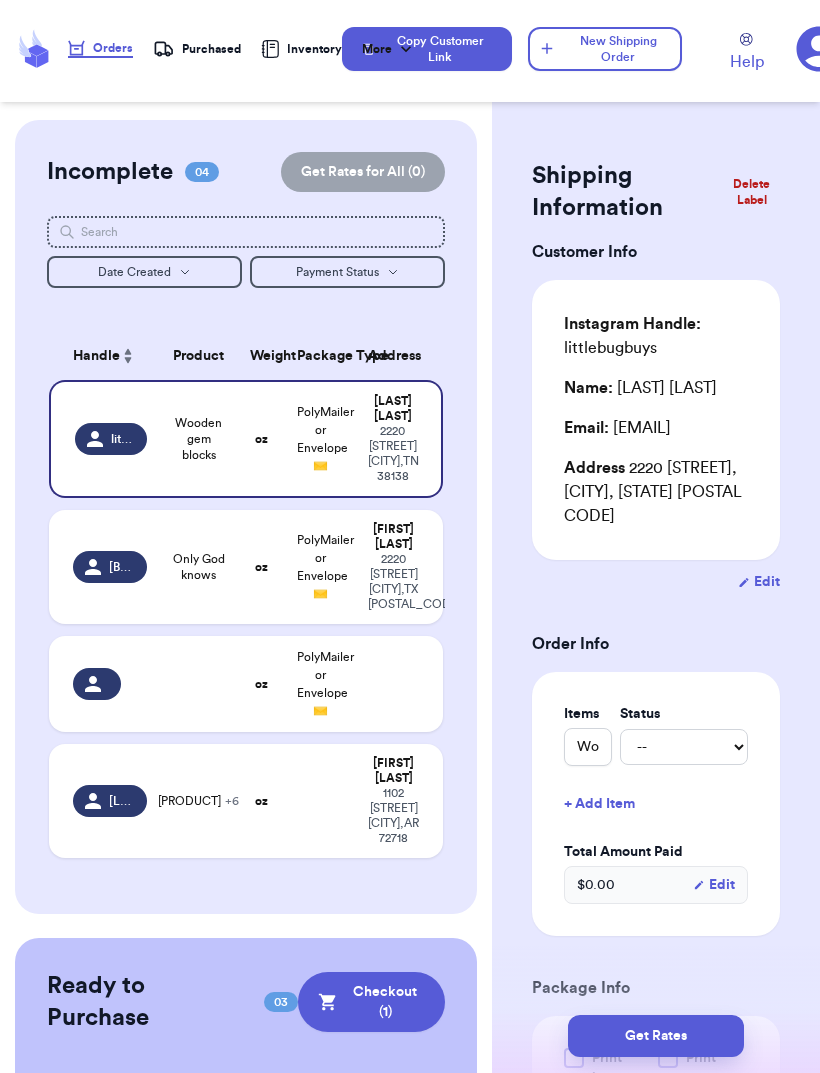 type 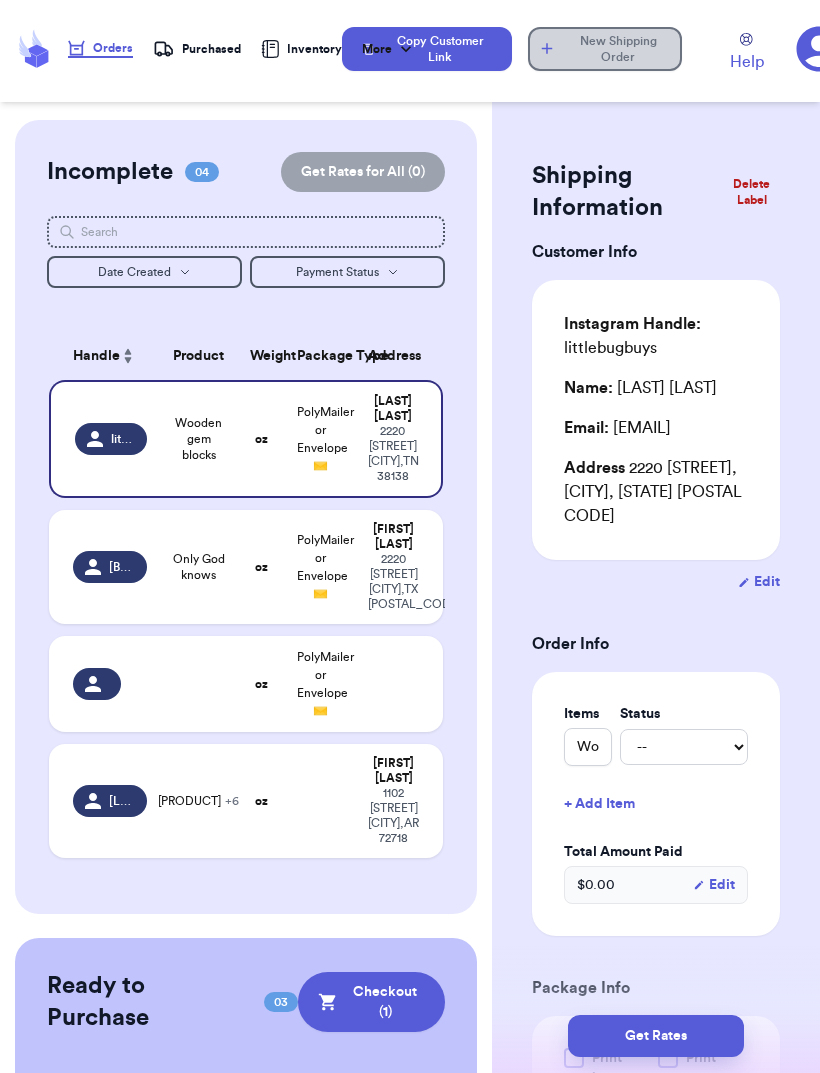 type 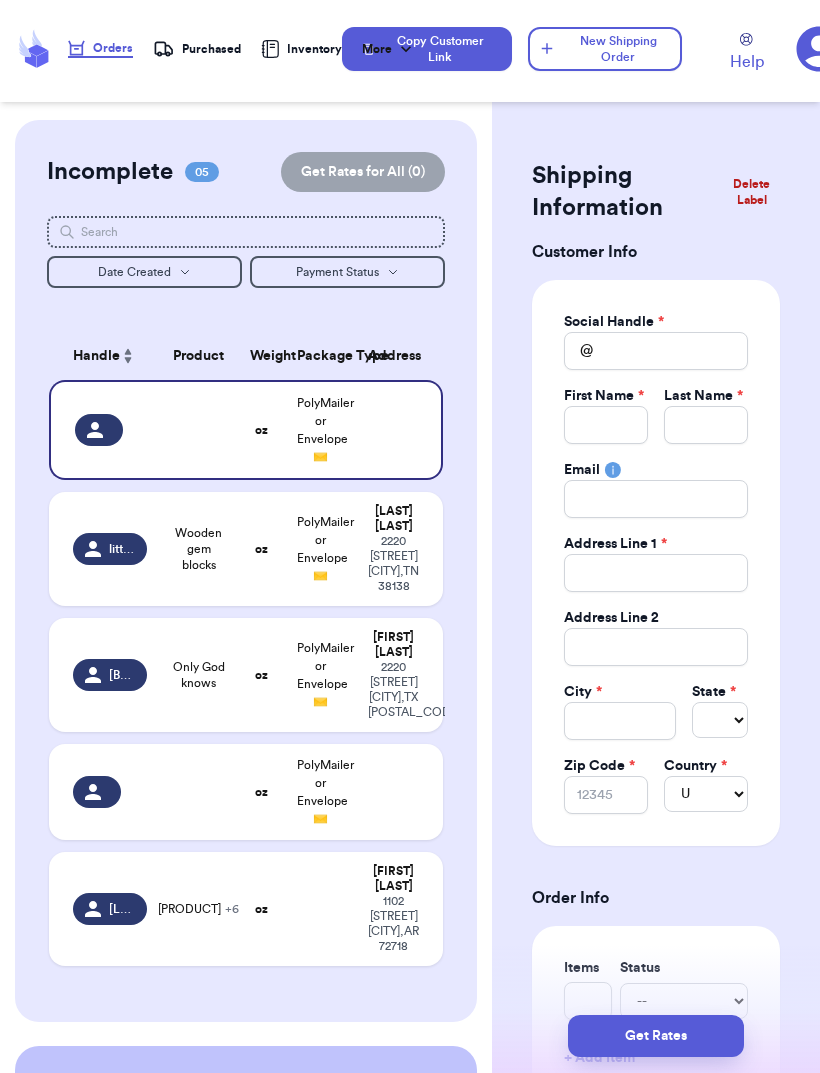 scroll, scrollTop: 0, scrollLeft: 0, axis: both 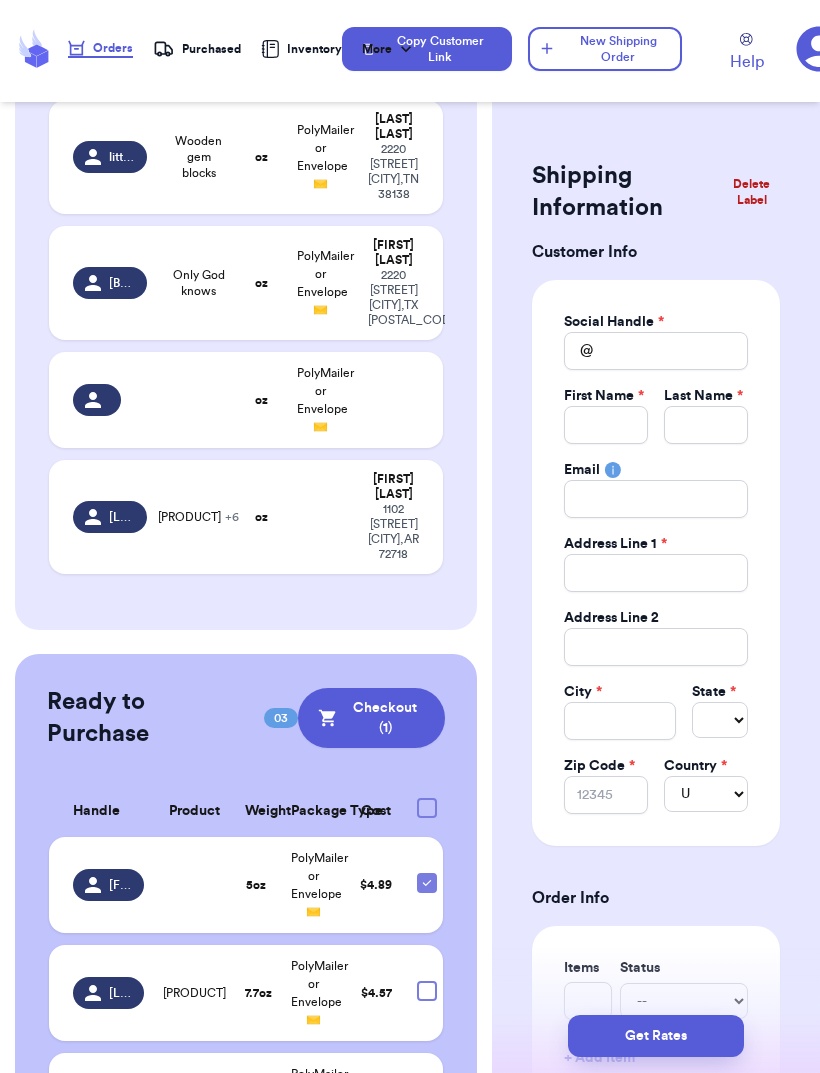 type 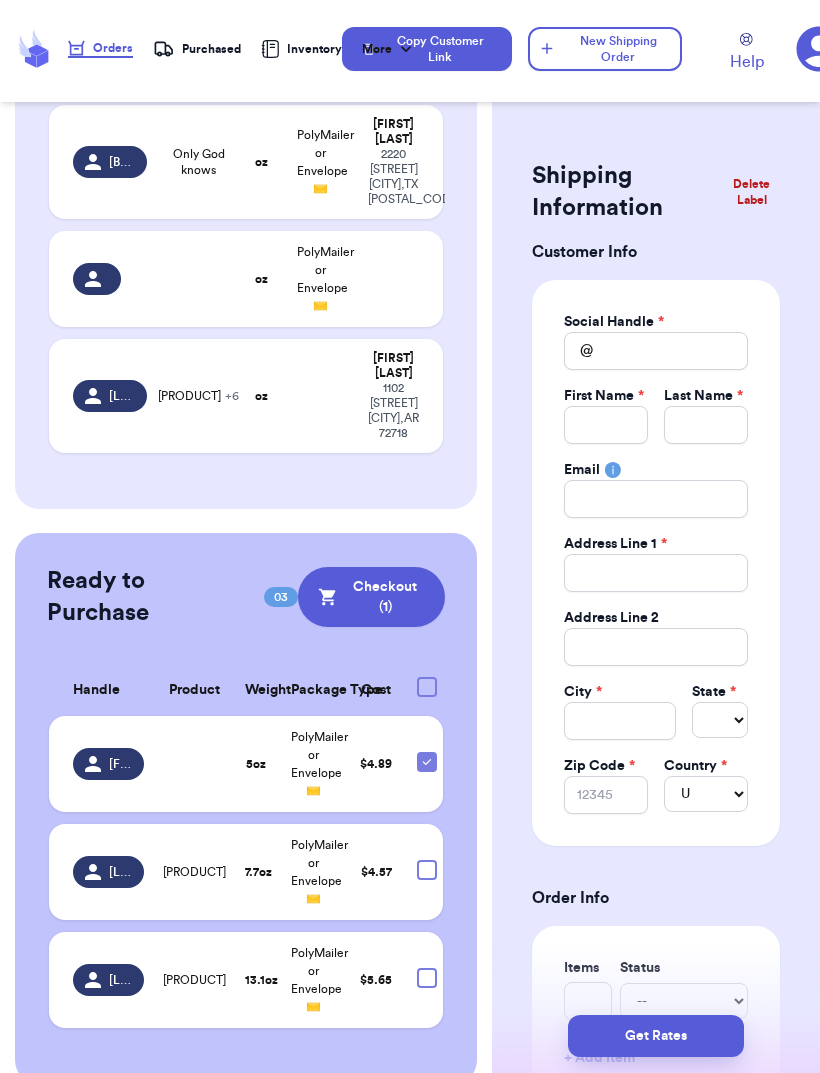 scroll, scrollTop: 513, scrollLeft: 0, axis: vertical 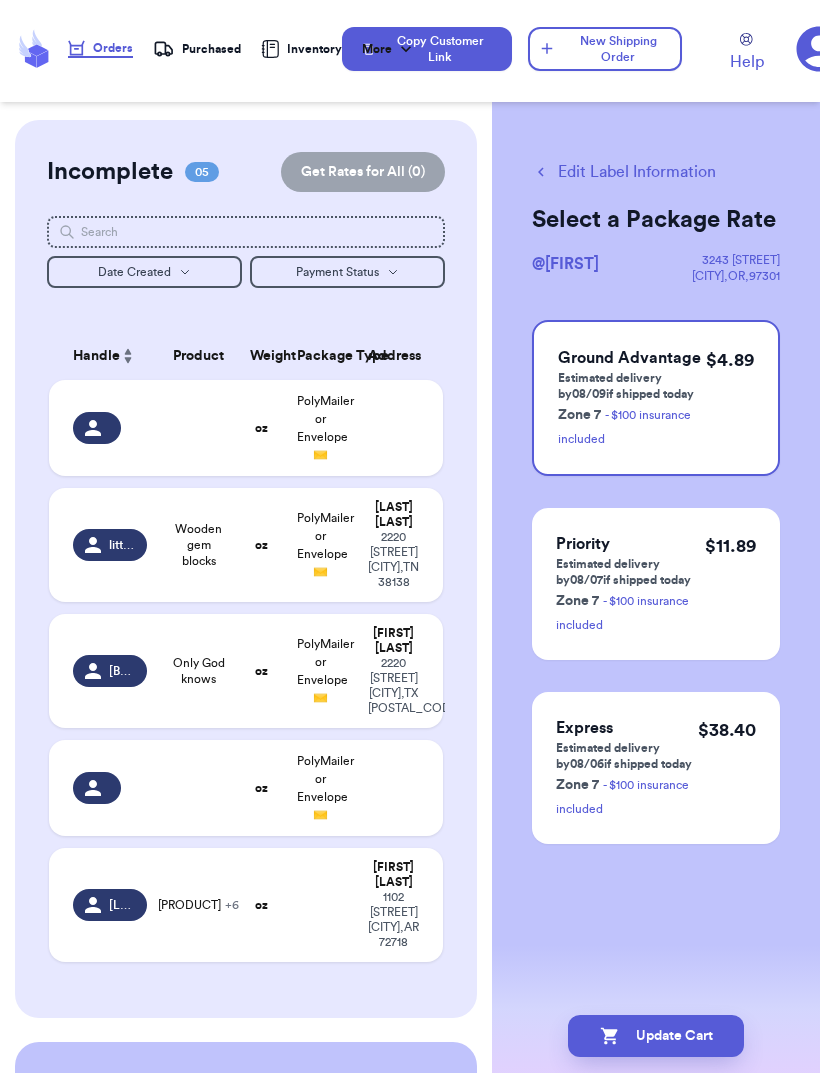click on "Select a Package Rate @ [FIRST] [LAST] [STREET] [CITY] , [STATE] , [POSTAL CODE] Ground Advantage Estimated delivery by [DATE] if shipped today Zone 7 - $100 insurance included $ 4.89 Priority Estimated delivery by [DATE] if shipped today Zone 7 - $100 insurance included $ 11.89 Express Estimated delivery by [DATE] if shipped today Zone 7 - $100 insurance included $ 38.40 Update Cart" at bounding box center [656, 524] 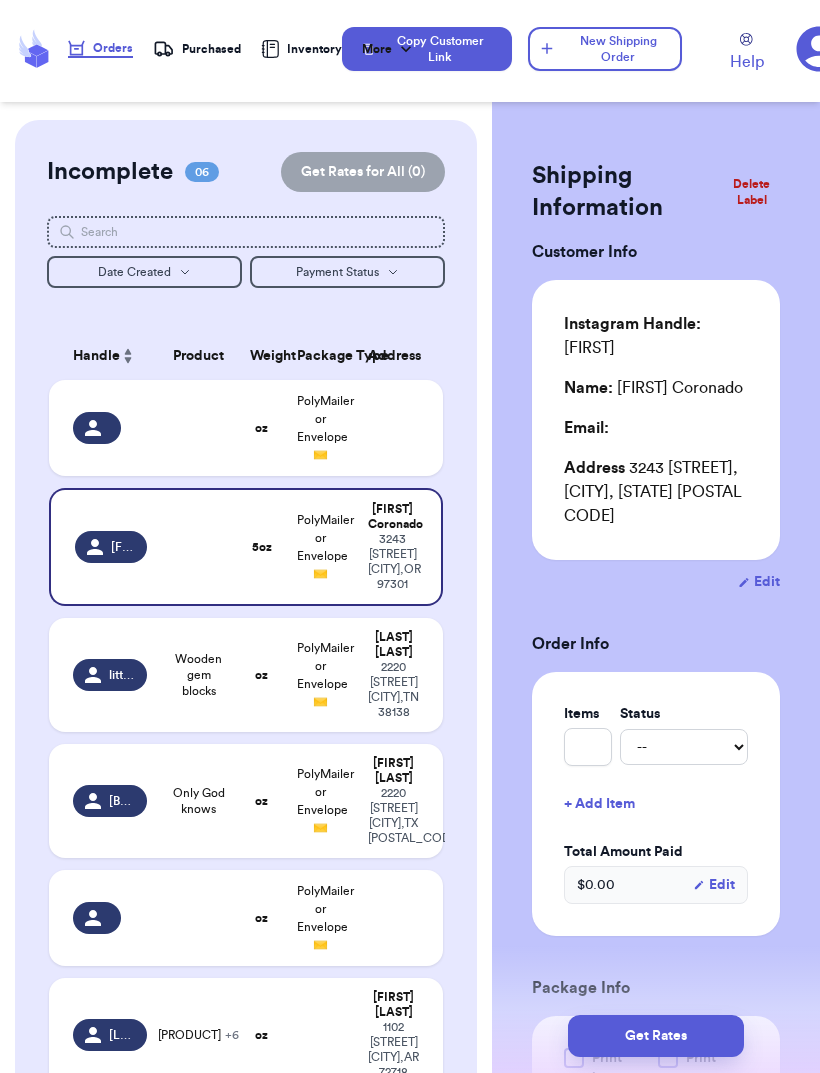 click on "Shipping Information" at bounding box center [627, 192] 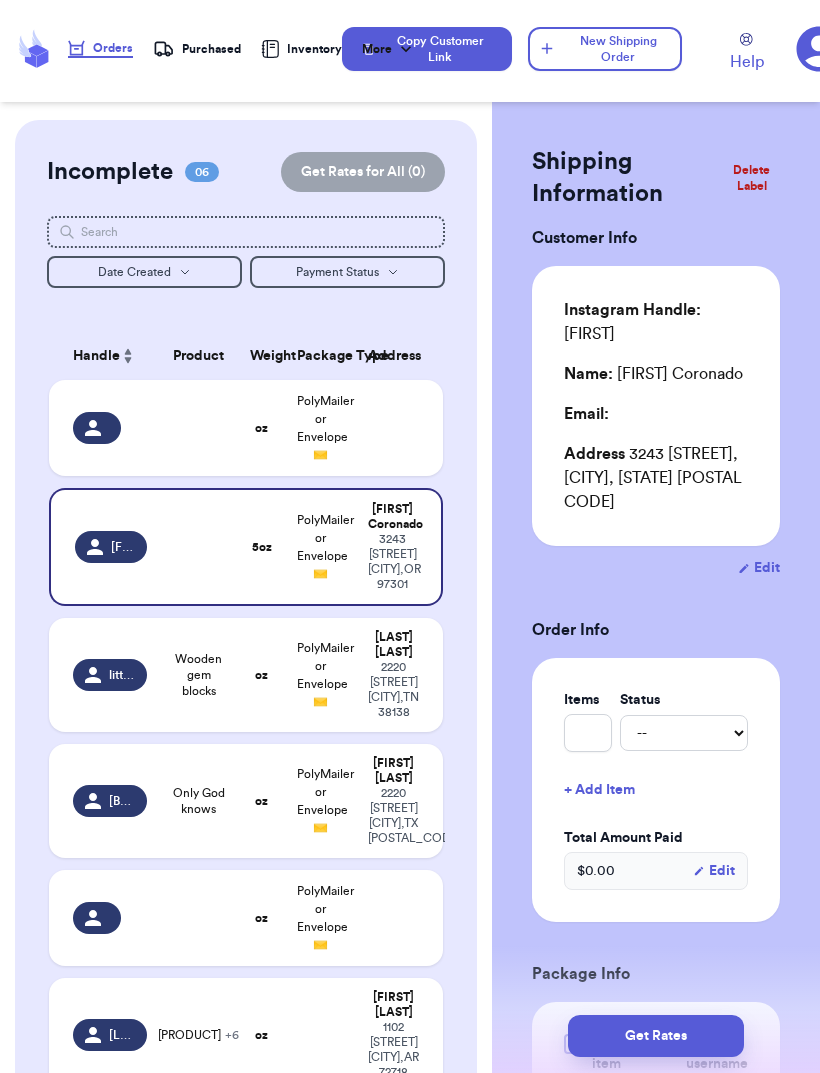 scroll, scrollTop: 5, scrollLeft: 0, axis: vertical 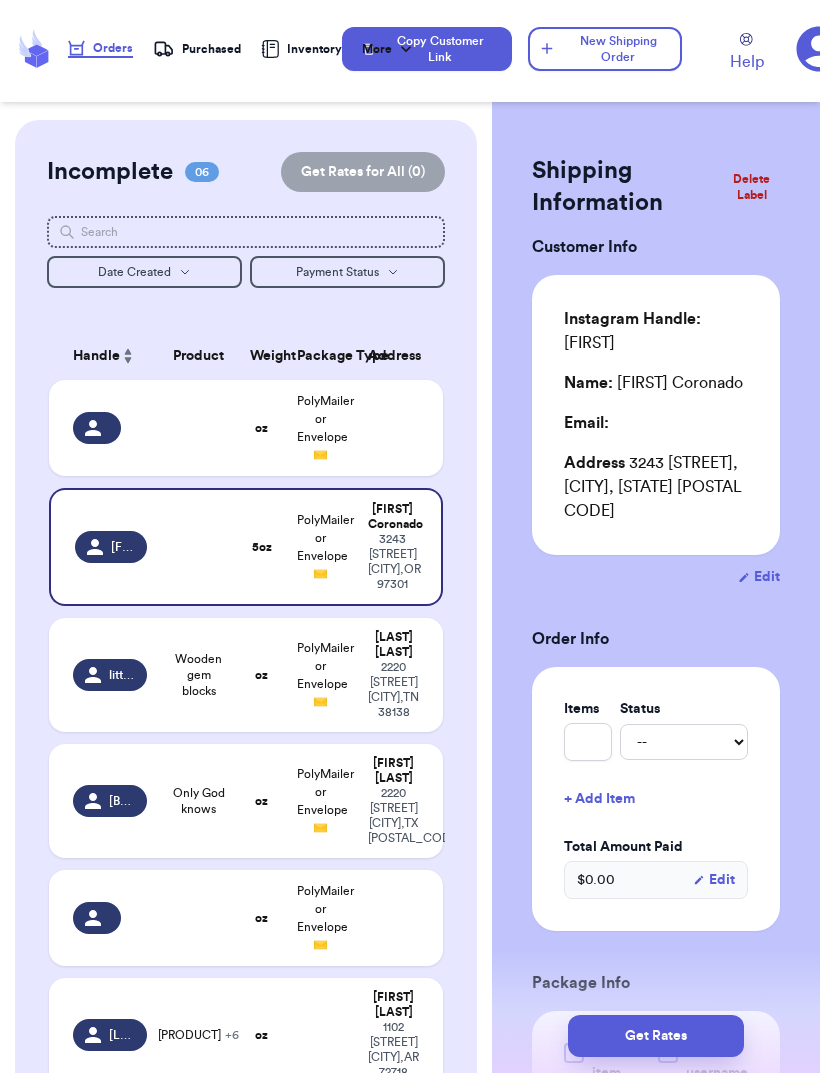 click on "Edit" at bounding box center (759, 577) 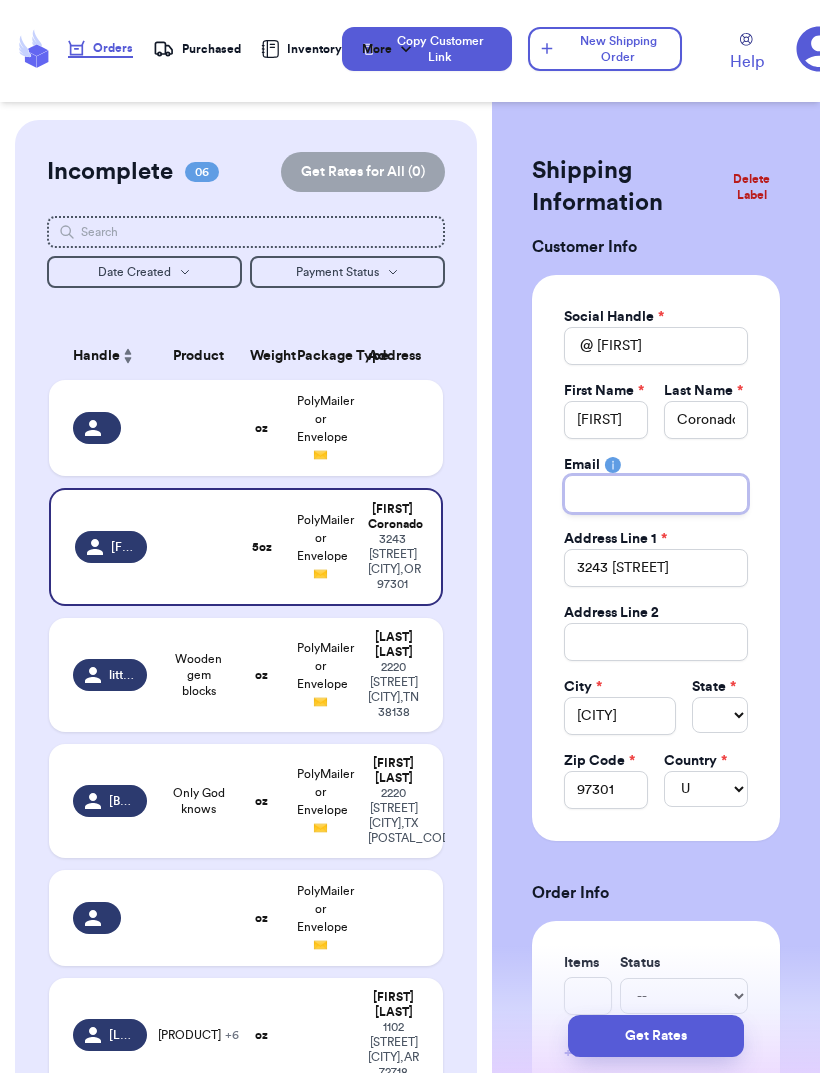 click on "Total Amount Paid" at bounding box center [656, 494] 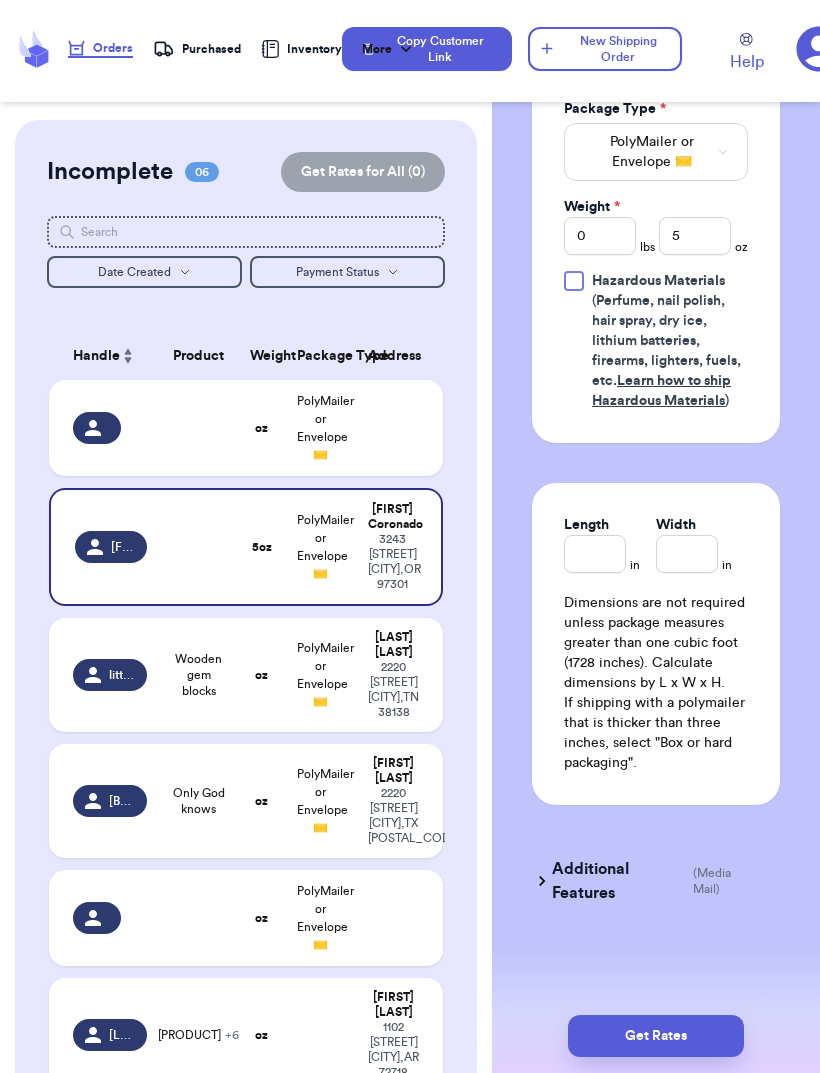 scroll, scrollTop: 1299, scrollLeft: 0, axis: vertical 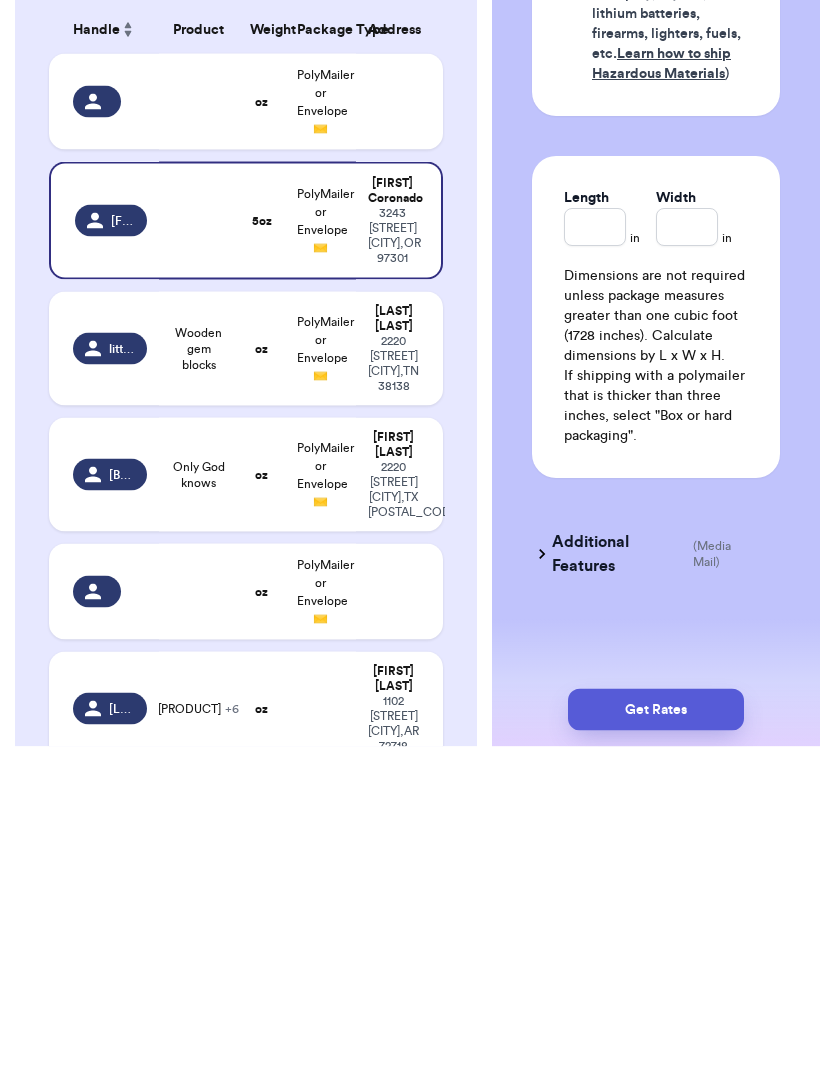 click on "Get Rates" at bounding box center (656, 1036) 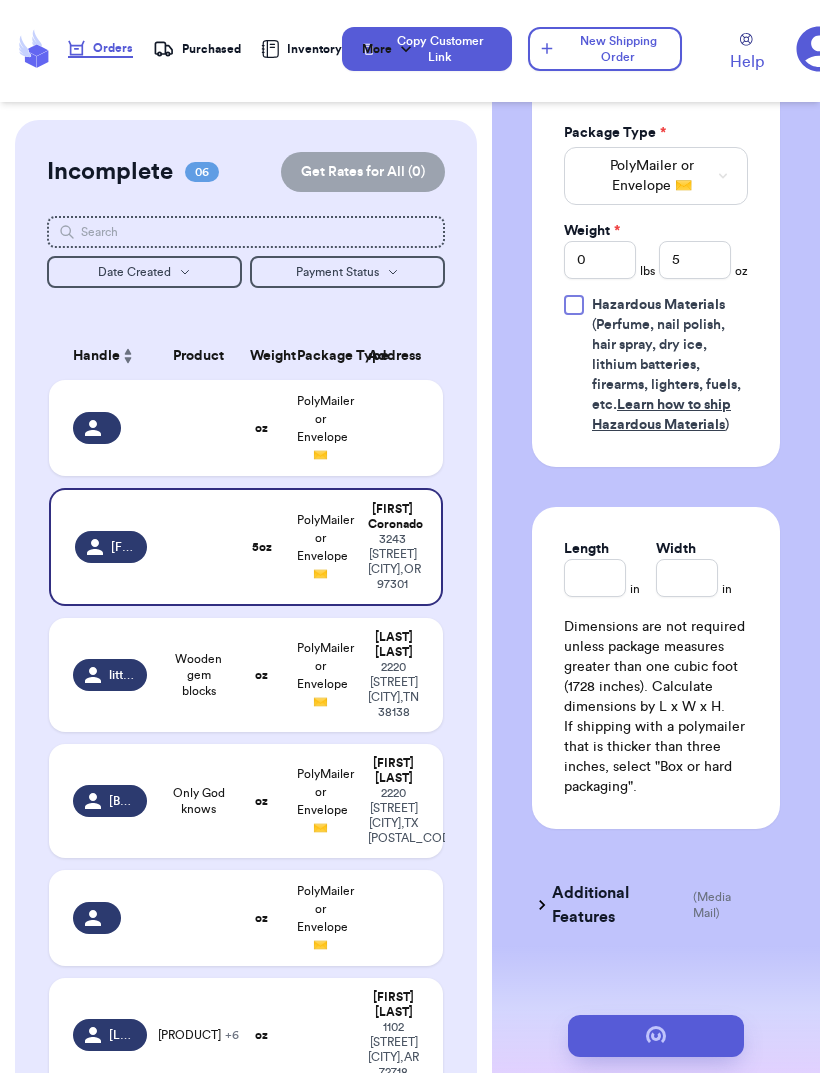 scroll, scrollTop: 0, scrollLeft: 0, axis: both 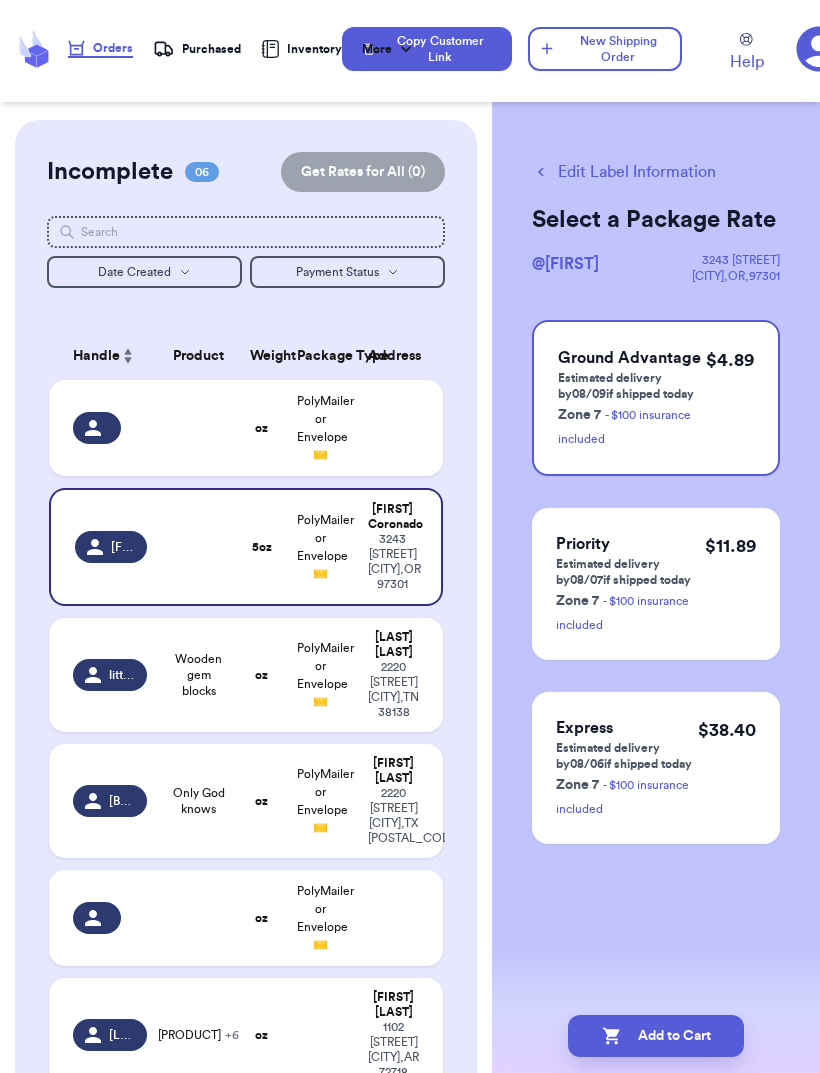 click 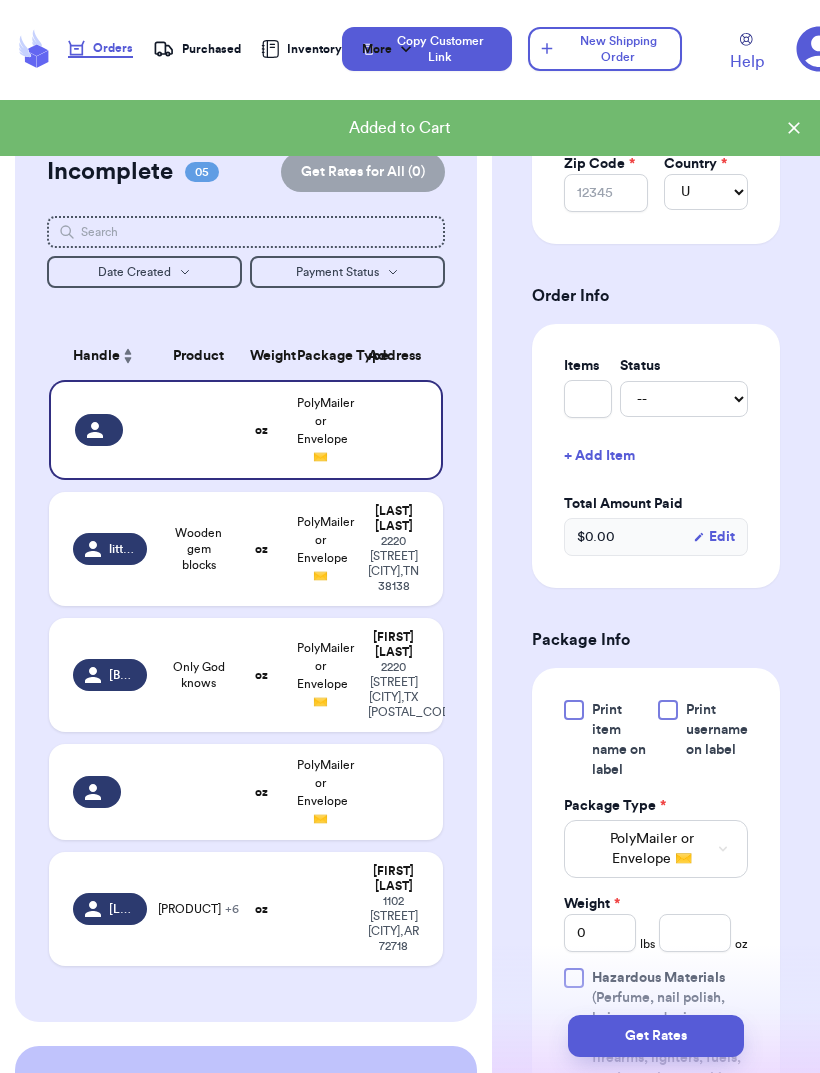 scroll, scrollTop: 646, scrollLeft: 0, axis: vertical 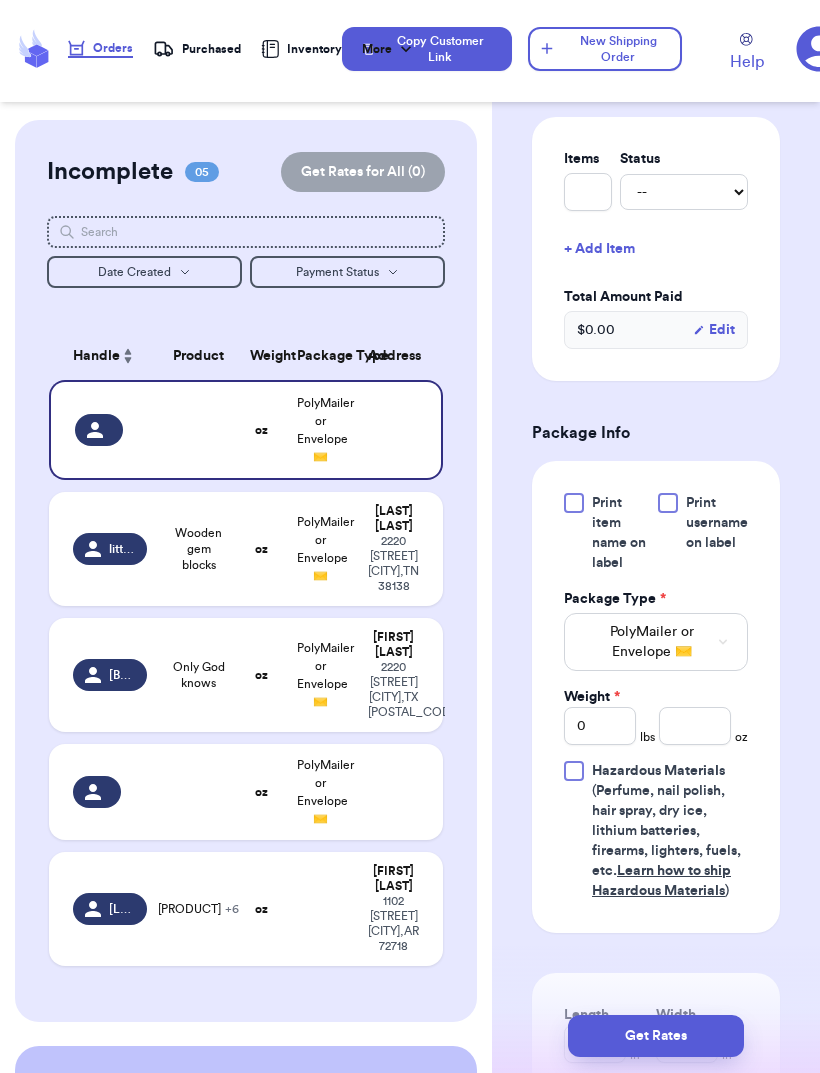 click at bounding box center (198, 430) 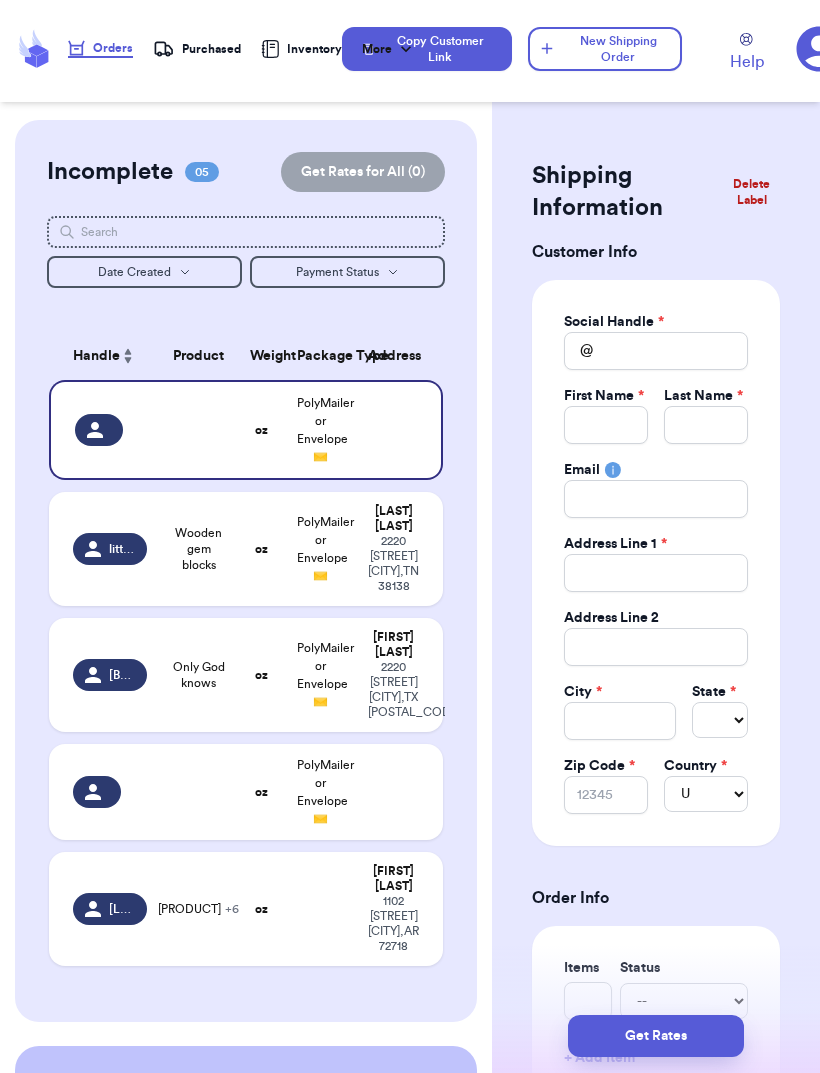 type 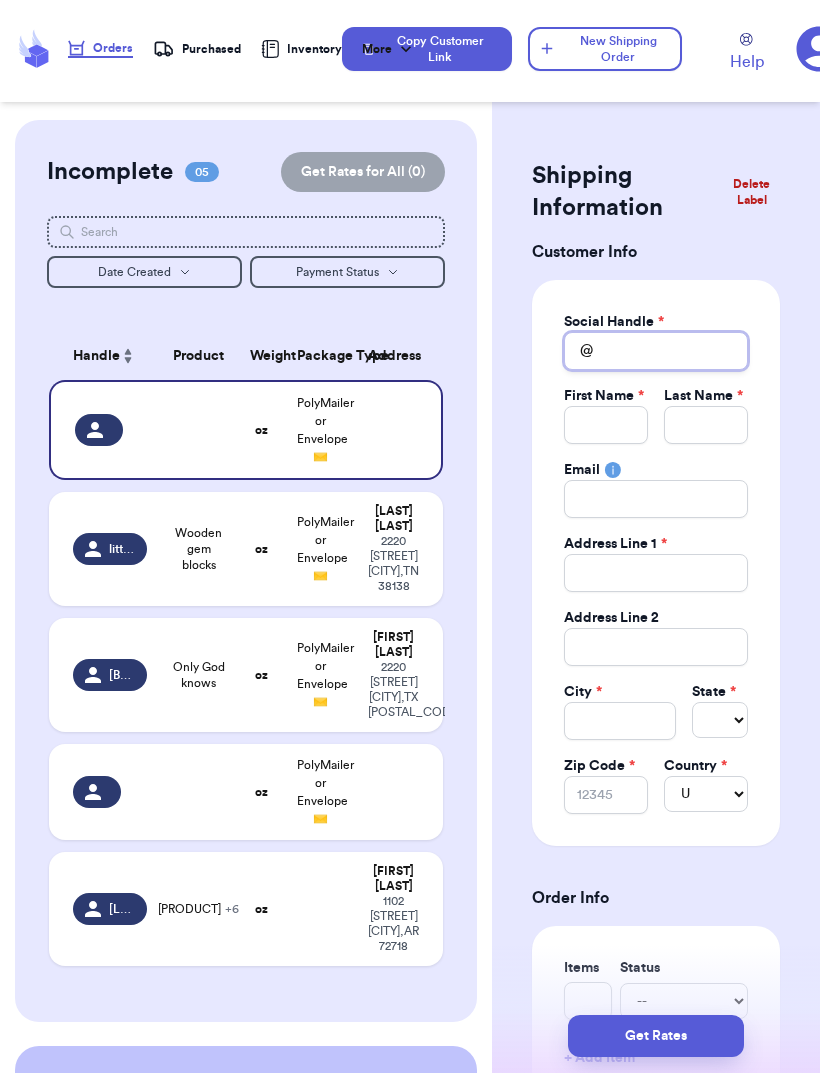 click on "Total Amount Paid" at bounding box center (656, 351) 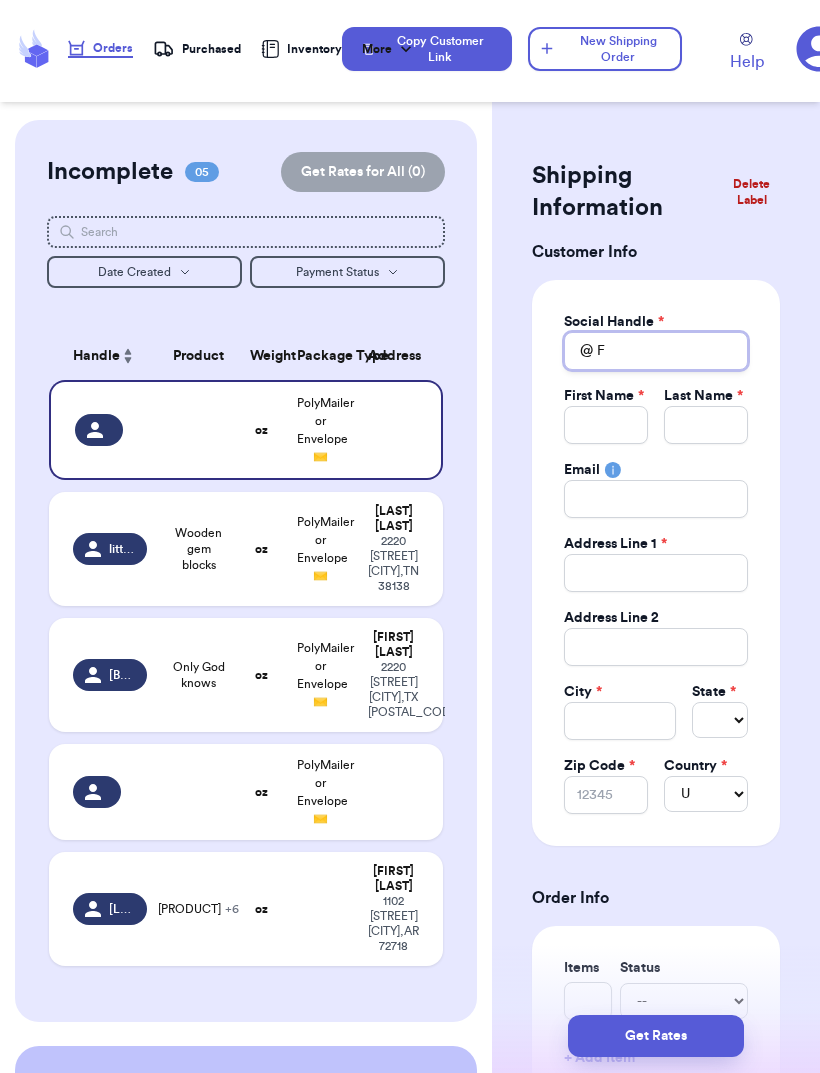 type 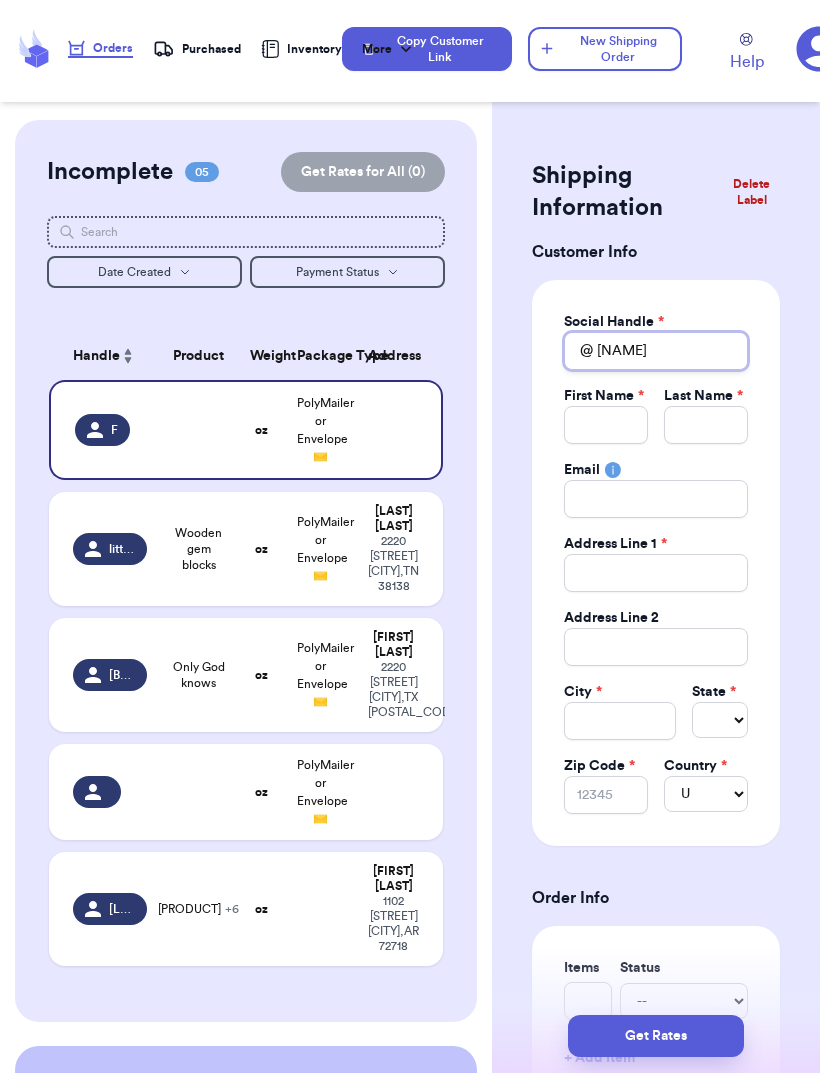 type 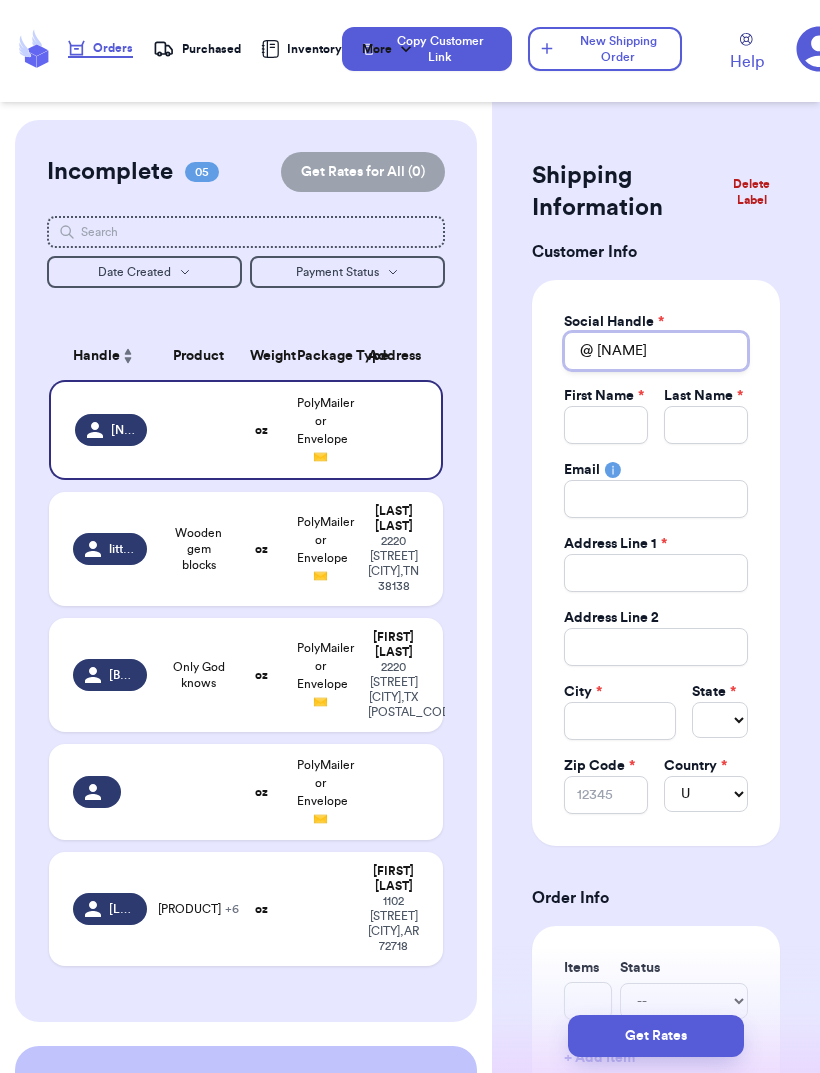 type on "[LAST]" 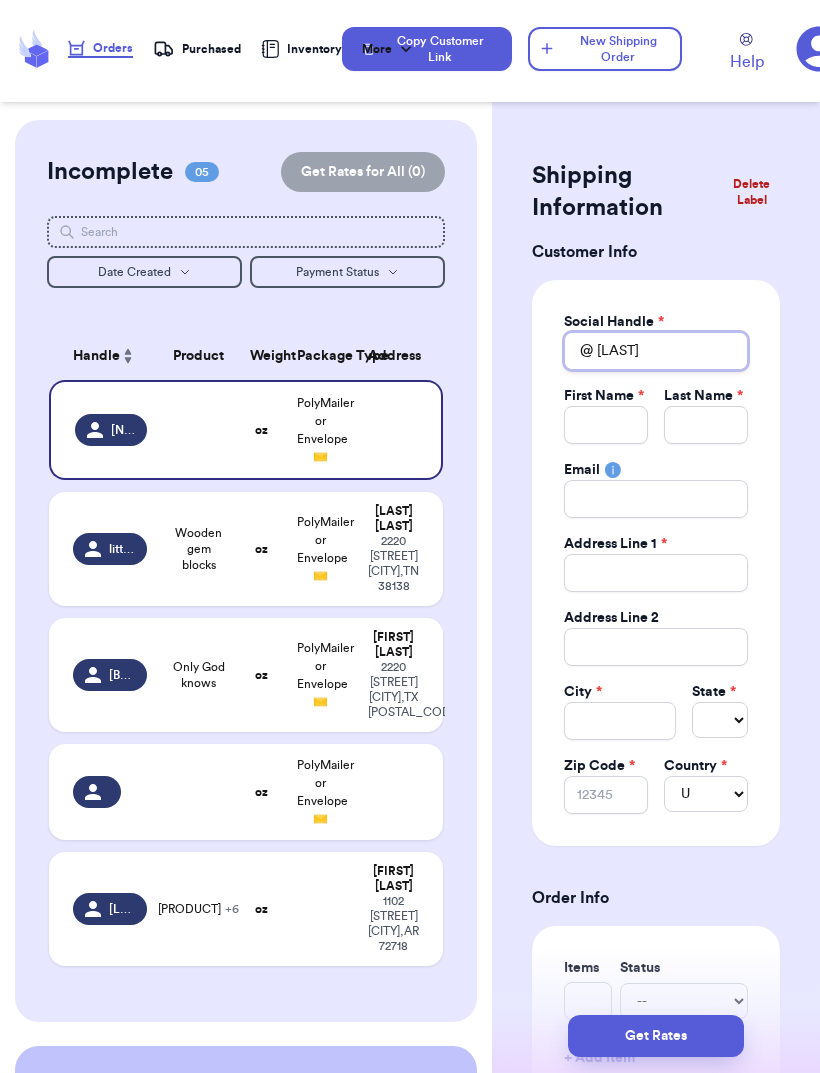 type 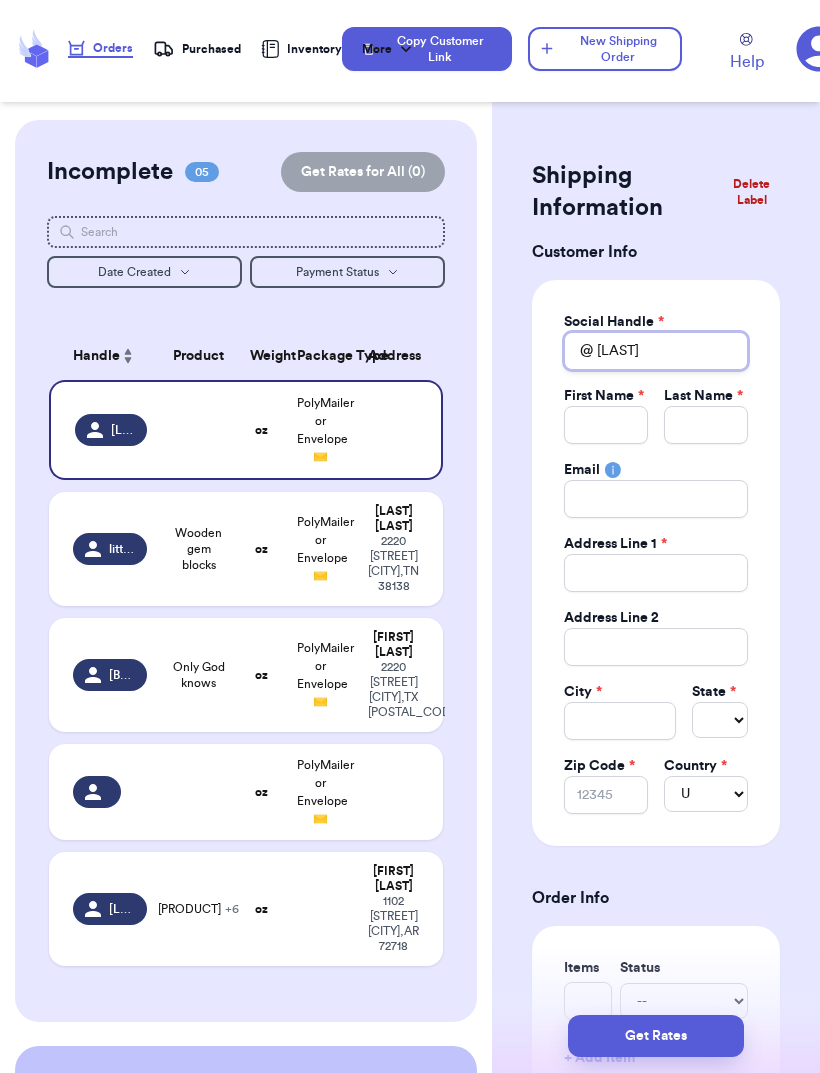 type on "[LAST]" 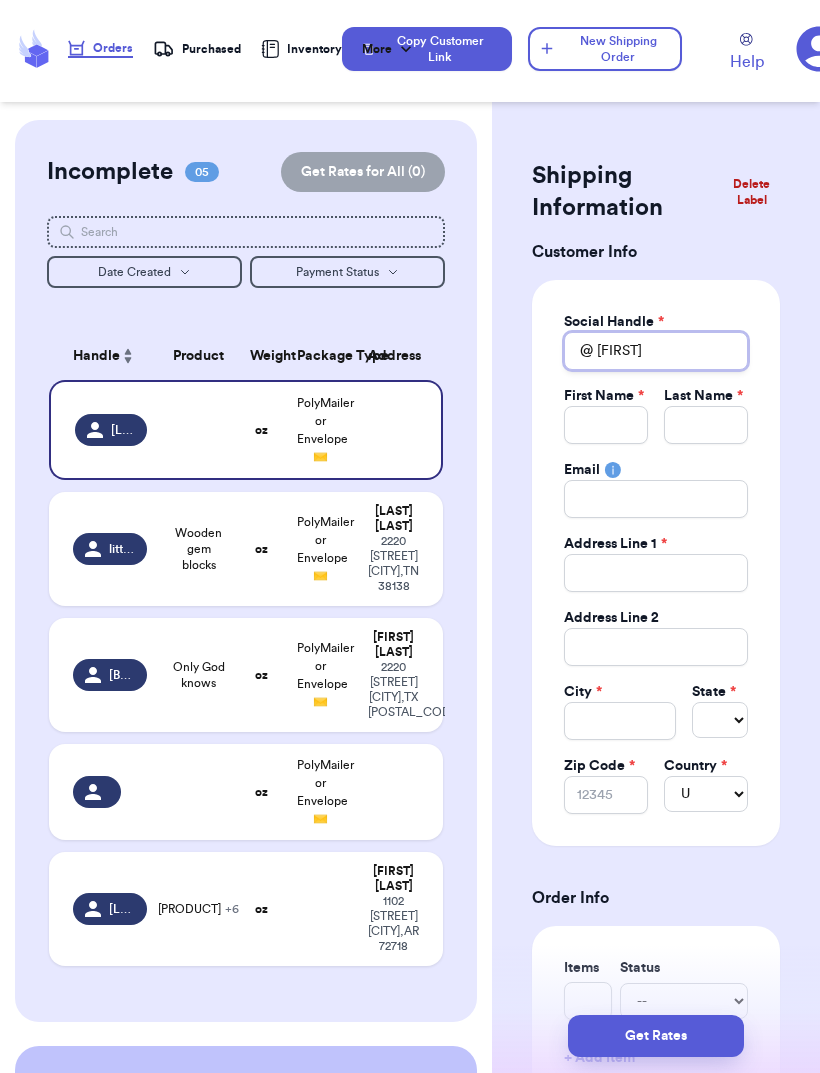 type 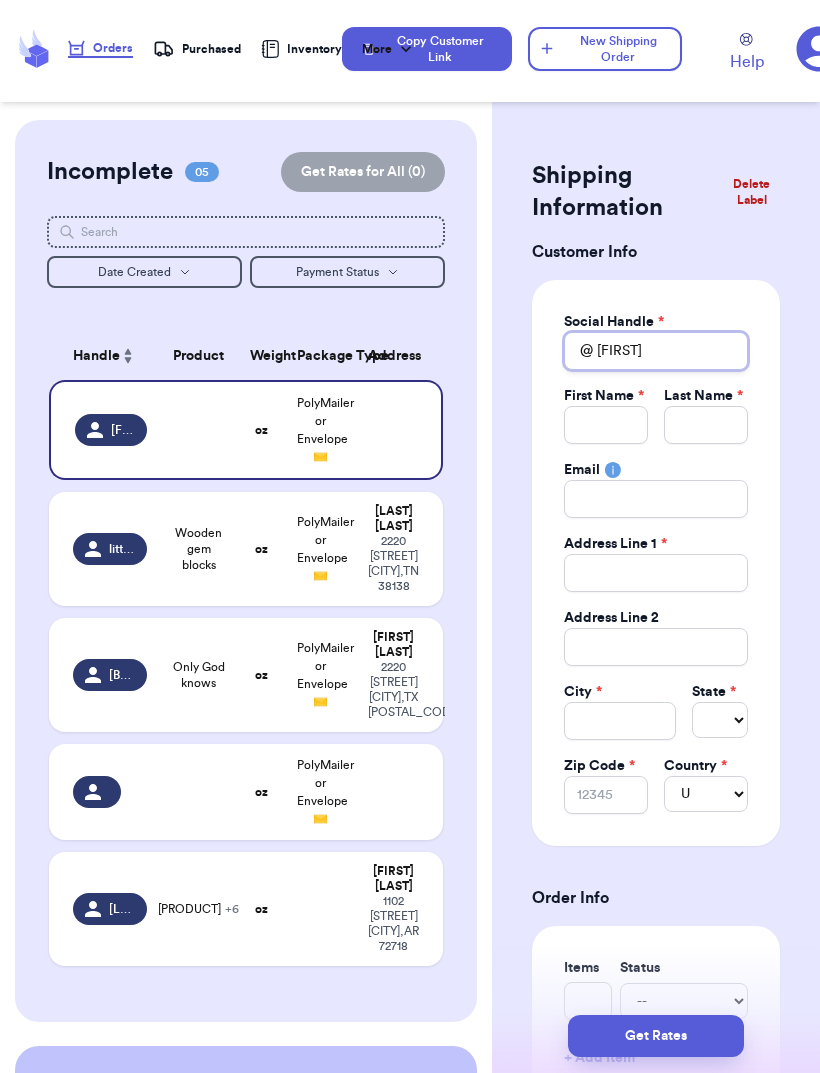 type 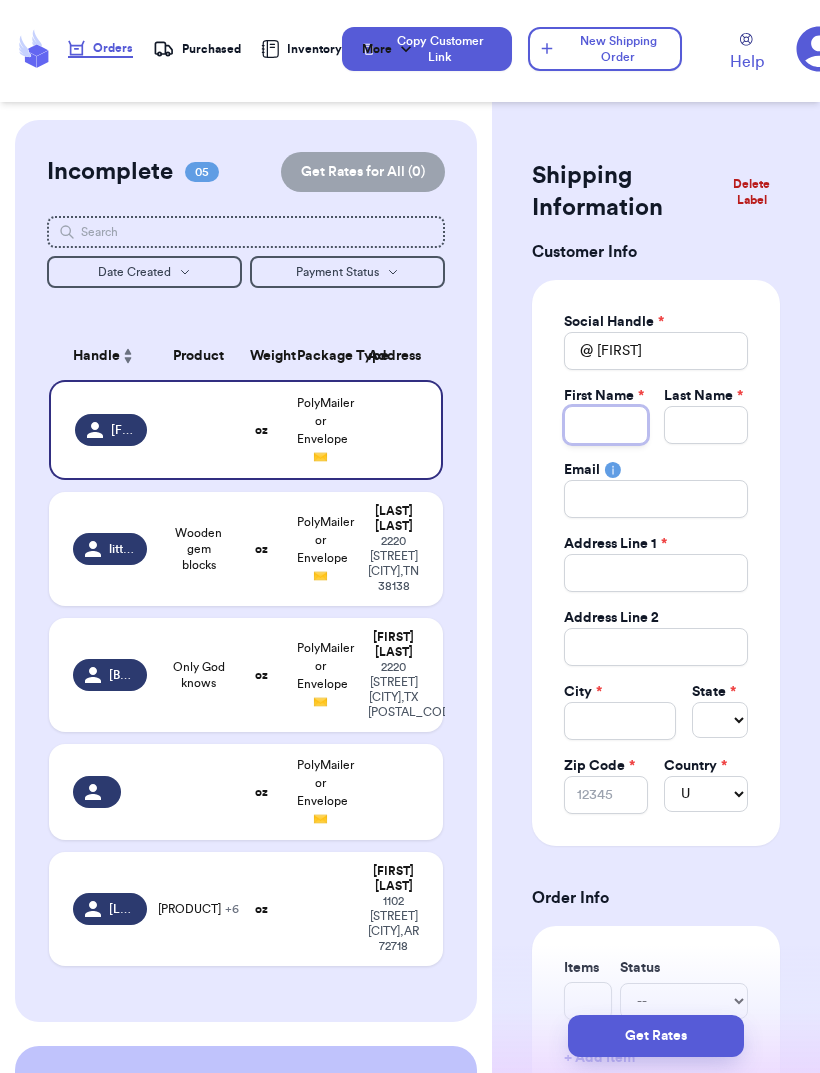 click on "Total Amount Paid" at bounding box center [606, 425] 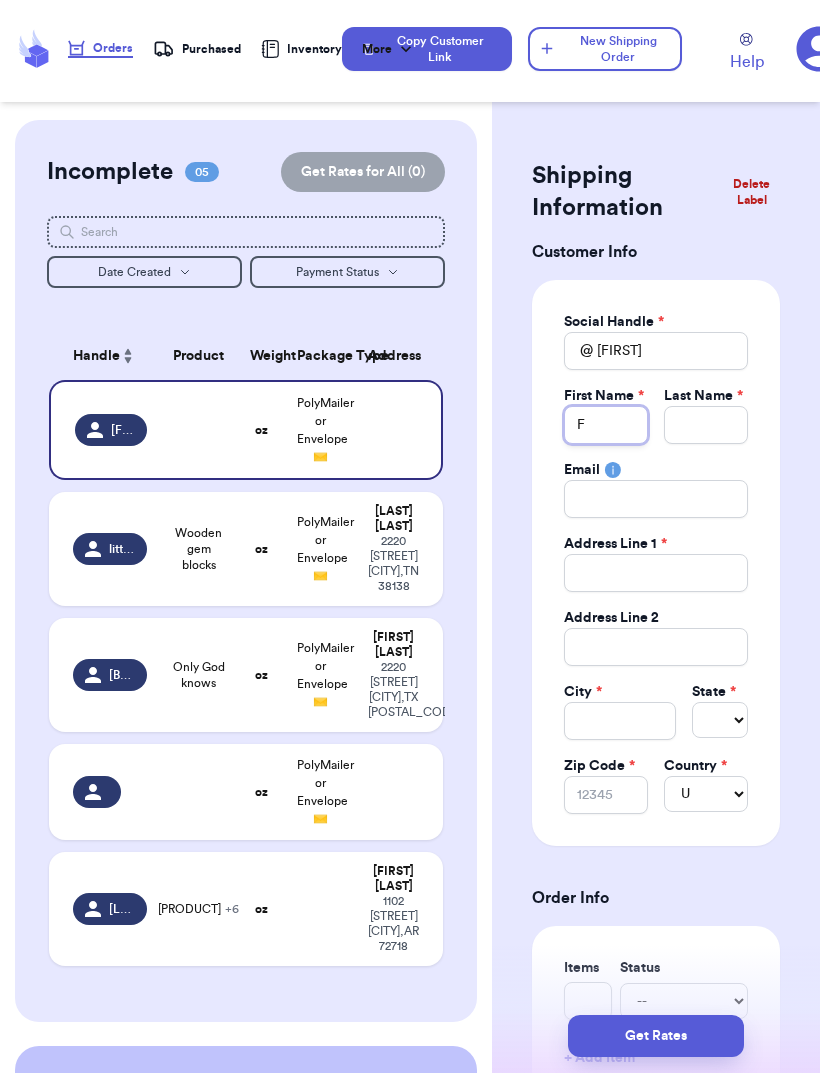 type on "[NAME]" 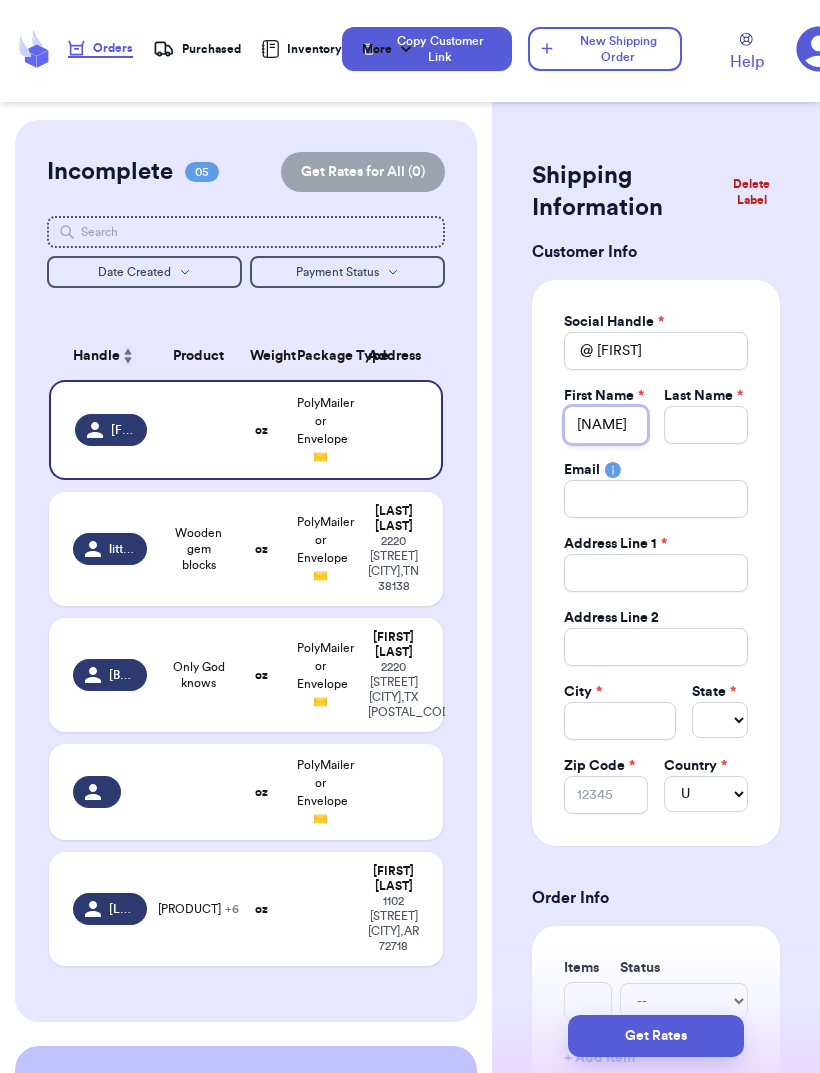 type 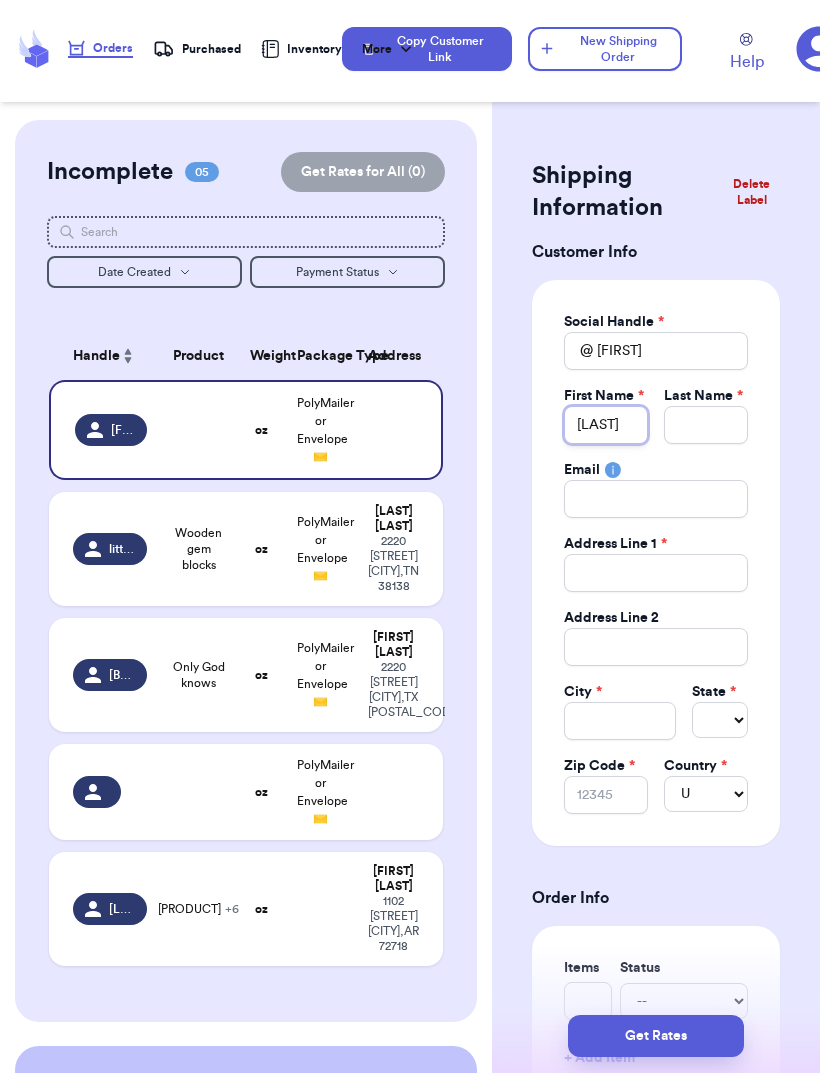 type 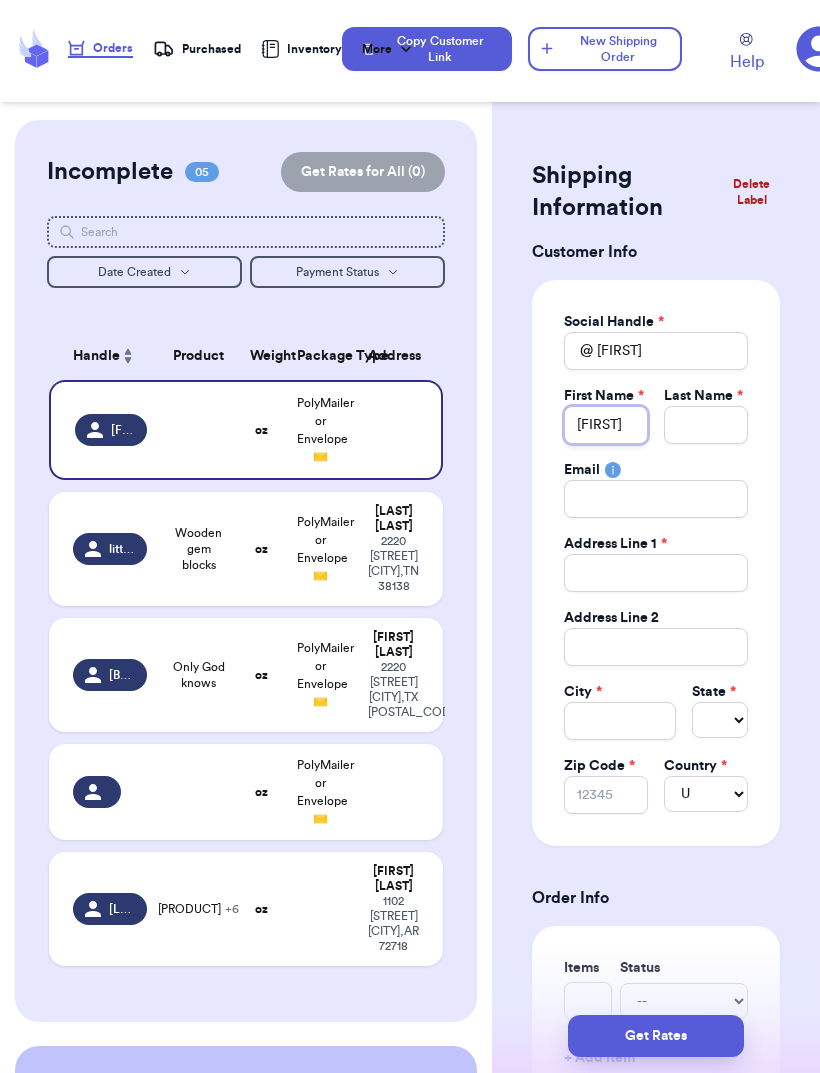 type on "[FIRST]" 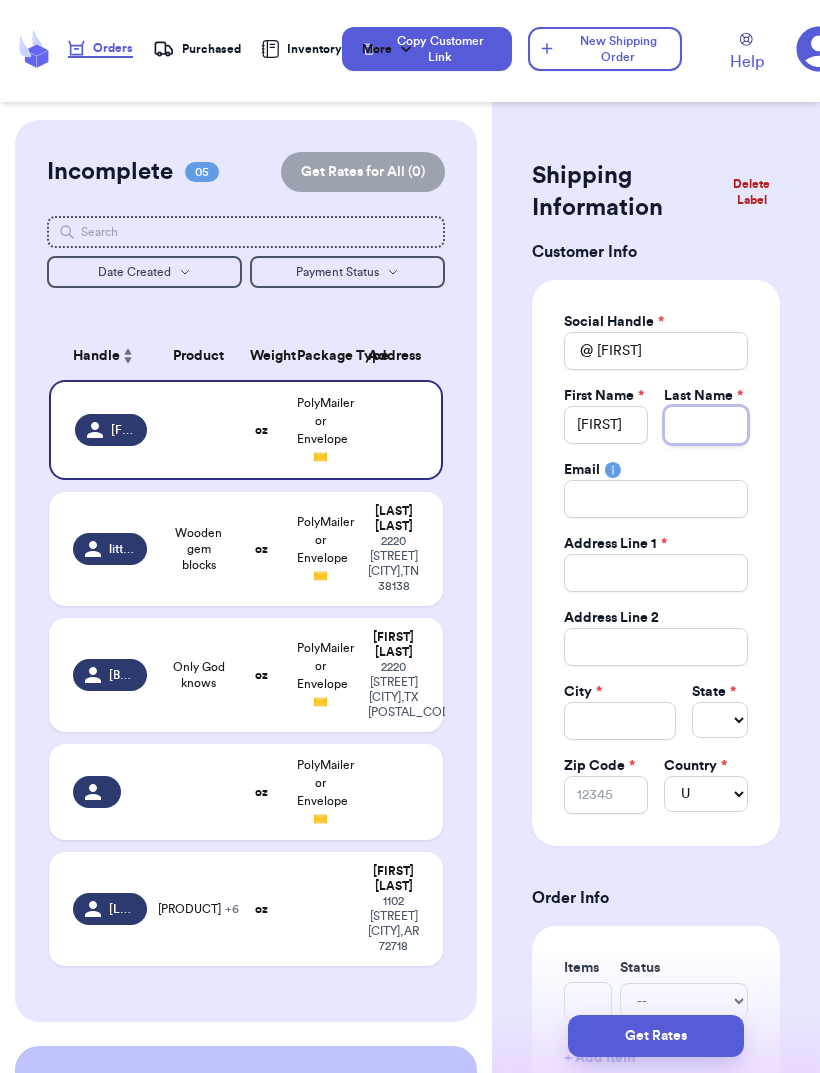 click on "Total Amount Paid" at bounding box center (706, 425) 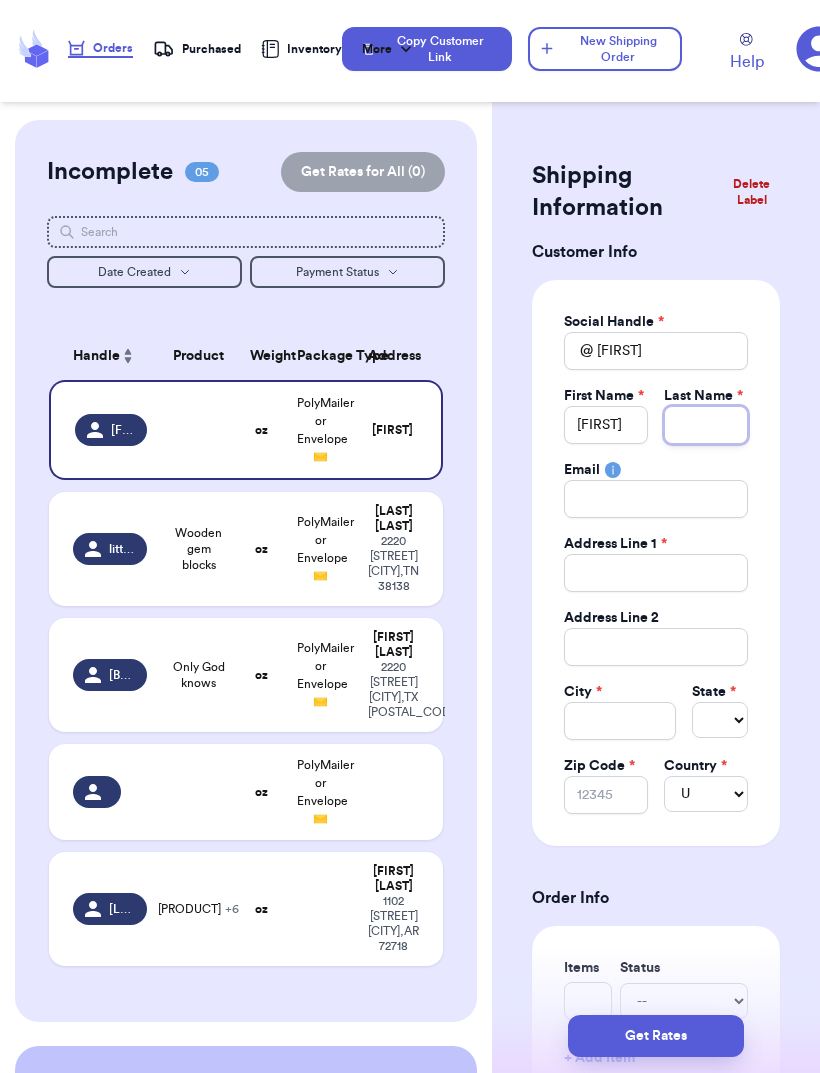 type on "S" 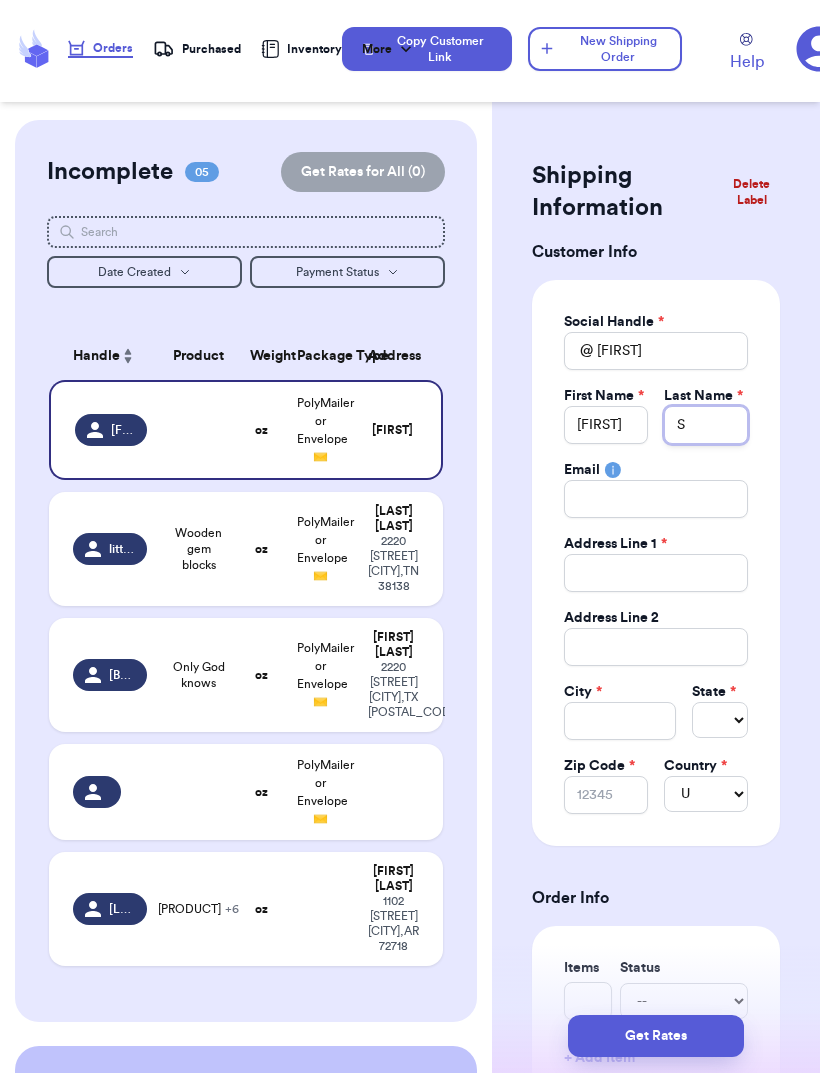 type on "[NAME]" 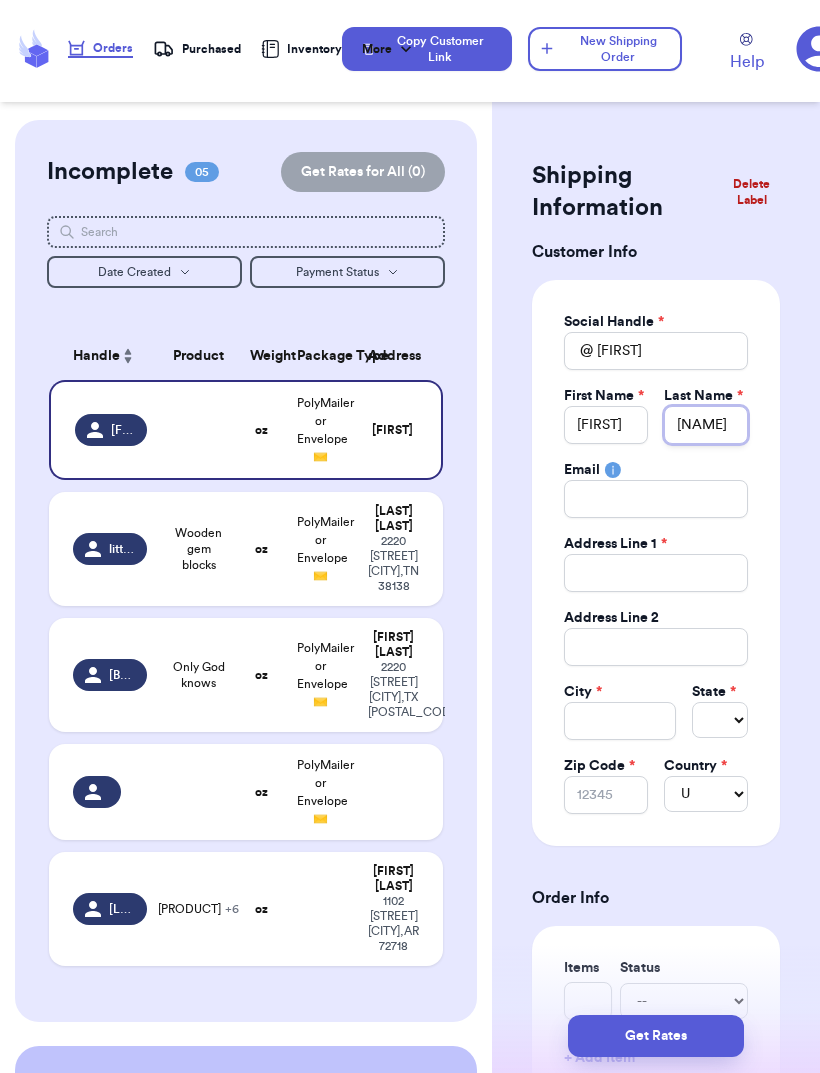 type 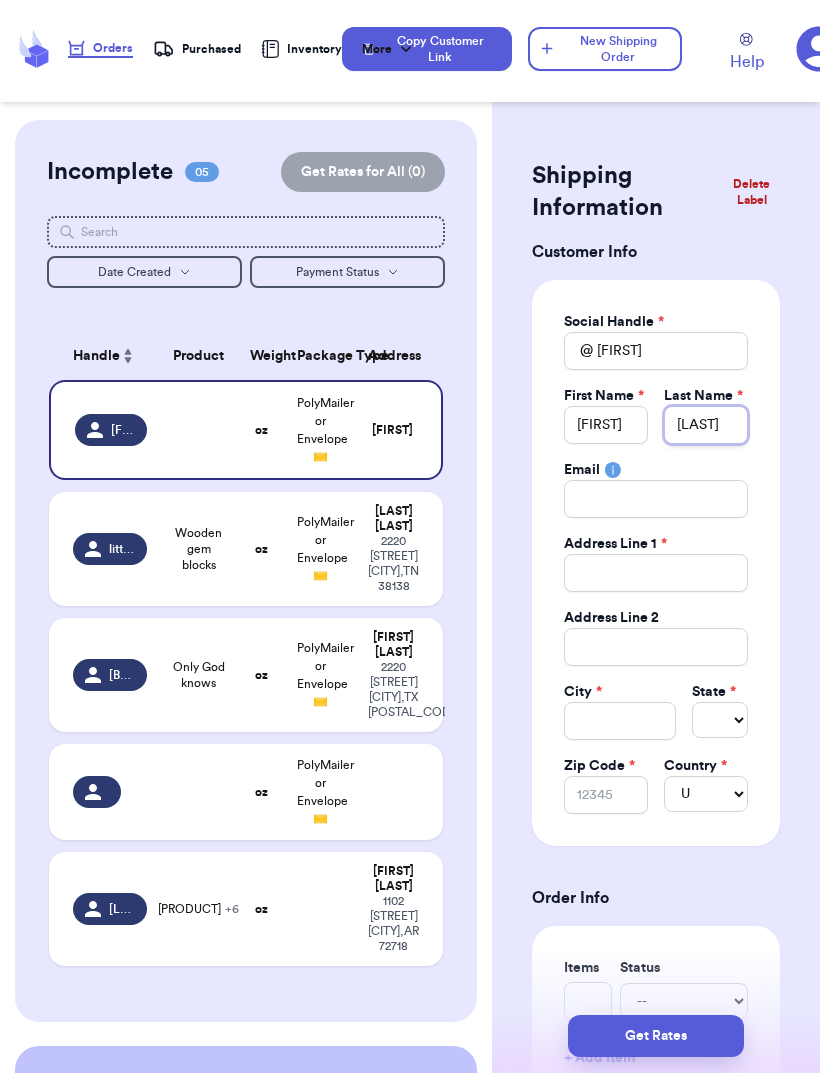 type 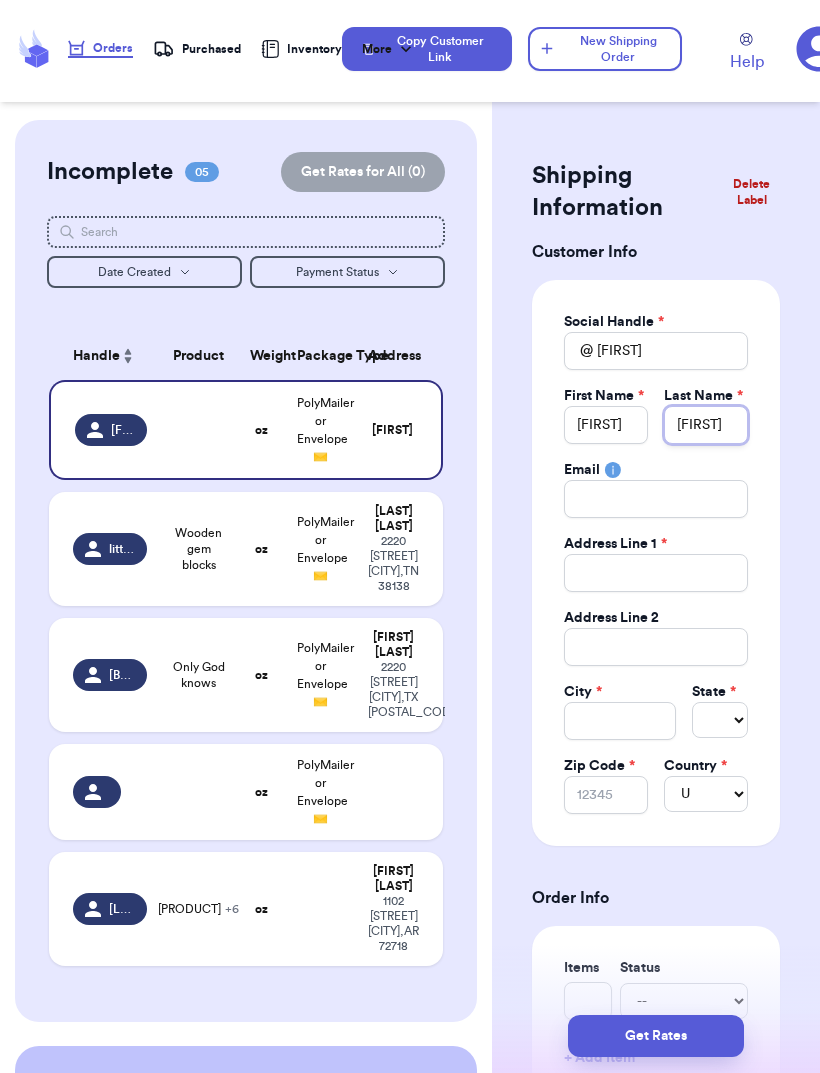 type 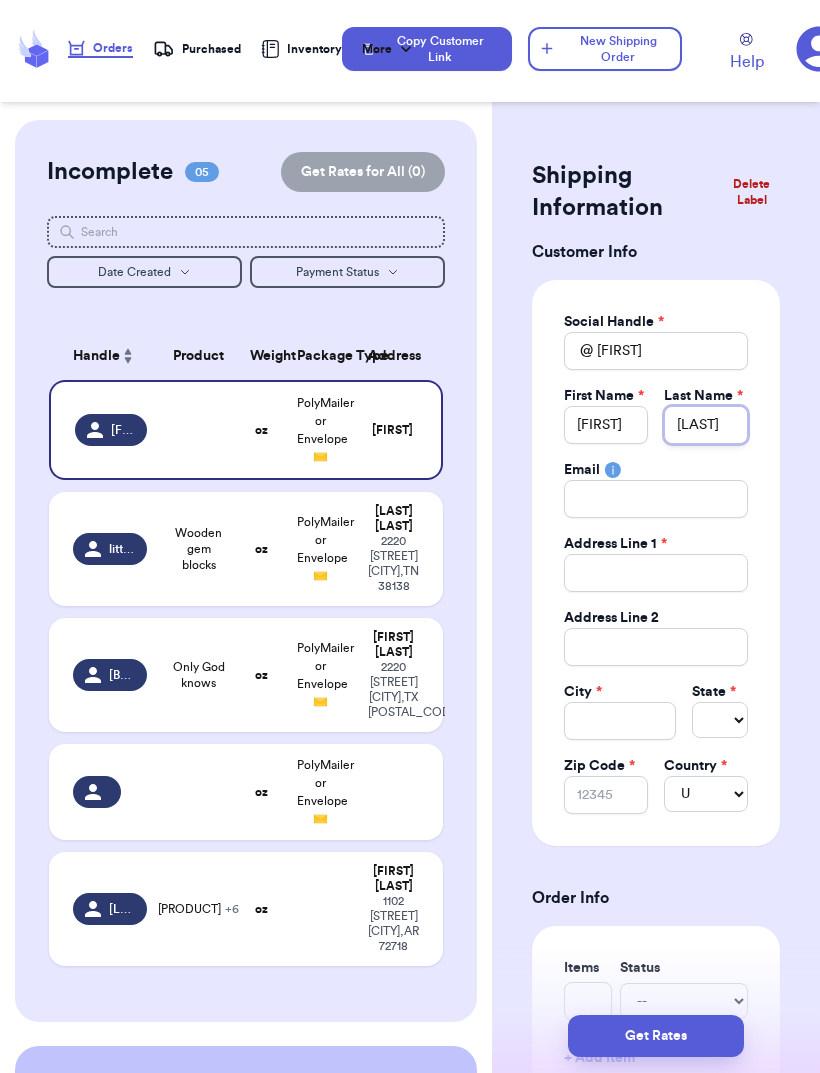 type 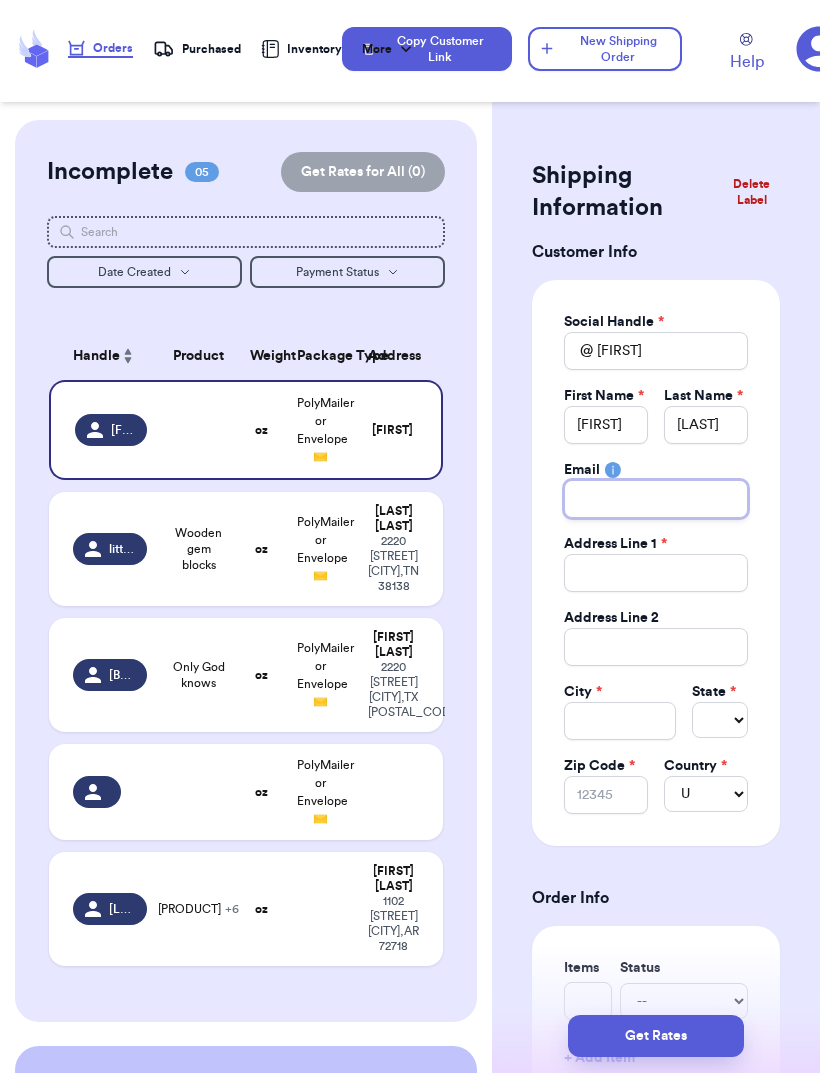 click on "Total Amount Paid" at bounding box center (656, 499) 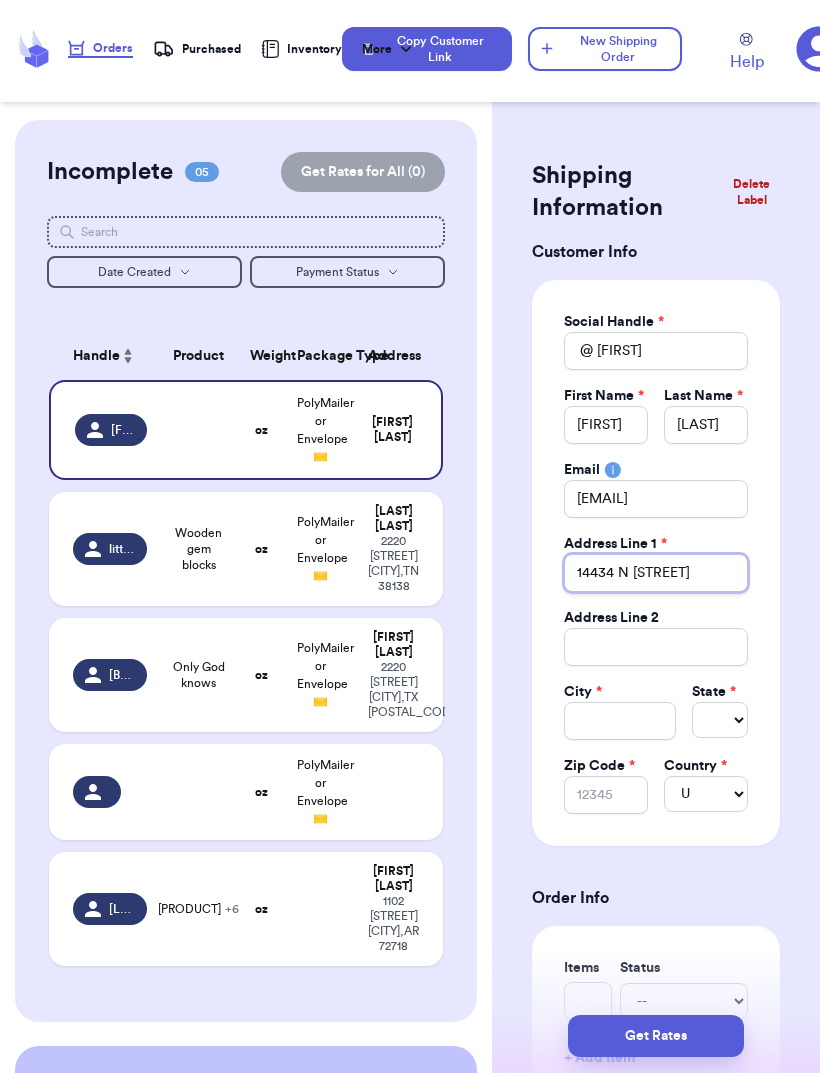 scroll, scrollTop: 57, scrollLeft: 0, axis: vertical 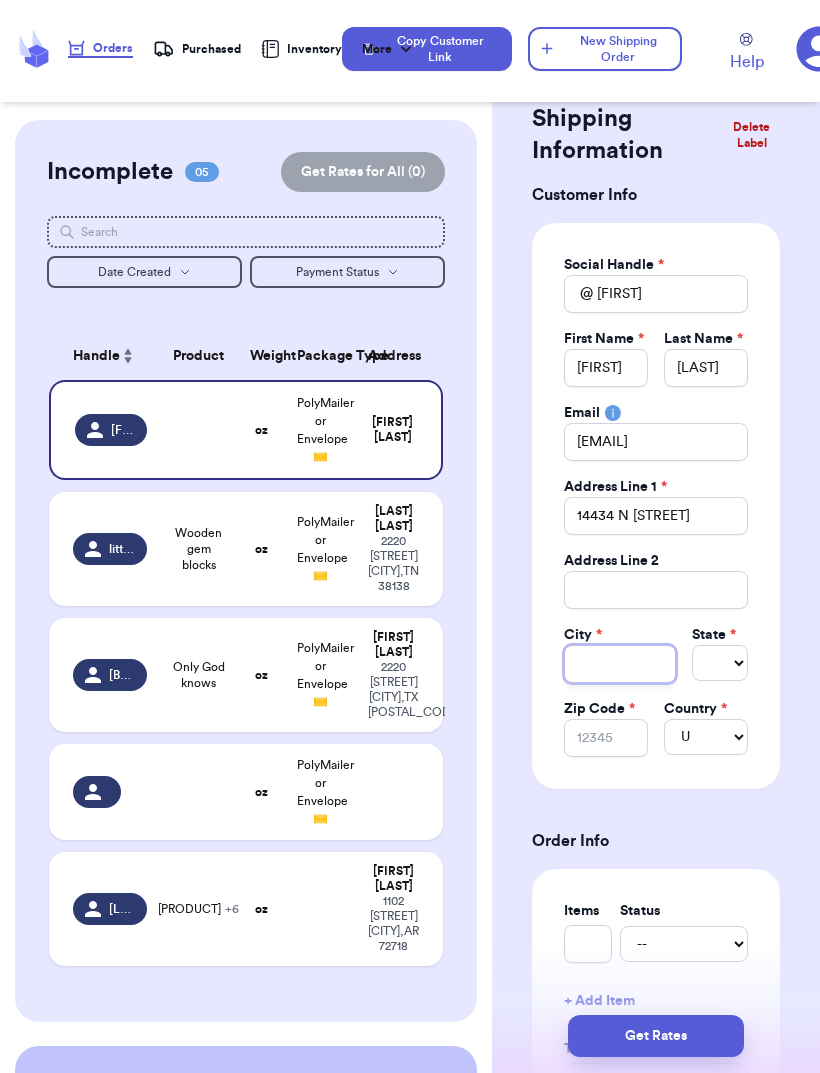 click on "Total Amount Paid" at bounding box center [620, 664] 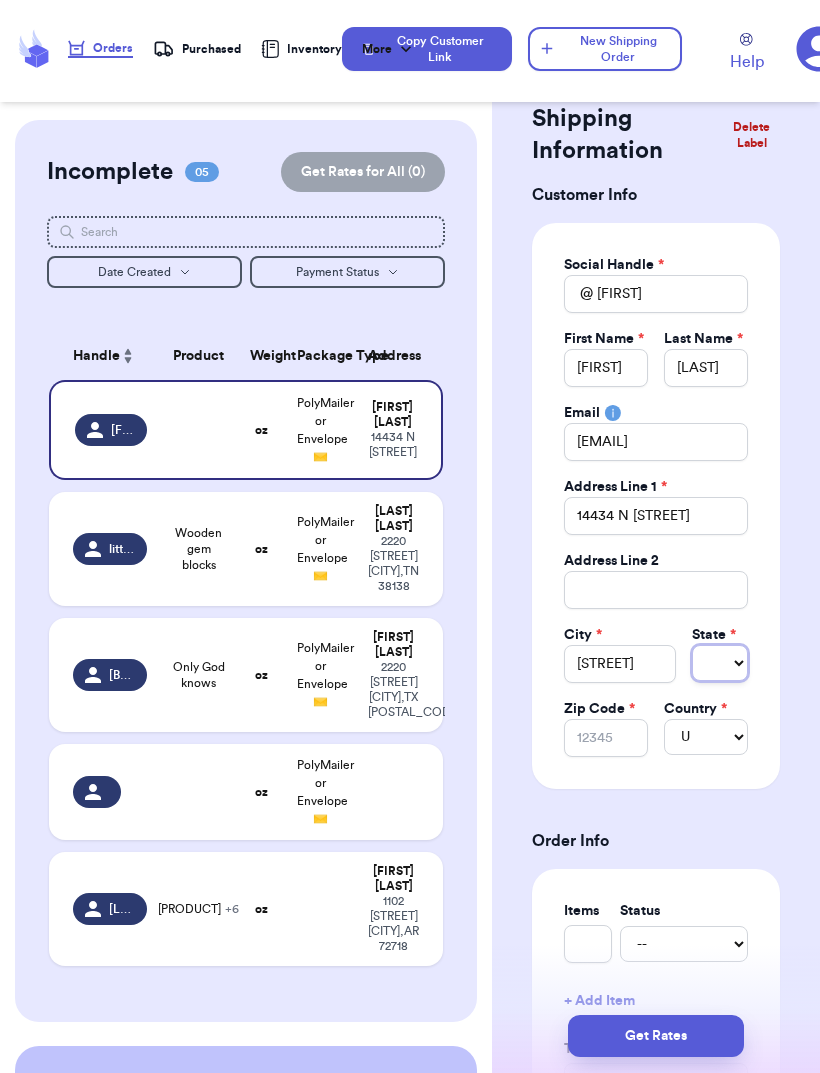 click on "Select AL AK AZ AR CA CO CT DE DC FL GA HI ID IL IN IA KS KY LA ME MD MA MI MN MS MO MT NE NV NH NJ NM NY NC ND OH OK OR PA RI SC SD TN TX UT VT VA WA WV WI WY AA AE AP AS GU MP PR VI" at bounding box center [720, 663] 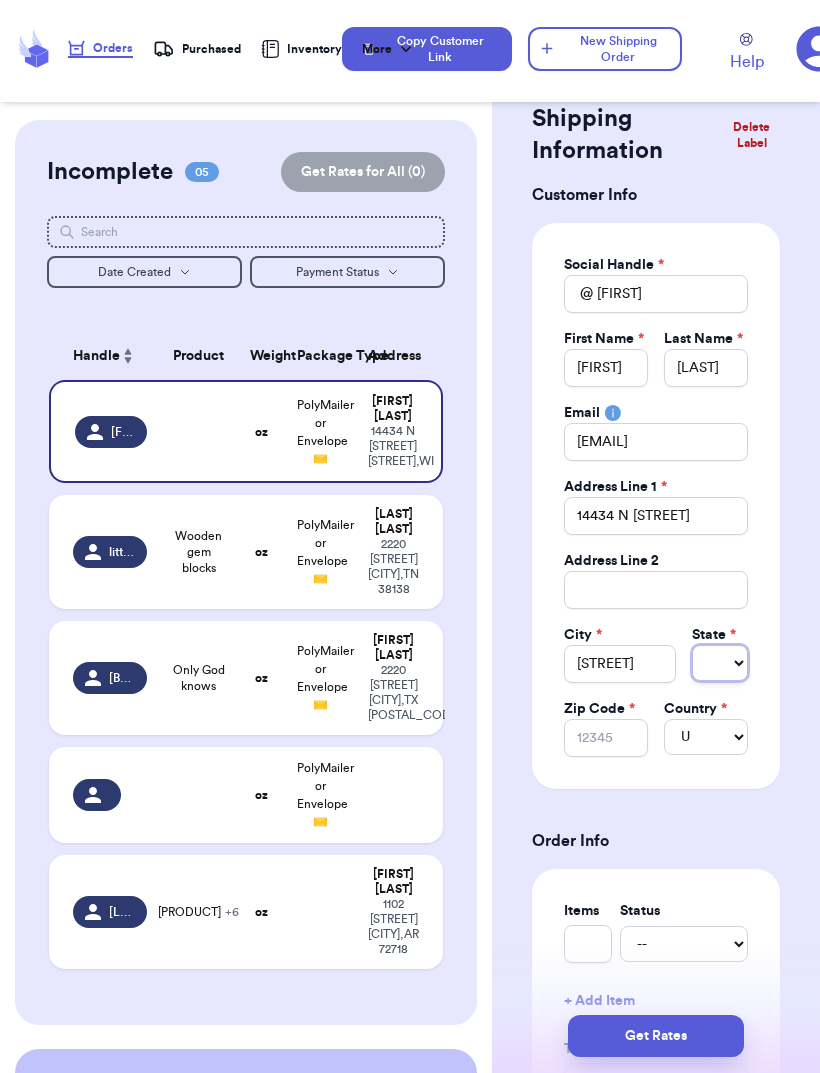 click on "[STATE]" at bounding box center [720, 663] 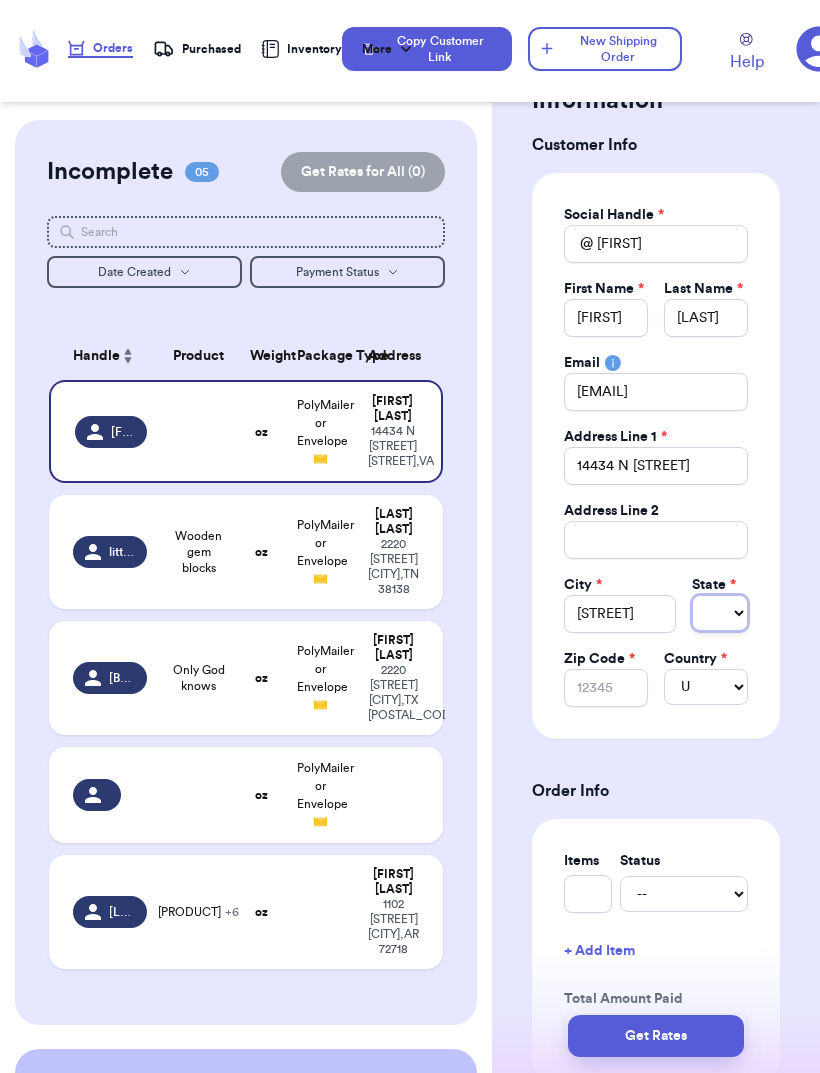 scroll, scrollTop: 130, scrollLeft: 0, axis: vertical 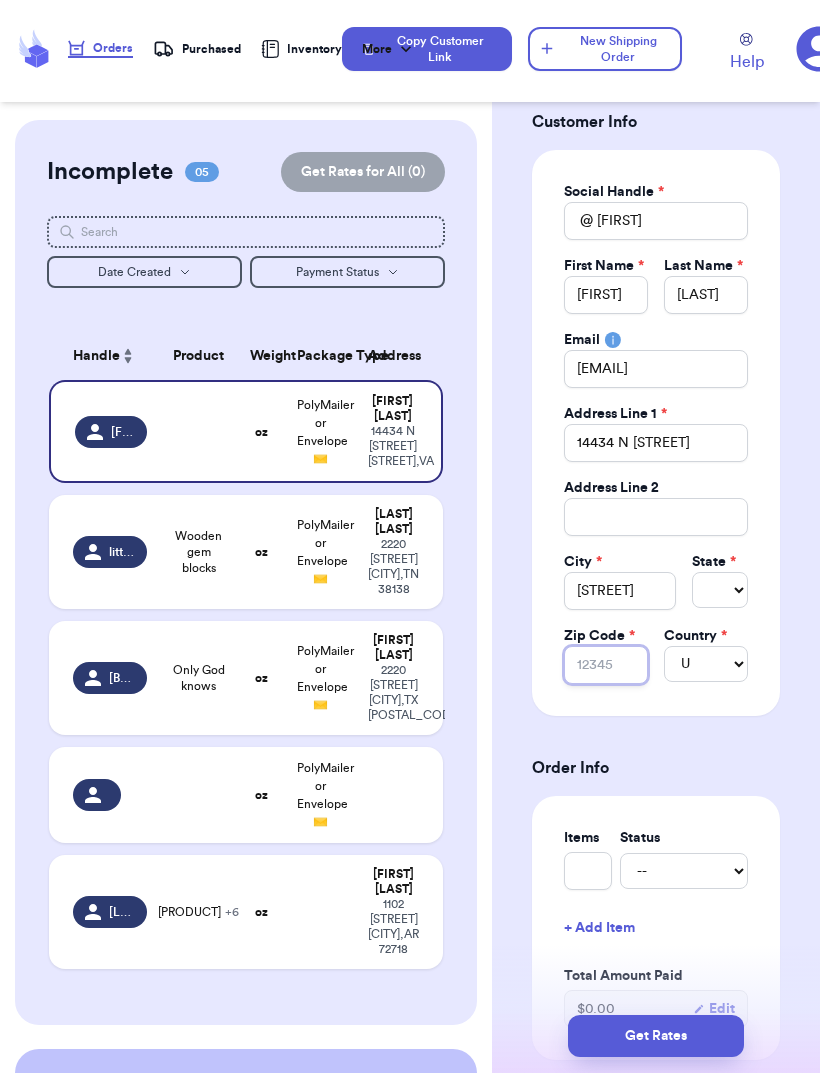 click on "Zip Code *" at bounding box center [606, 665] 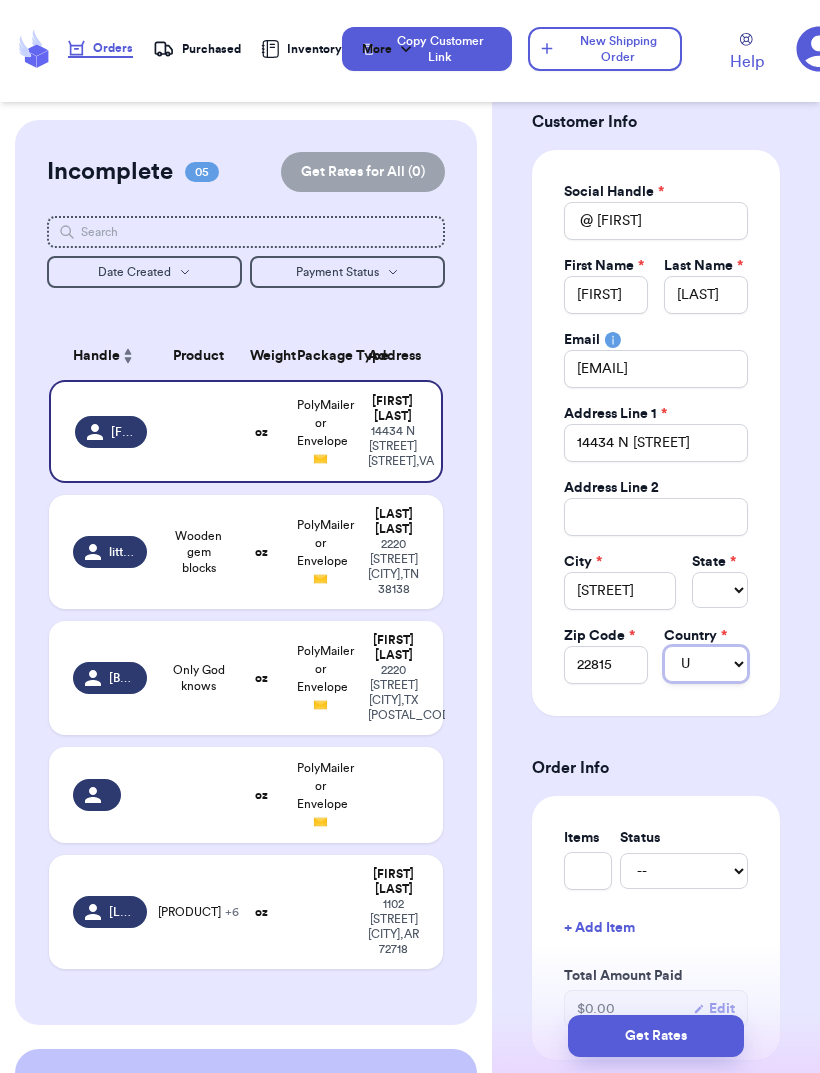 click on "United States Canada Australia" at bounding box center (706, 664) 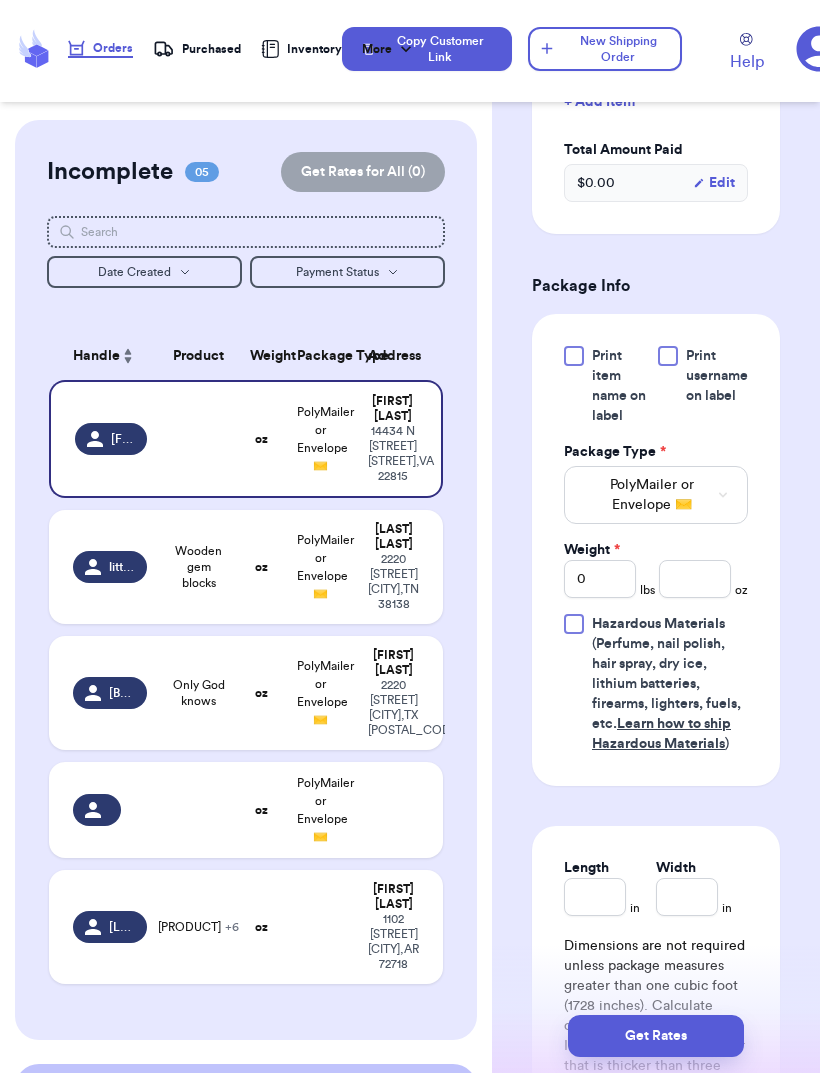 scroll, scrollTop: 990, scrollLeft: 0, axis: vertical 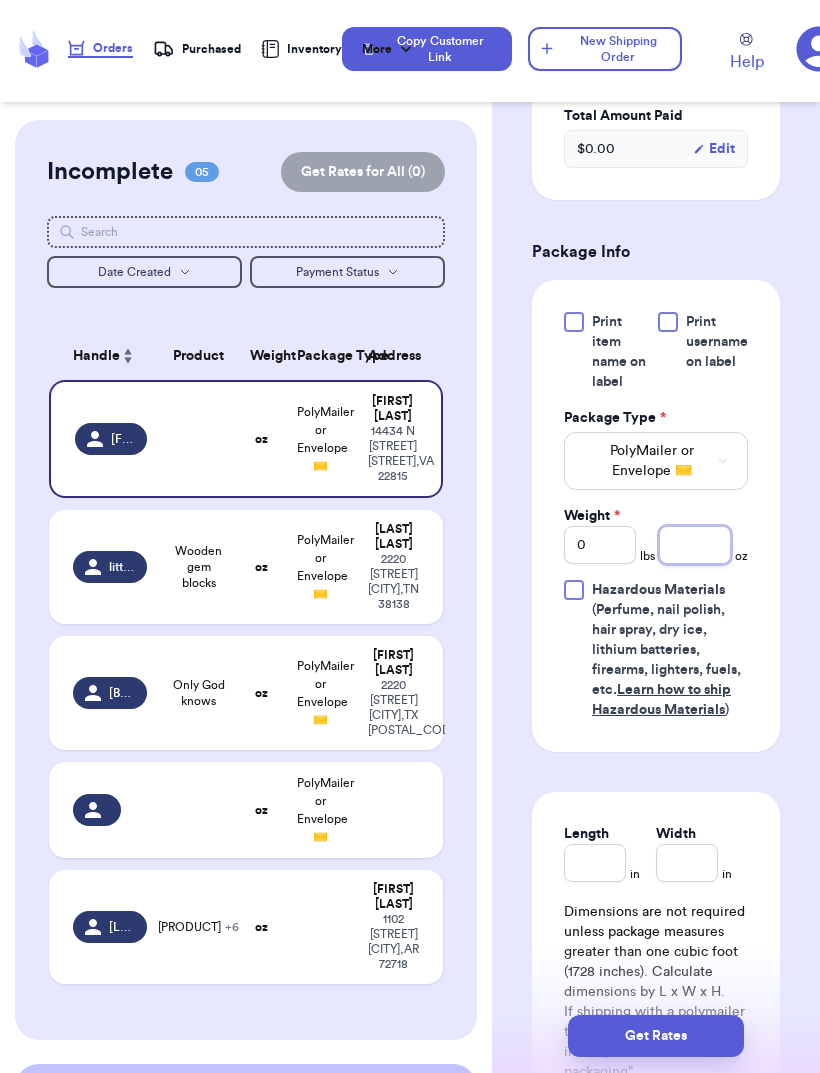 click at bounding box center [695, 545] 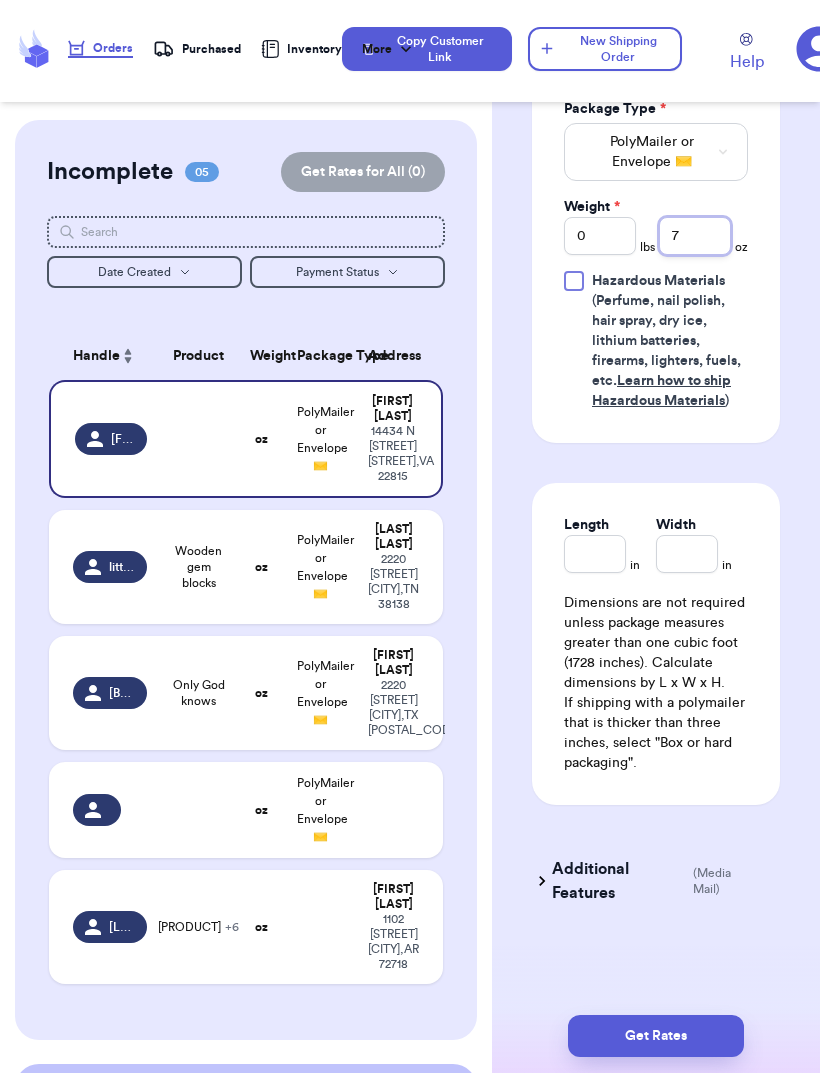 scroll, scrollTop: 1299, scrollLeft: 0, axis: vertical 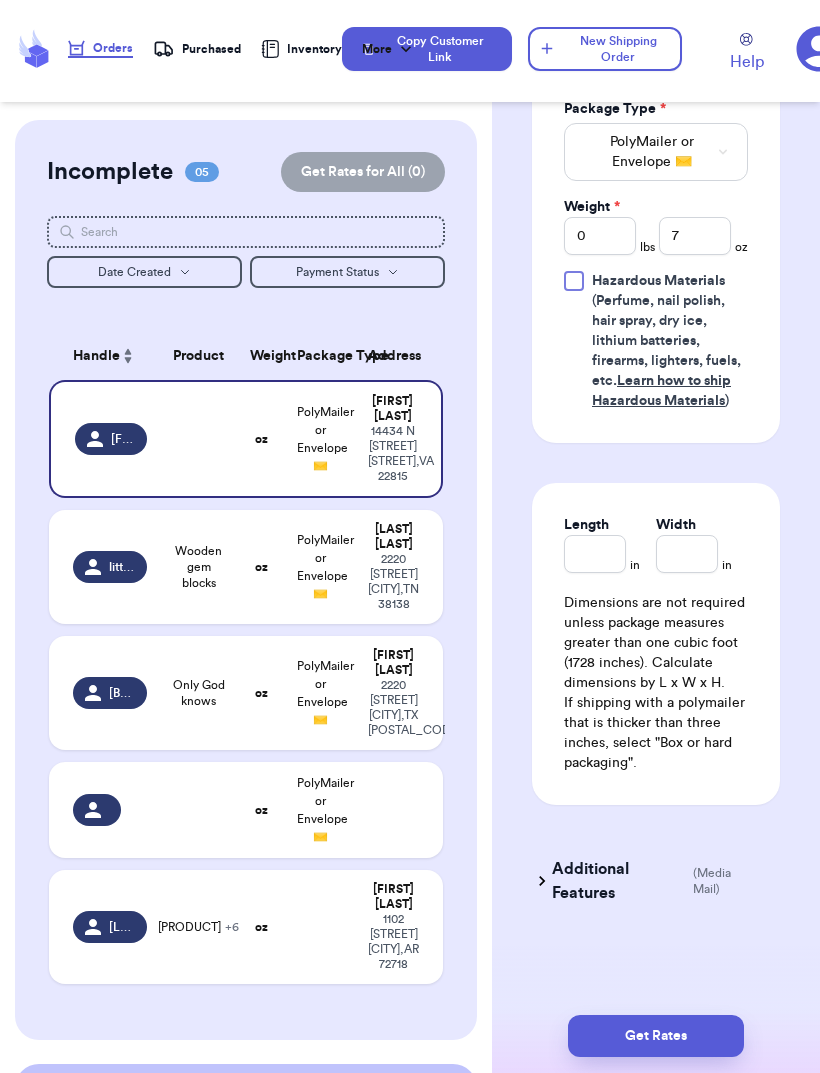 click on "Shipping Information Delete Label Customer Info Social Handle * @ [FIRST] [LAST] [LAST] Email [EMAIL] Address Line 1 * 14434 N [STREET] Address Line 2 City * [STREET] State * [STATE] Zip Code * 22815 Country * United States Canada Australia Order Info Items Status -- Paid Owes + Add Item Total Amount Paid $ 0.00 Edit Package Info Print item name on label Print username on label Package Type * PolyMailer or Envelope ✉️ Weight * 0 lbs 7 oz Hazardous Materials   (Perfume, nail polish, hair spray, dry ice, lithium batteries, firearms, lighters, fuels, etc.  Learn how to ship Hazardous Materials ) Length in Width in Dimensions are not required unless package measures greater than one cubic foot (1728 inches). Calculate dimensions by L x W x H. Additional Features (Media Mail) Get Rates ✕ $ 0.00 $" at bounding box center [656, -53] 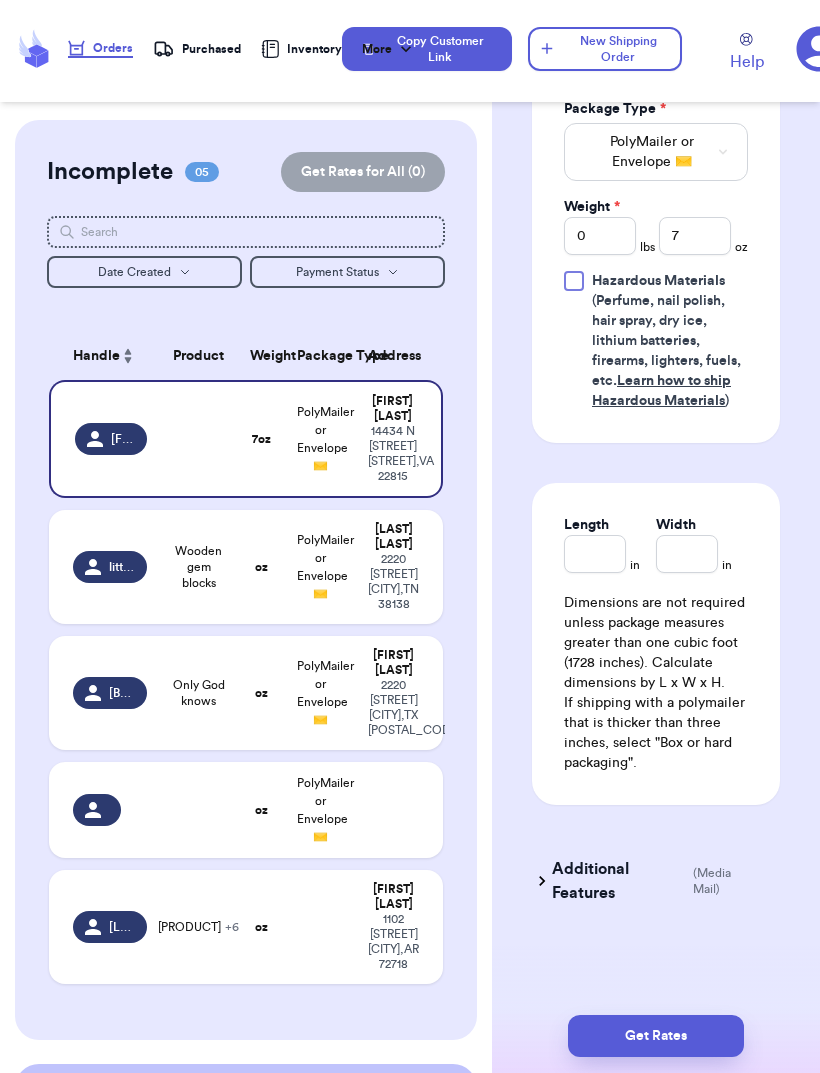 click on "Get Rates" at bounding box center [656, 1036] 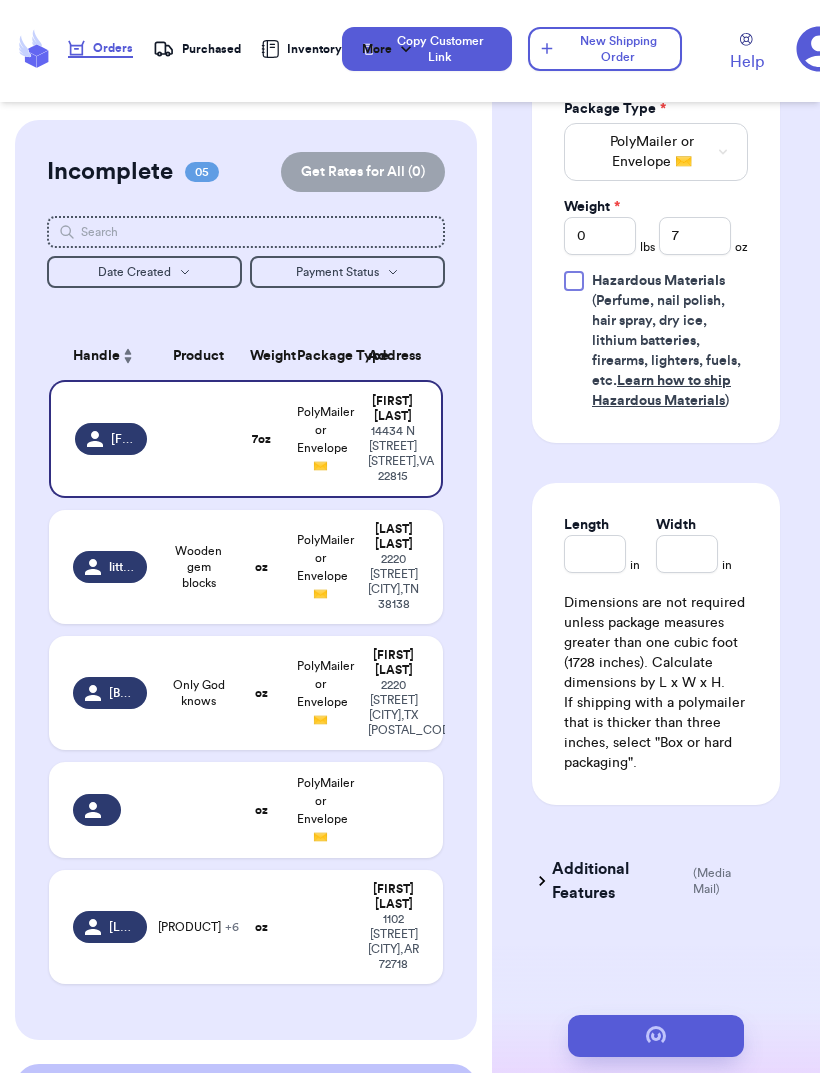 scroll, scrollTop: 0, scrollLeft: 0, axis: both 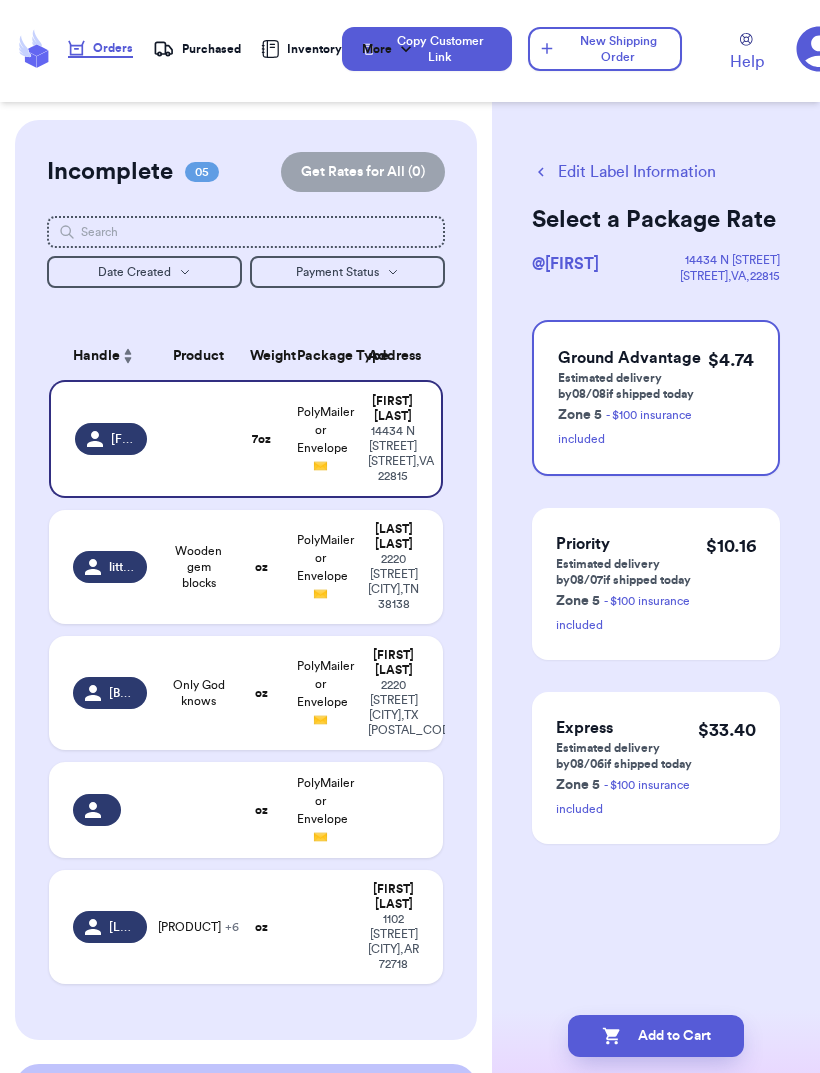 click 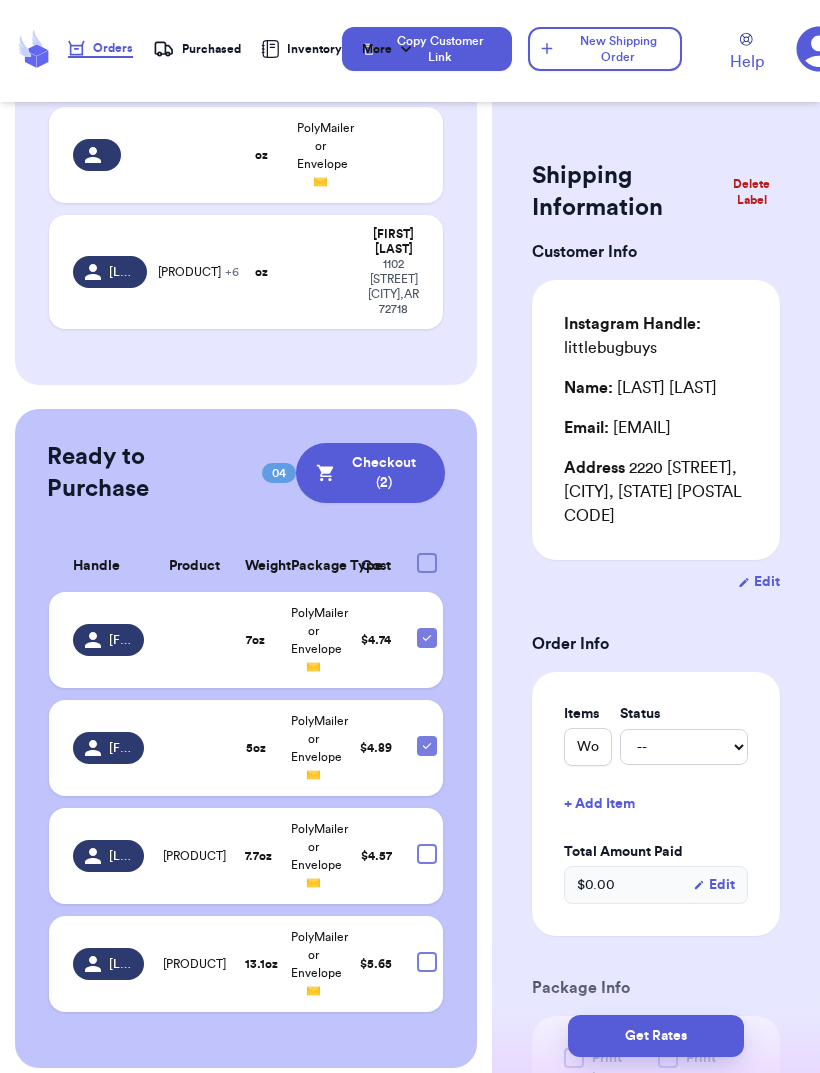 scroll, scrollTop: 528, scrollLeft: 0, axis: vertical 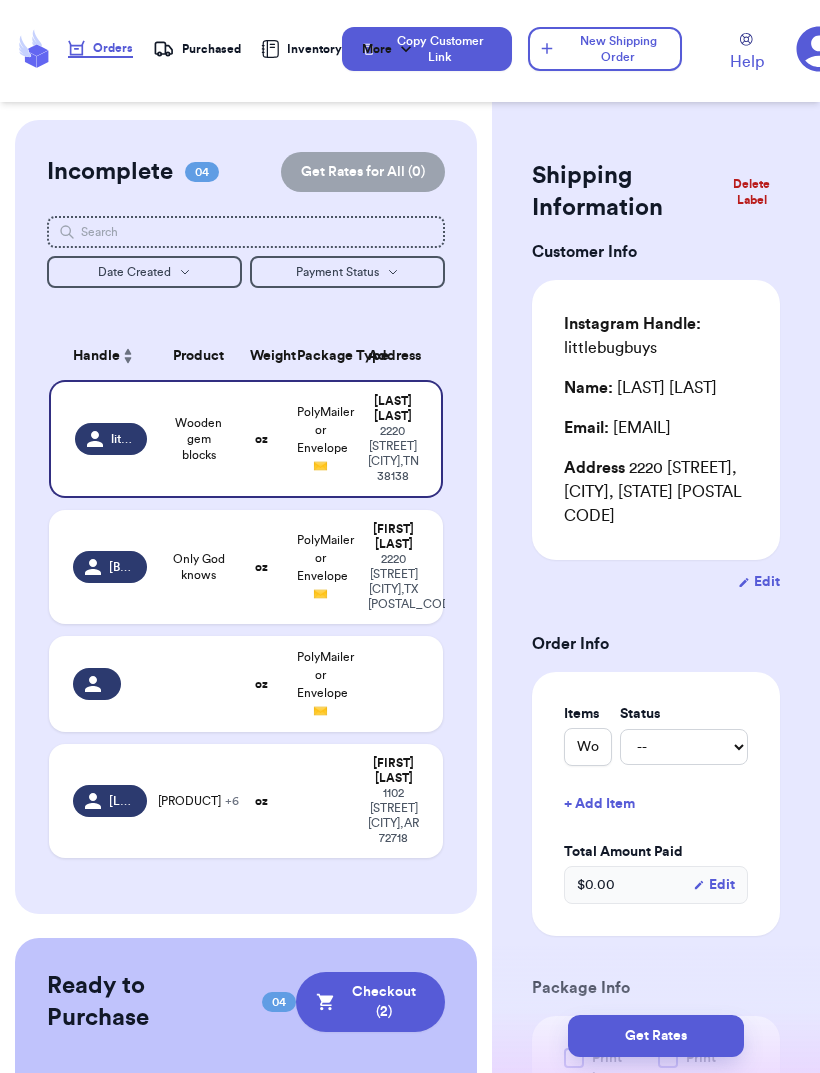 click on "New Shipping Order" at bounding box center (605, 49) 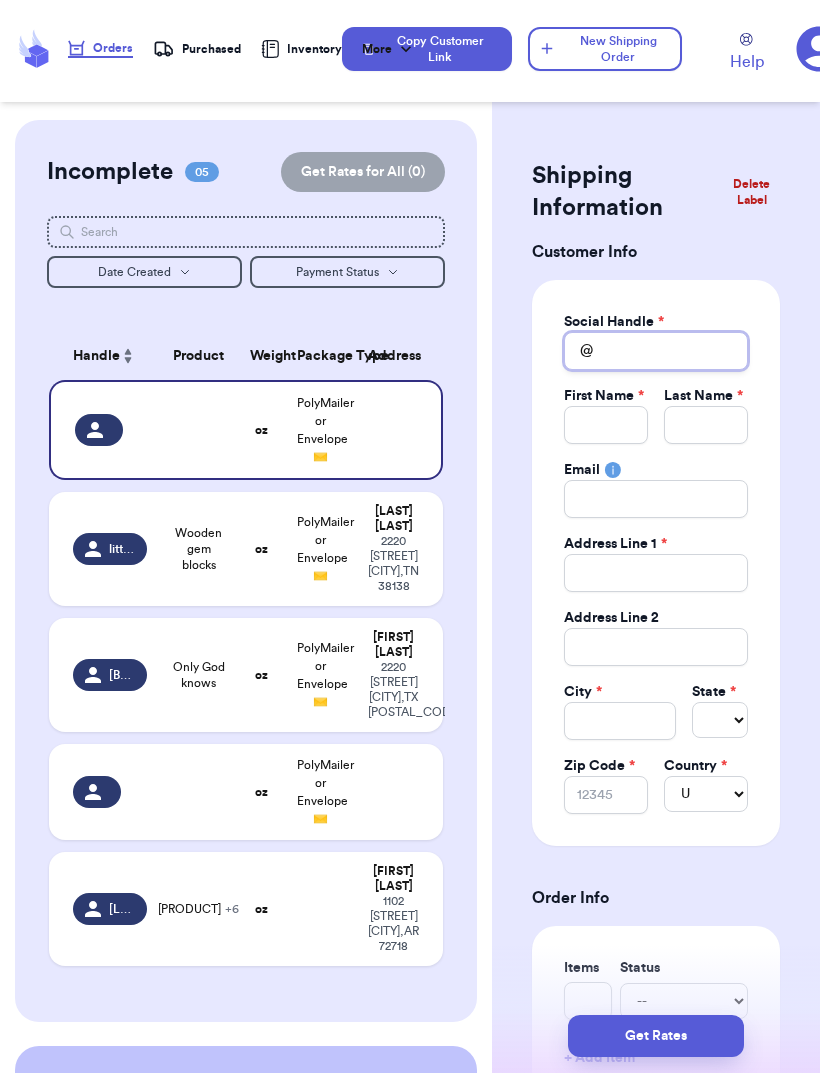 click on "Total Amount Paid" at bounding box center [656, 351] 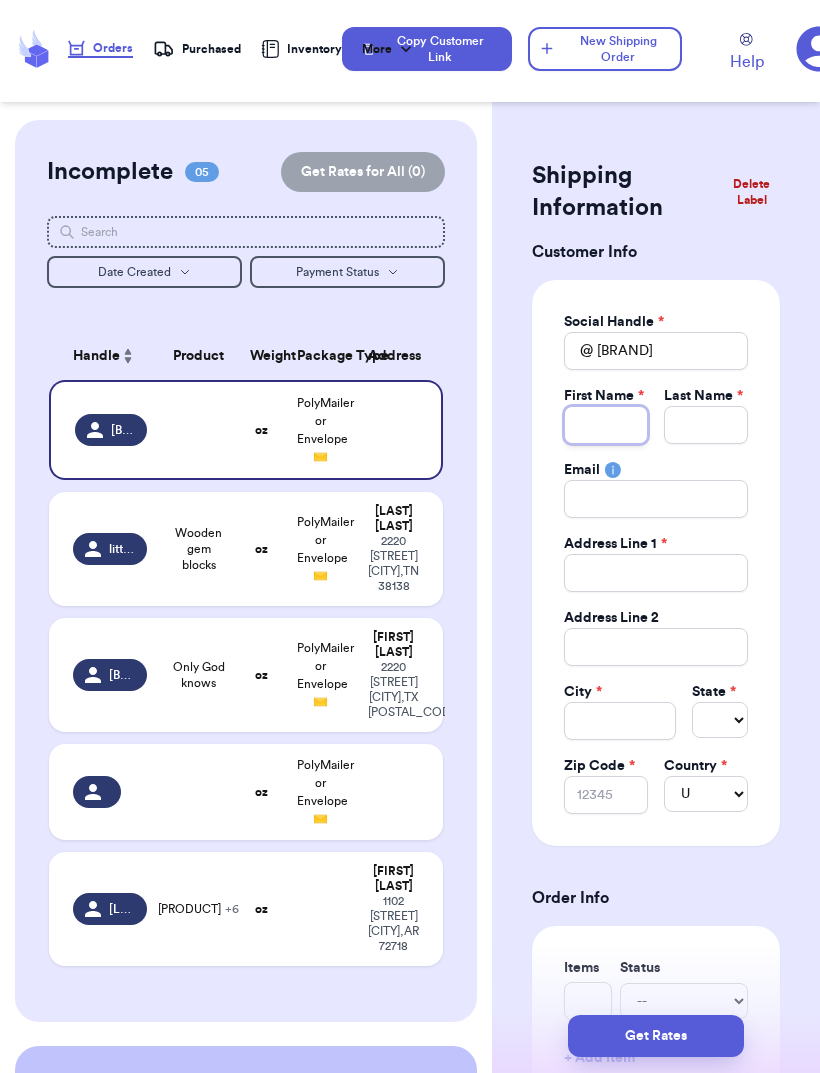 click on "Total Amount Paid" at bounding box center [606, 425] 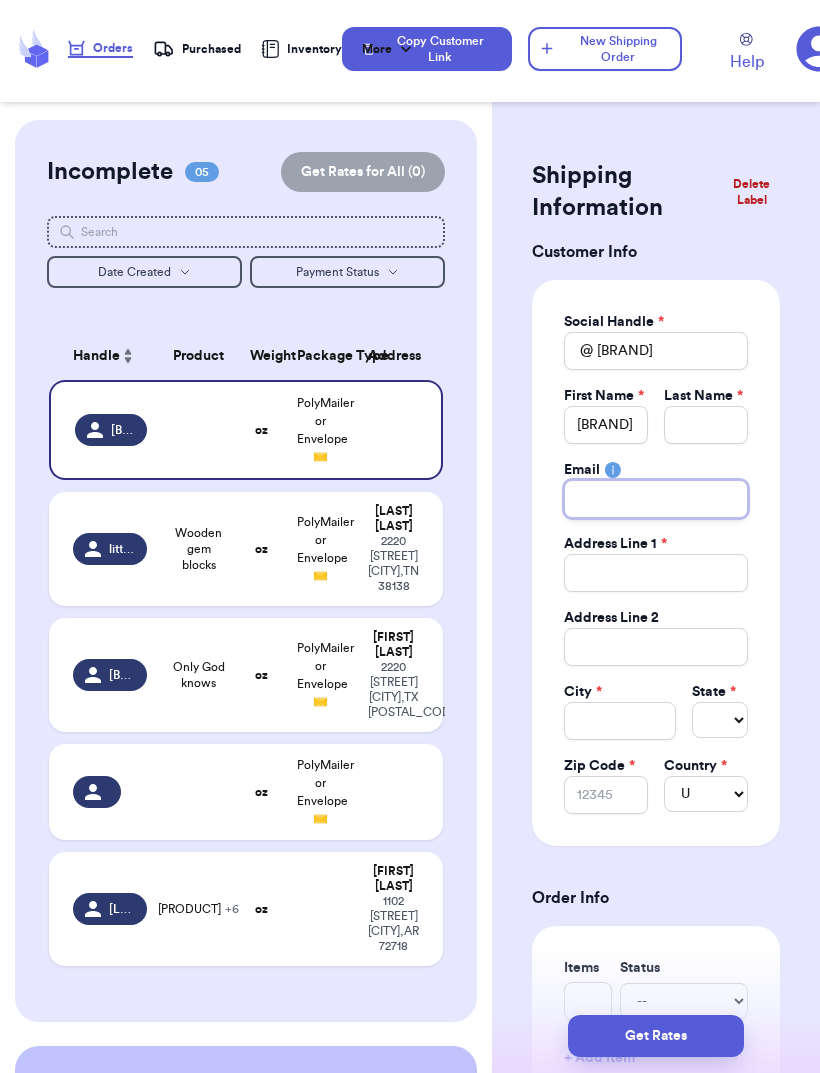 click on "Total Amount Paid" at bounding box center [656, 499] 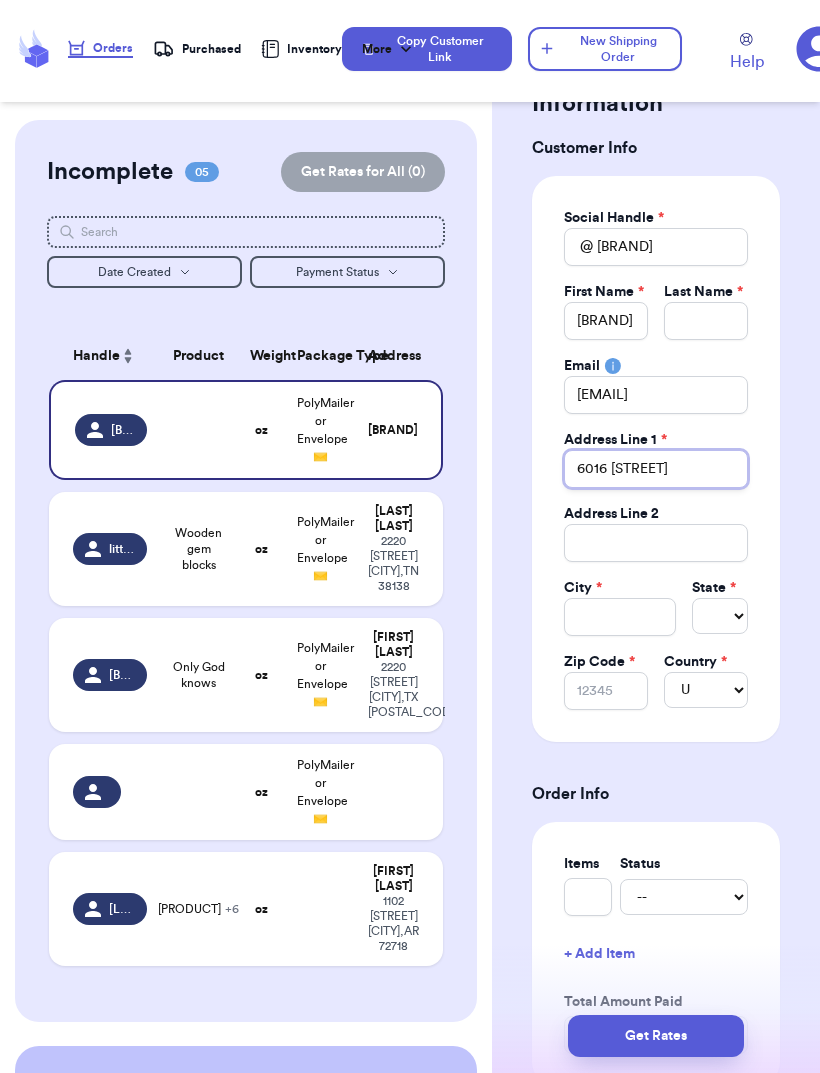 scroll, scrollTop: 110, scrollLeft: 0, axis: vertical 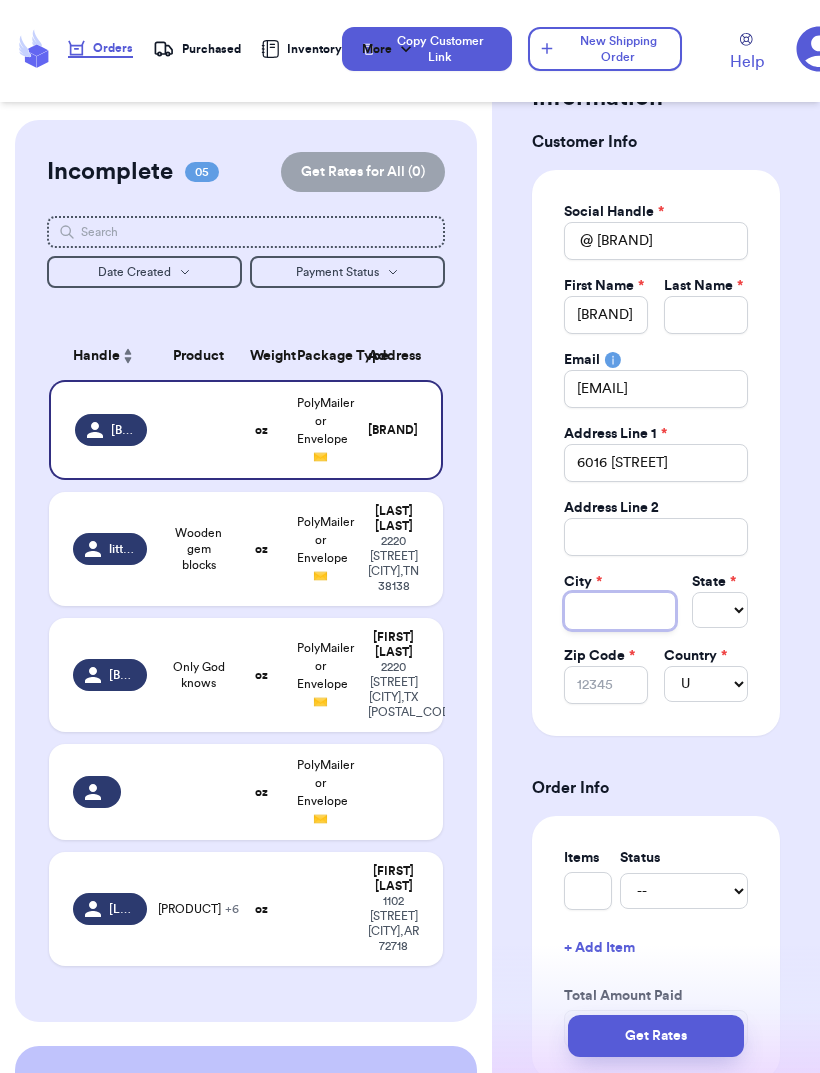 click on "Total Amount Paid" at bounding box center (620, 611) 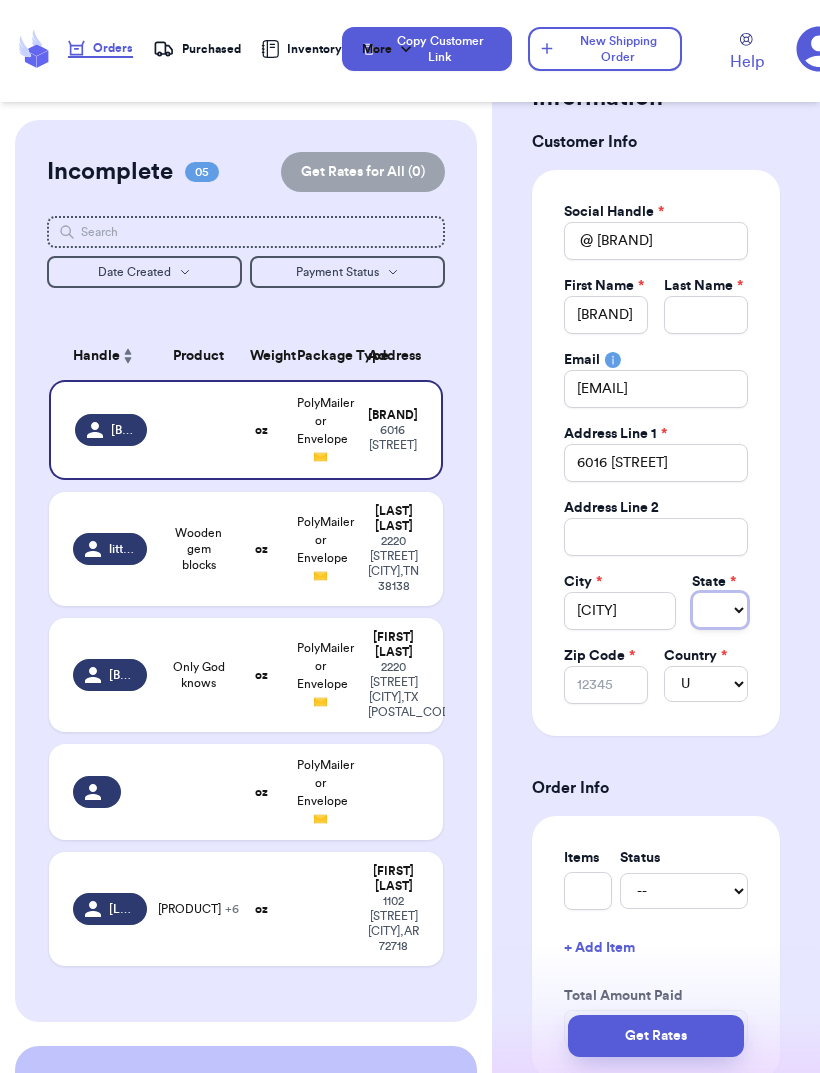 click on "Select AL AK AZ AR CA CO CT DE DC FL GA HI ID IL IN IA KS KY LA ME MD MA MI MN MS MO MT NE NV NH NJ NM NY NC ND OH OK OR PA RI SC SD TN TX UT VT VA WA WV WI WY AA AE AP AS GU MP PR VI" at bounding box center (720, 610) 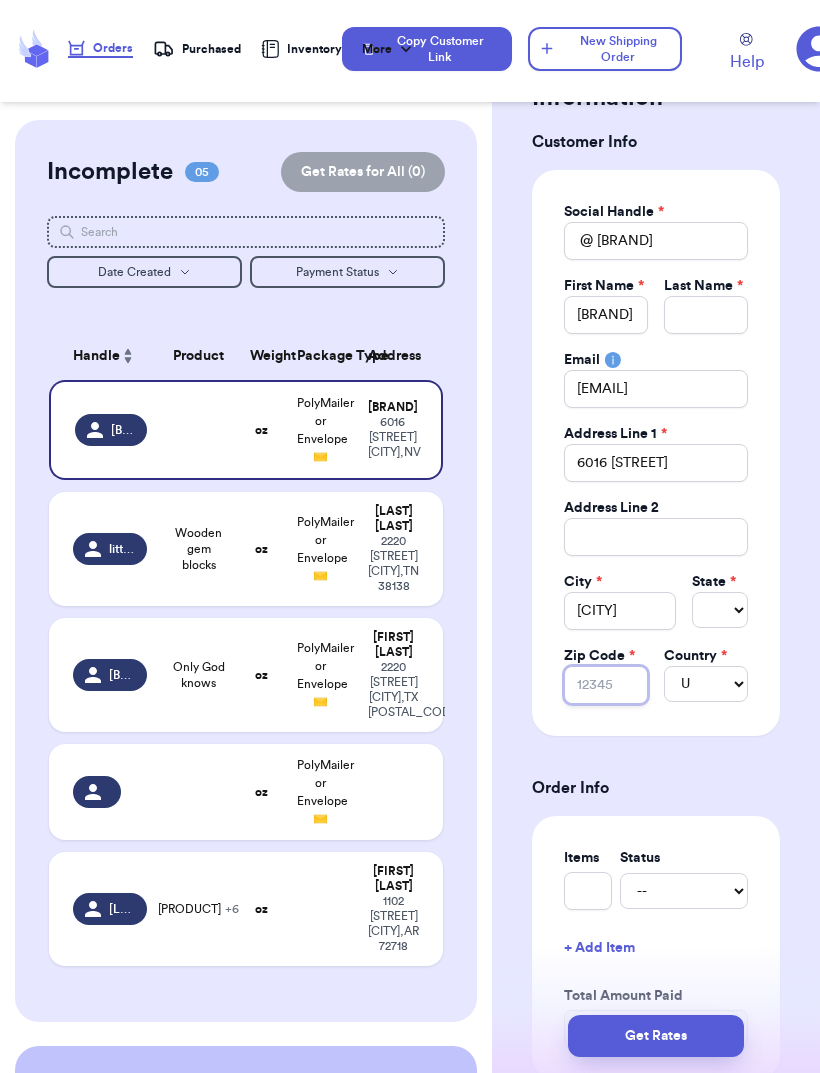 click on "Zip Code *" at bounding box center [606, 685] 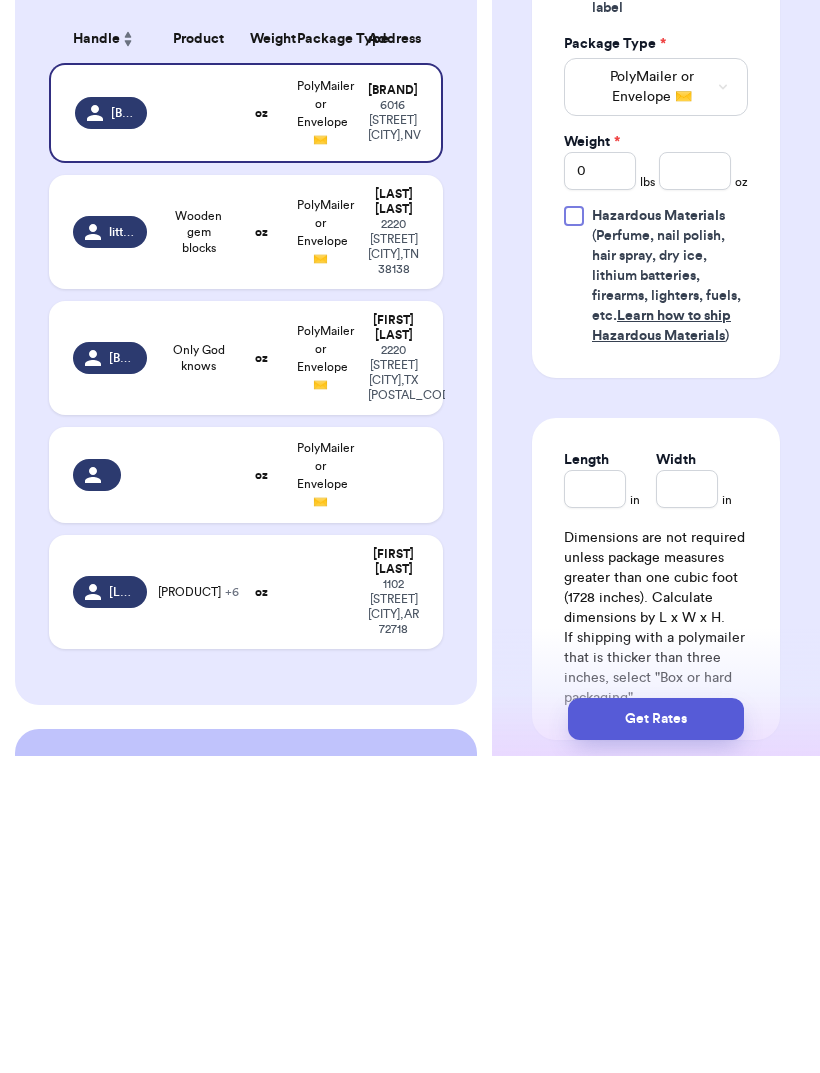 scroll, scrollTop: 1048, scrollLeft: 0, axis: vertical 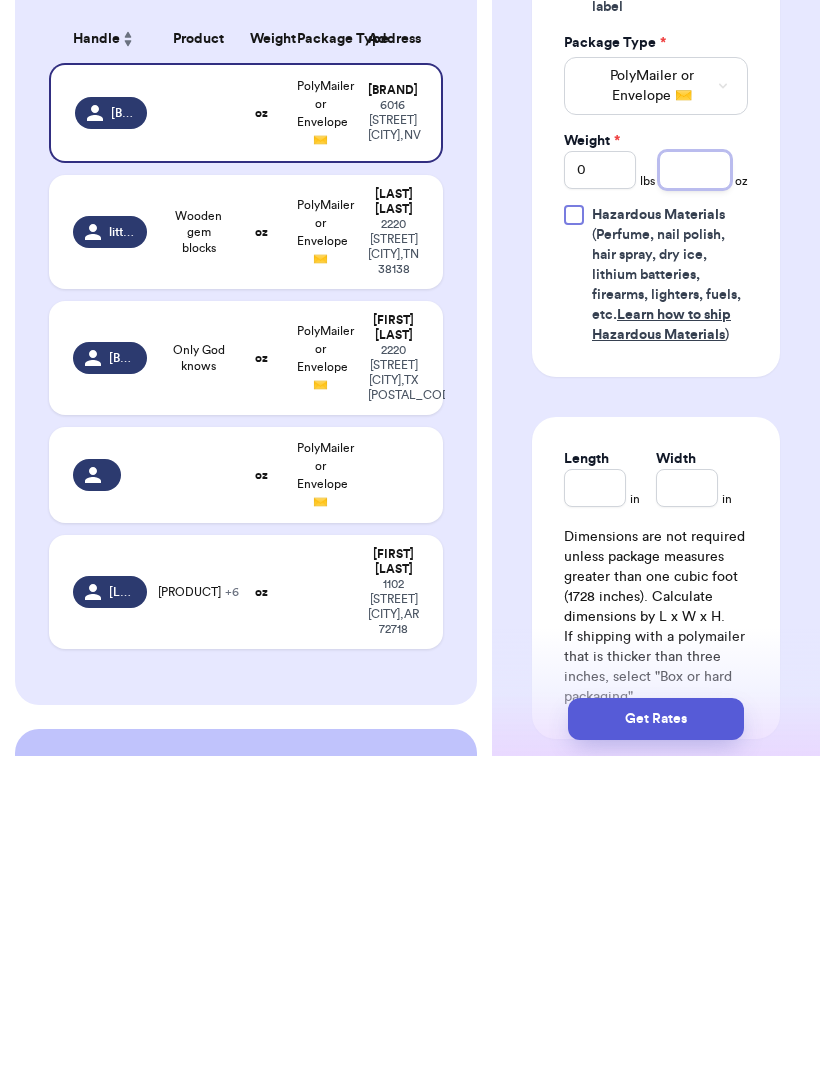 click at bounding box center [695, 487] 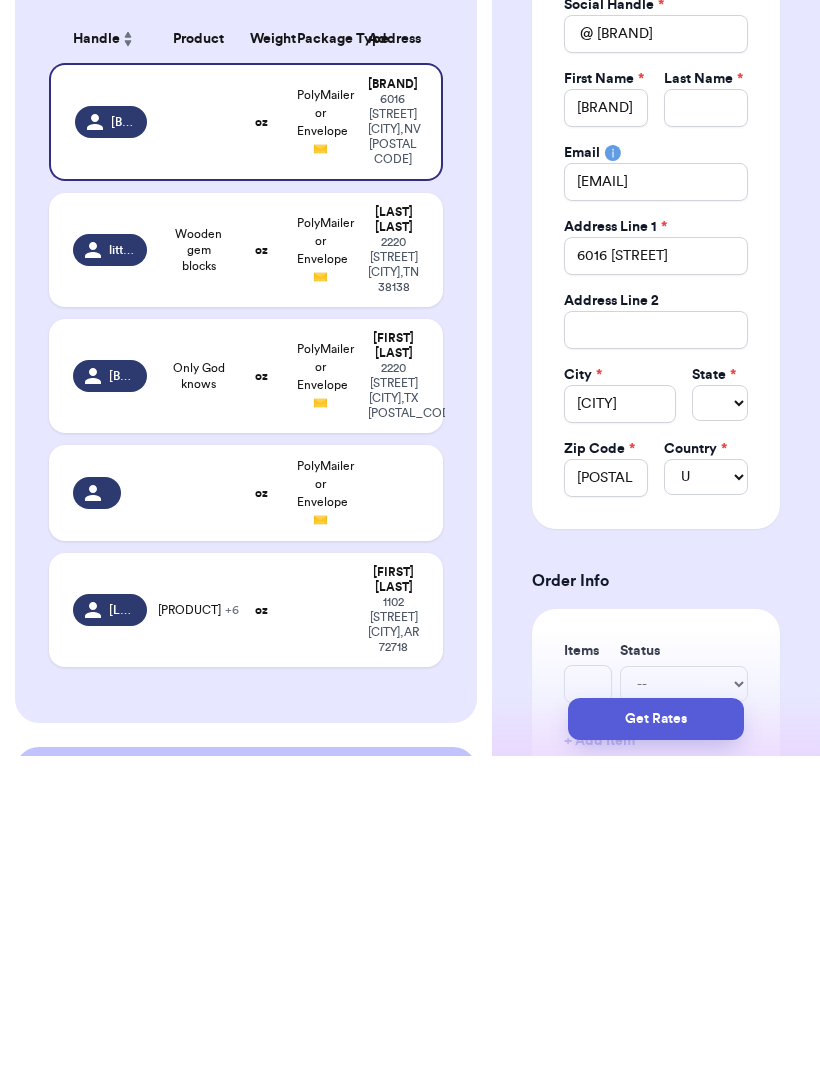 scroll, scrollTop: 0, scrollLeft: 0, axis: both 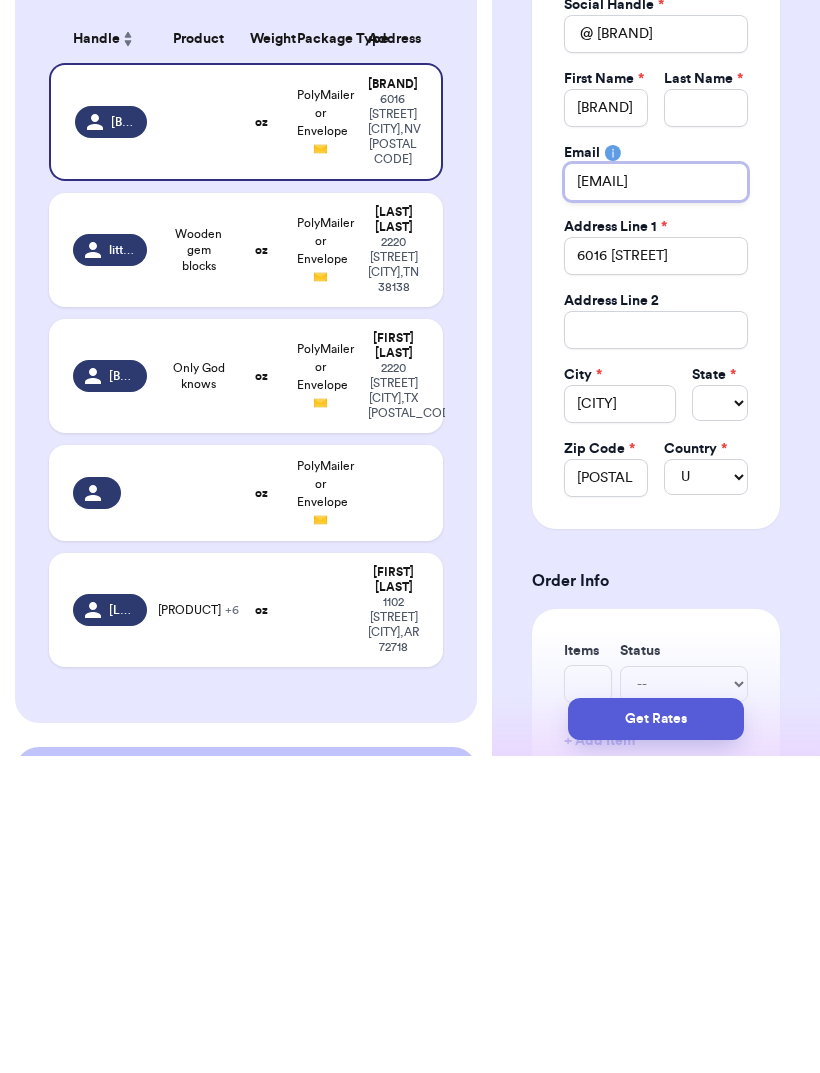 click on "[EMAIL]" at bounding box center (656, 499) 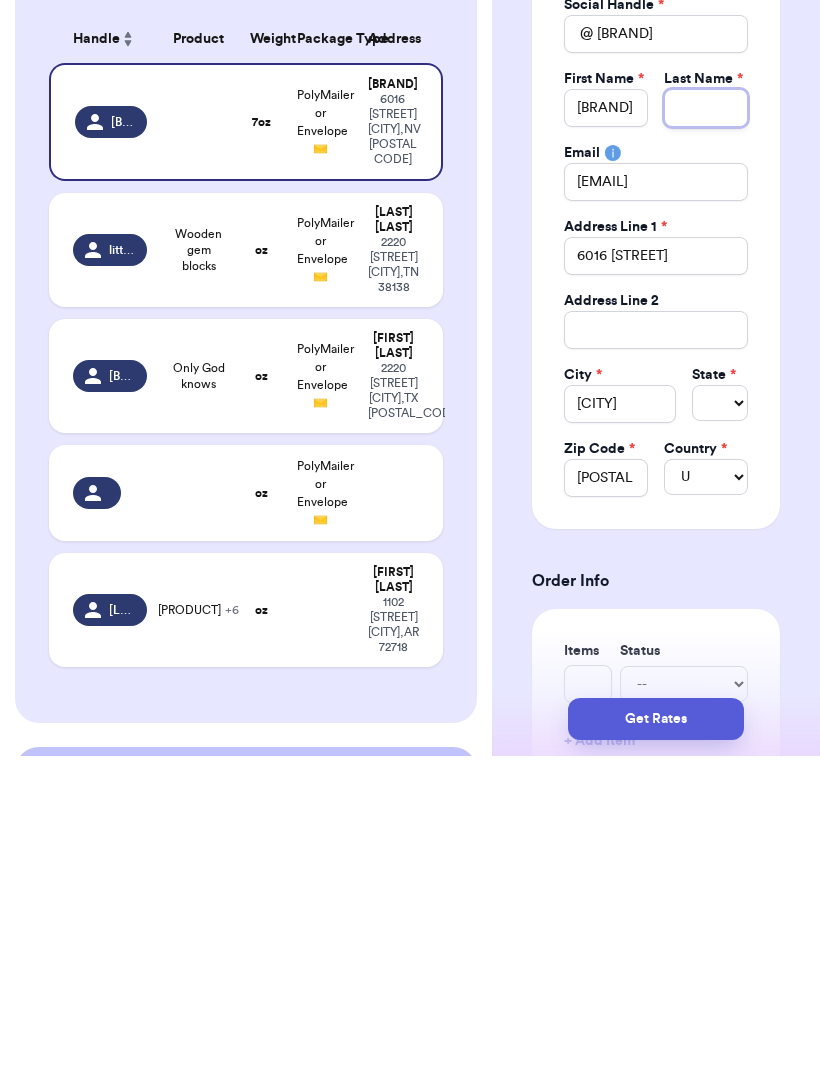 click on "Total Amount Paid" at bounding box center (706, 425) 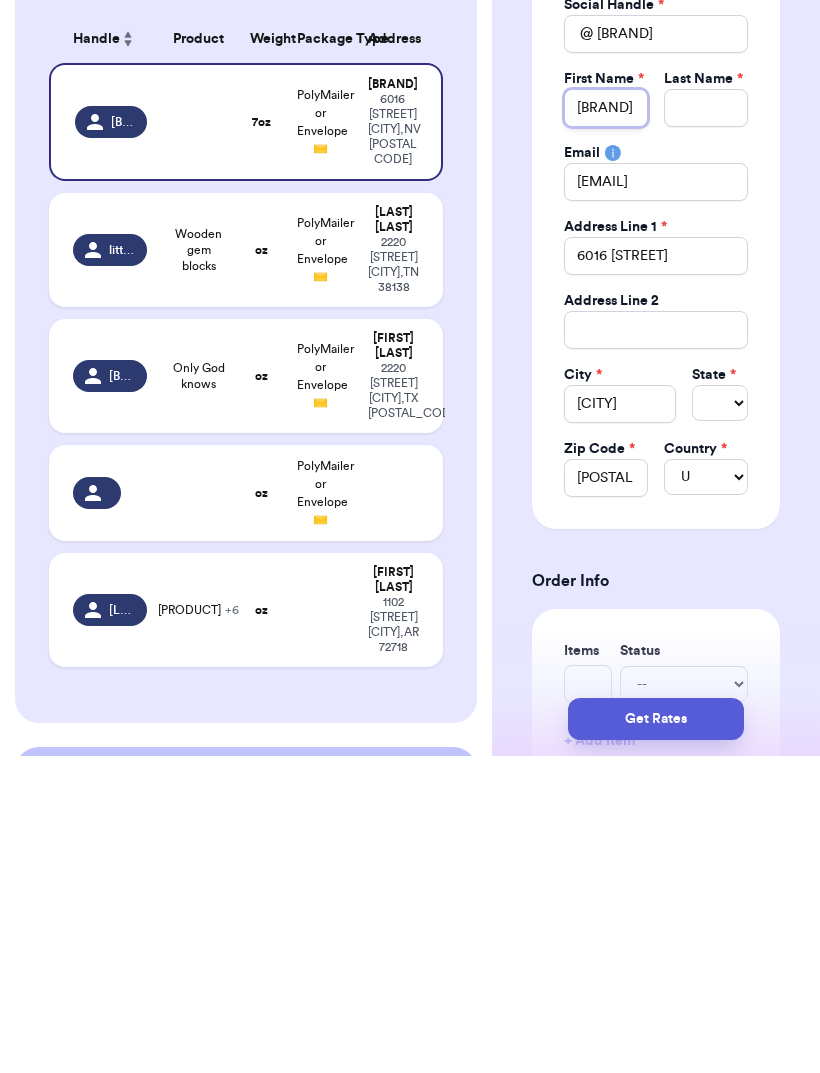 click on "[BRAND]" at bounding box center (606, 425) 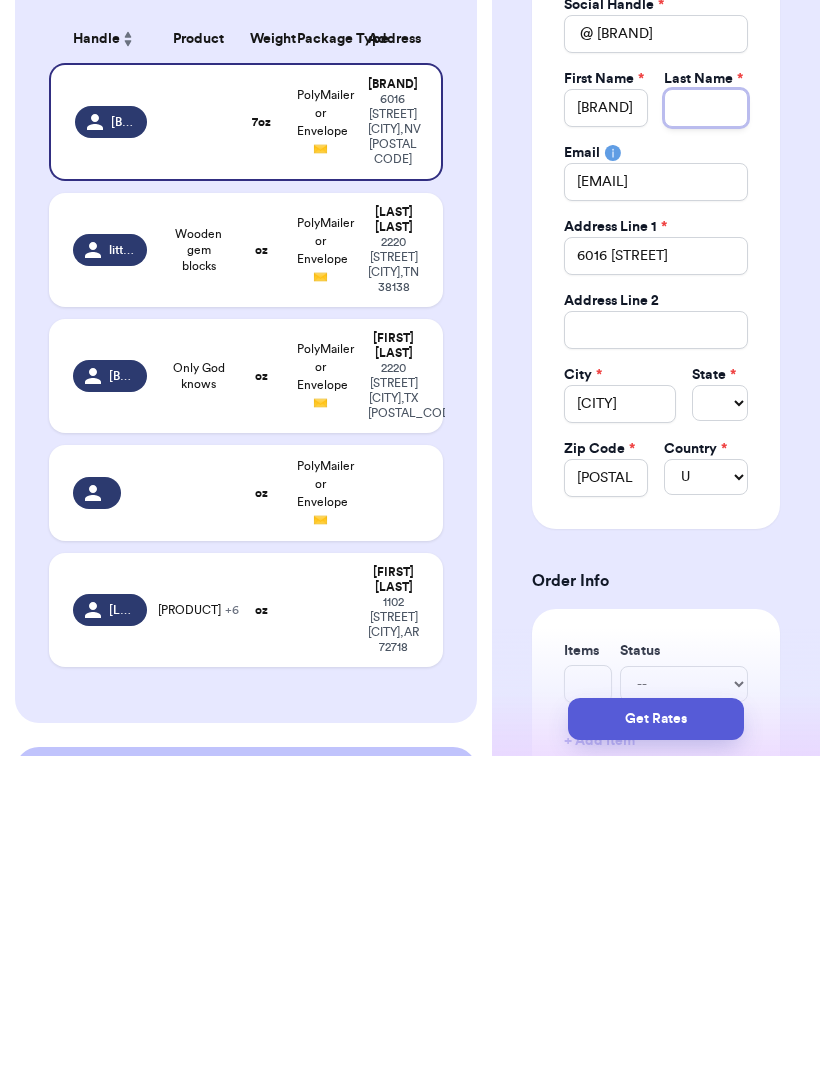 click on "Total Amount Paid" at bounding box center (706, 425) 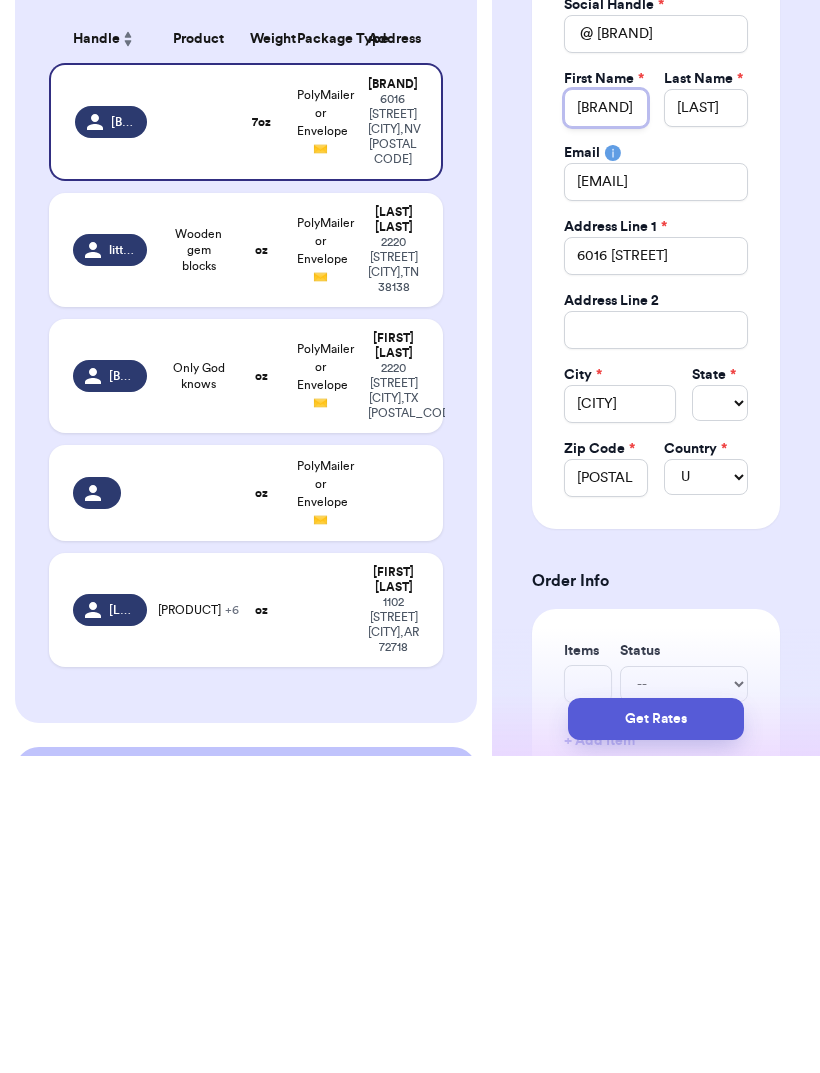click on "[BRAND]" at bounding box center [606, 425] 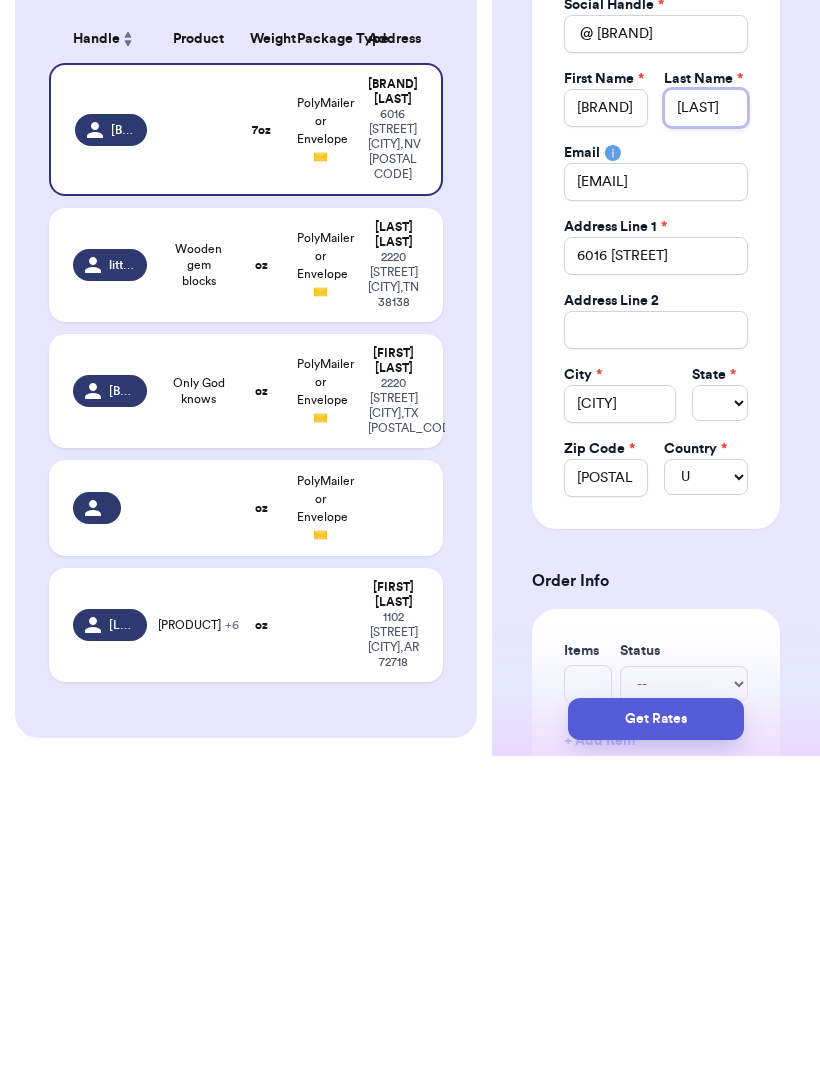 click on "[LAST]" at bounding box center [706, 425] 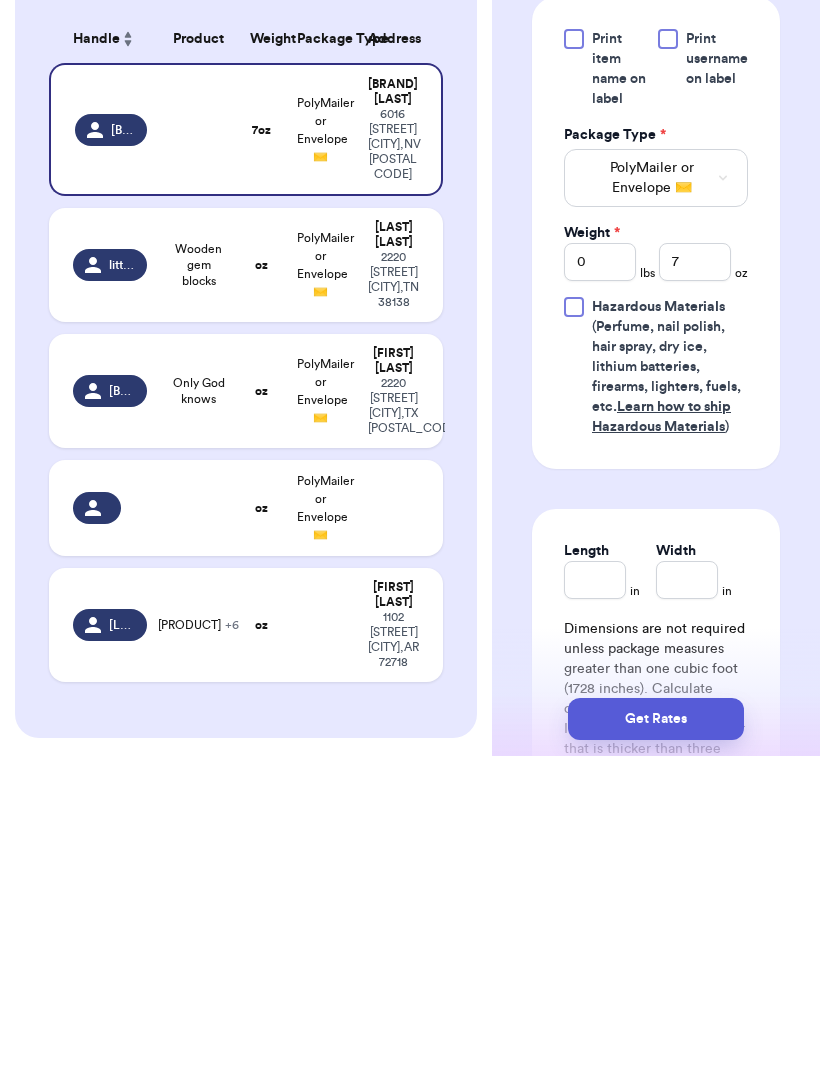 scroll, scrollTop: 1016, scrollLeft: 0, axis: vertical 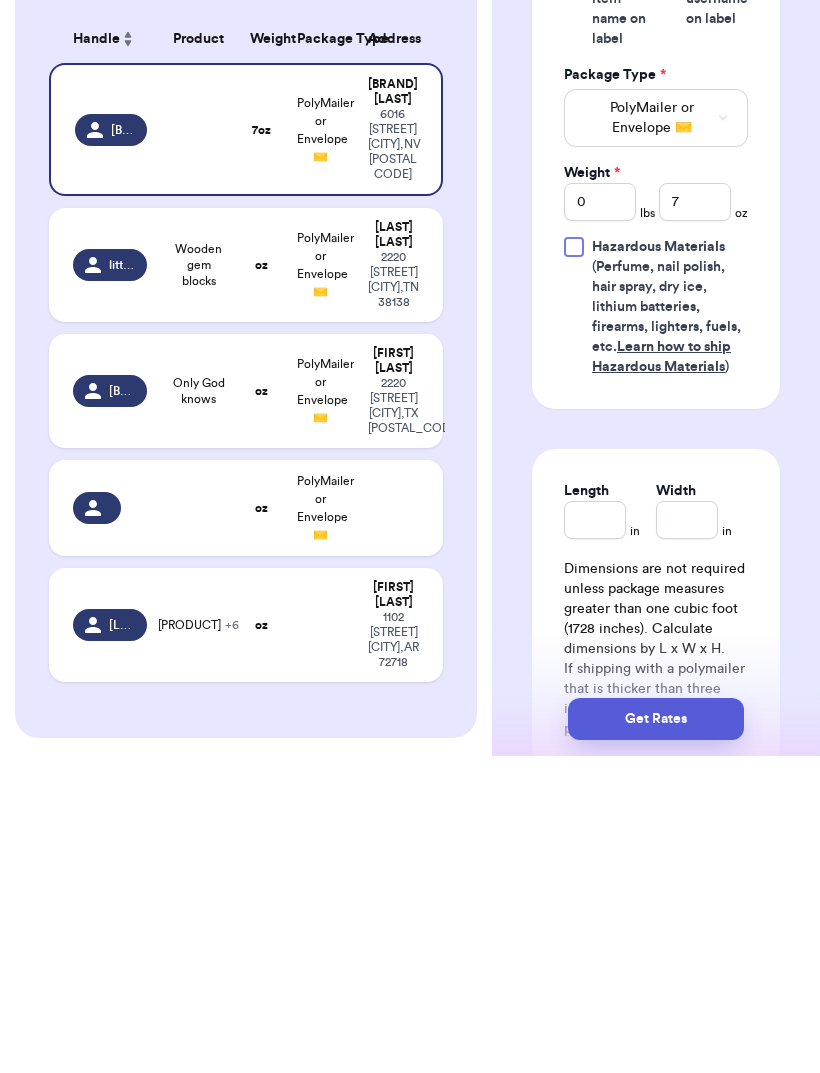 click on "Get Rates" at bounding box center (656, 1036) 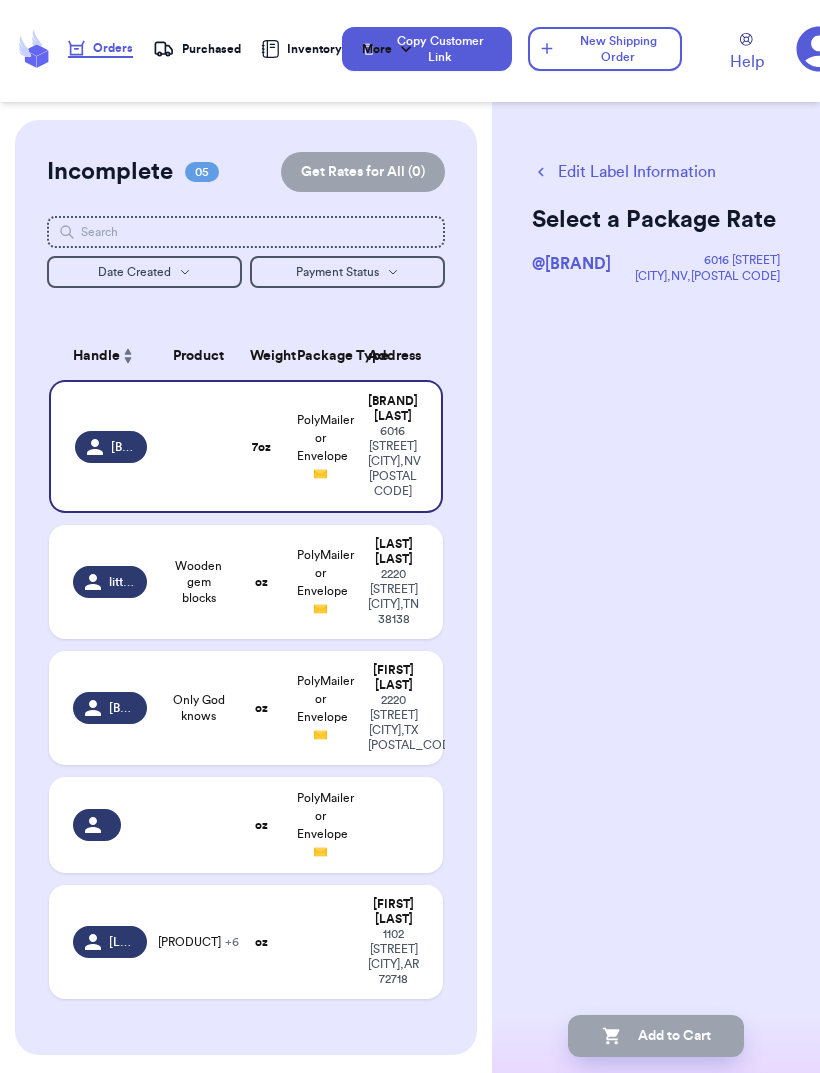 scroll, scrollTop: 0, scrollLeft: 0, axis: both 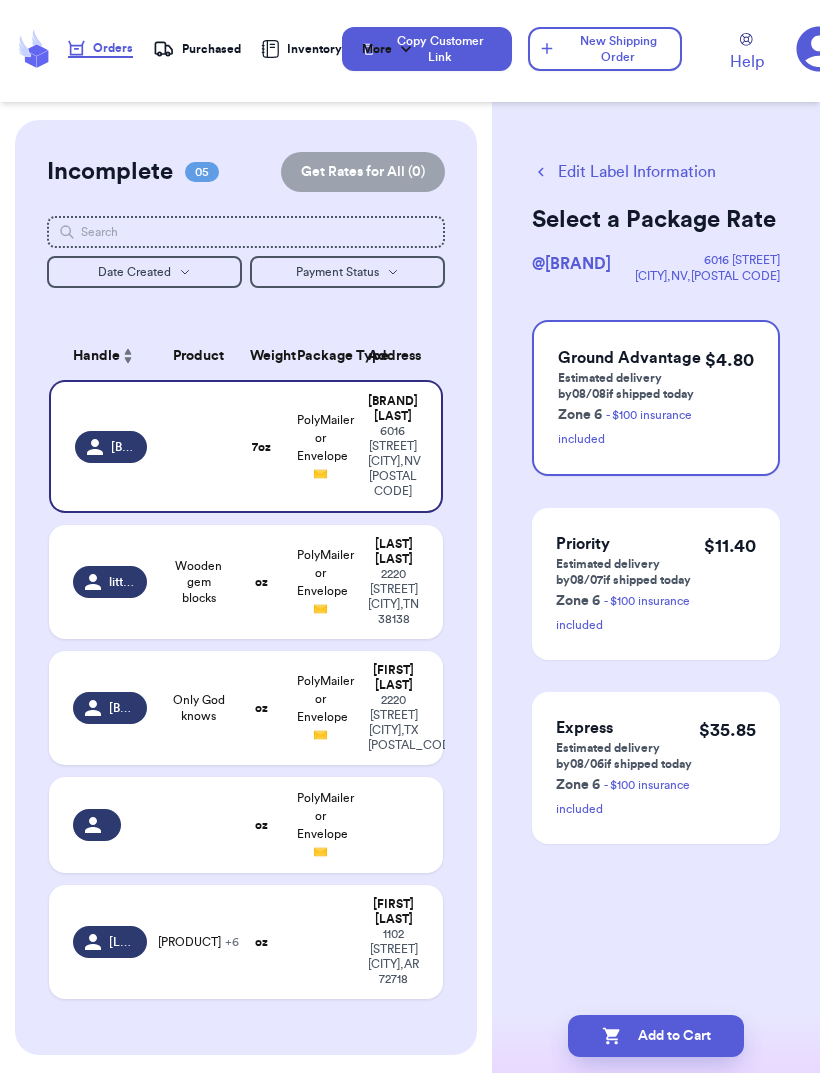 click on "Add to Cart" at bounding box center (656, 1036) 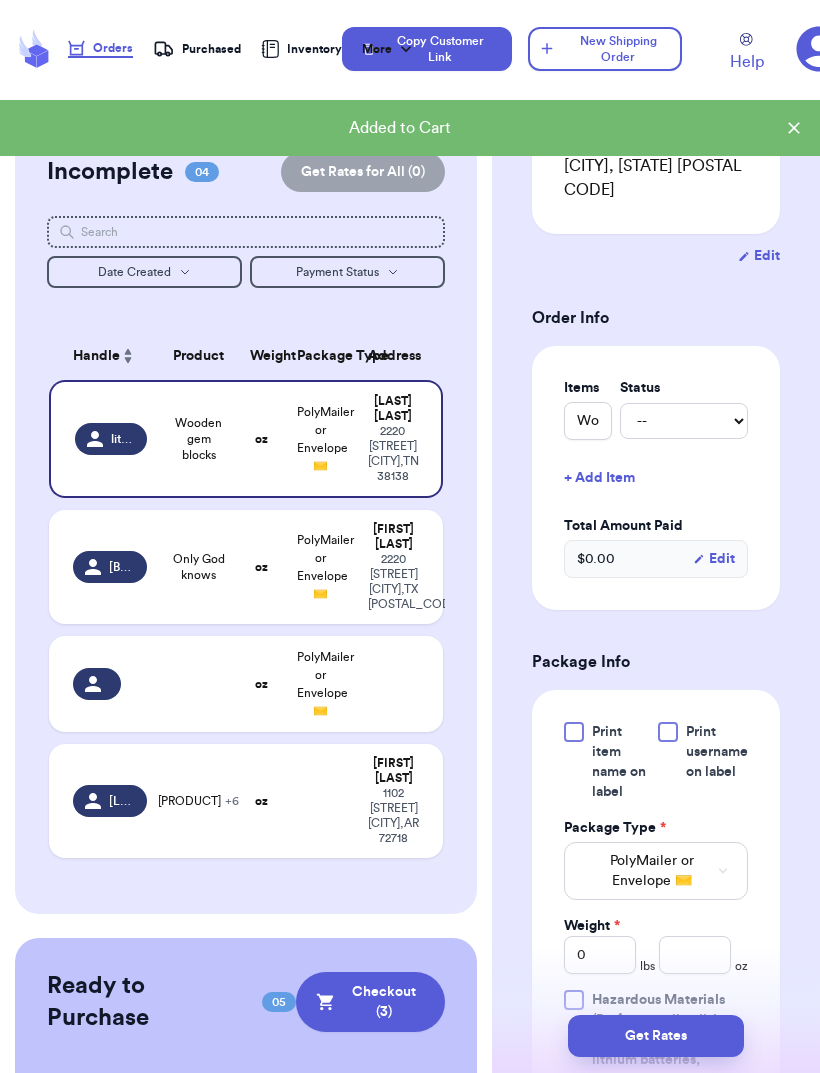 scroll, scrollTop: 366, scrollLeft: 0, axis: vertical 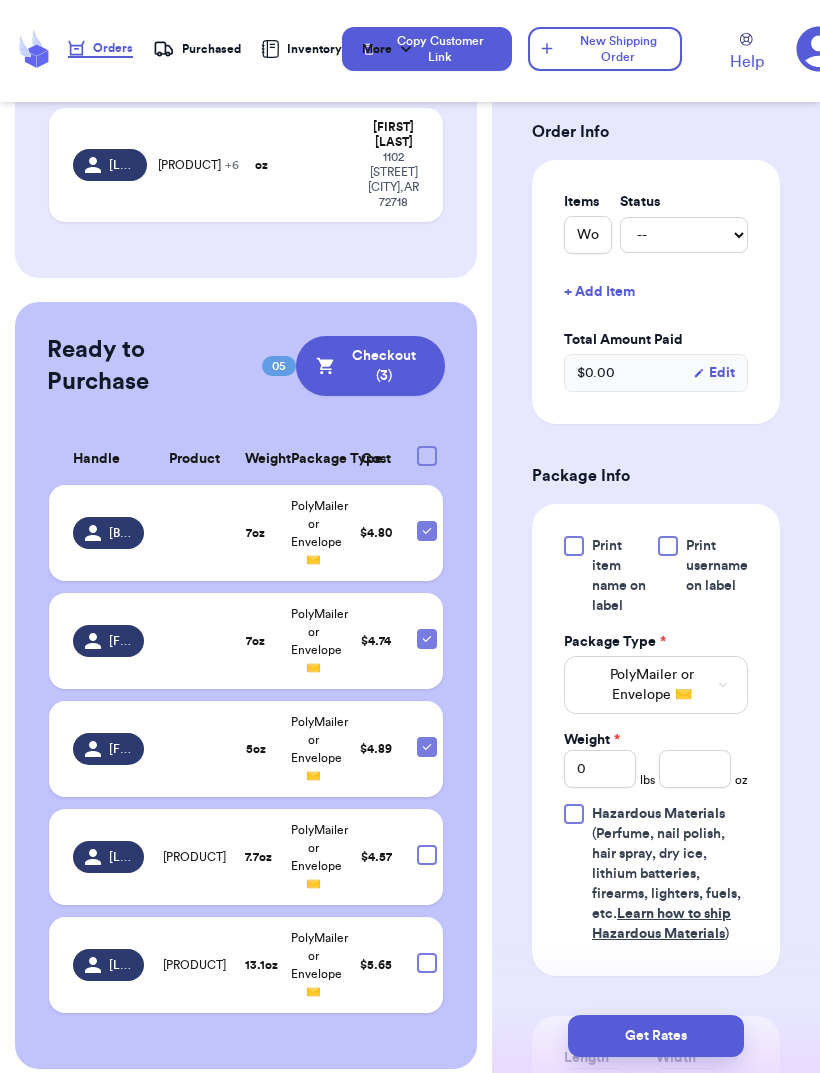 click at bounding box center (427, 531) 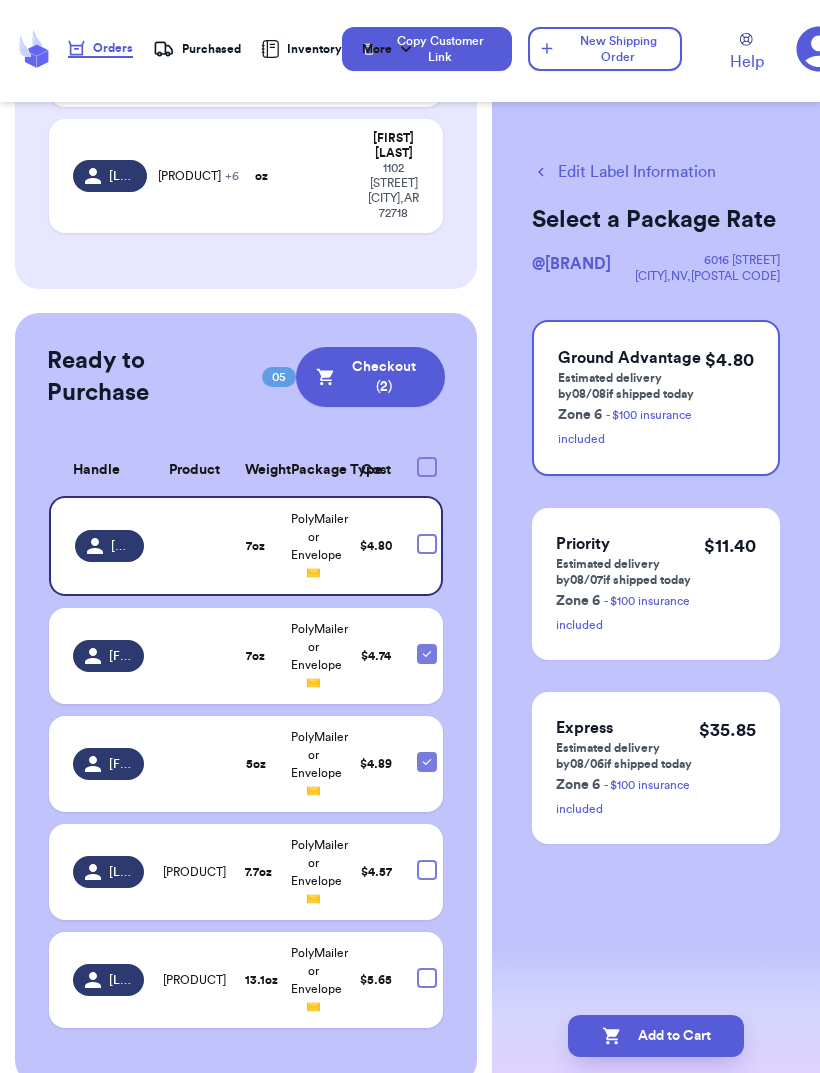 click on "Checkout ( 2 )" at bounding box center (370, 377) 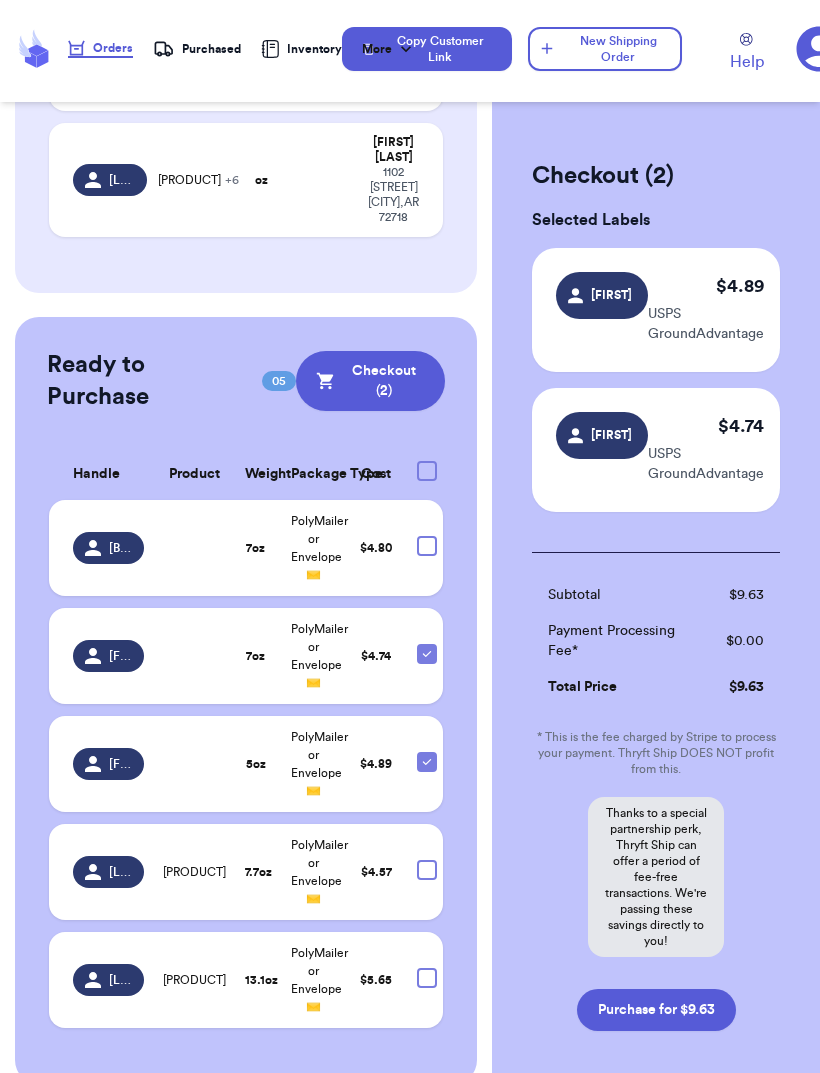 click on "Purchase for $9.63" at bounding box center [656, 1010] 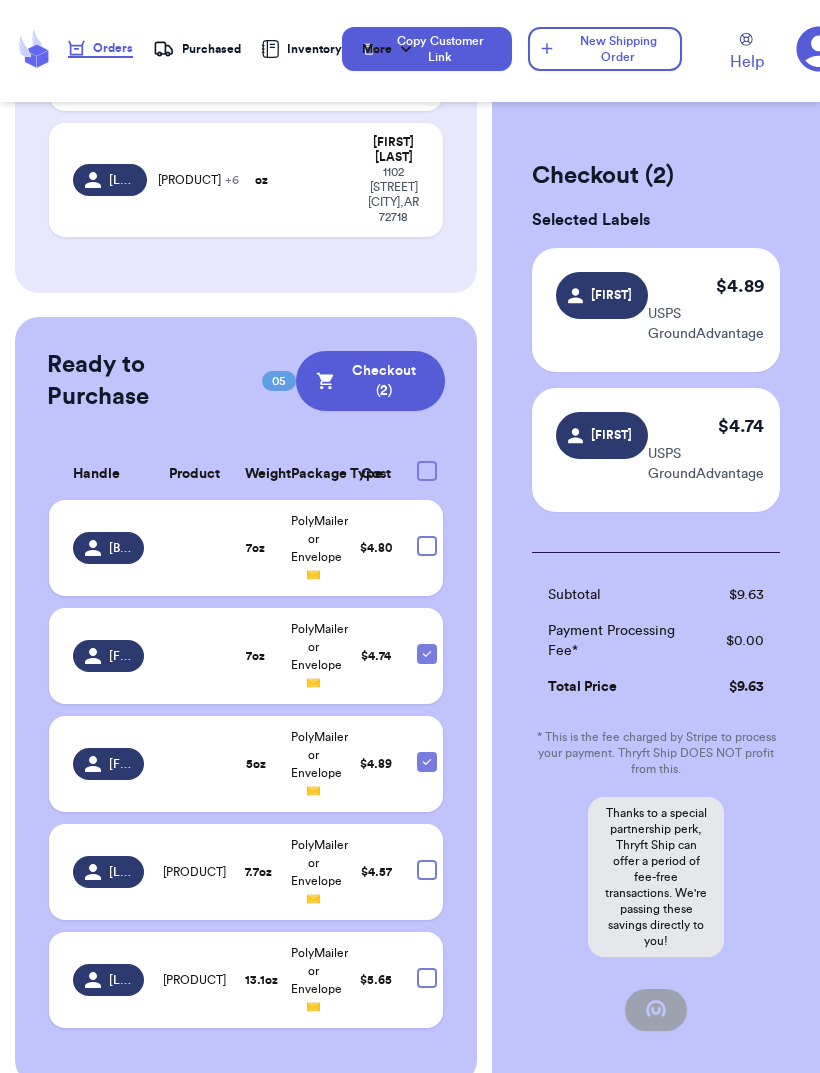 scroll, scrollTop: 401, scrollLeft: 0, axis: vertical 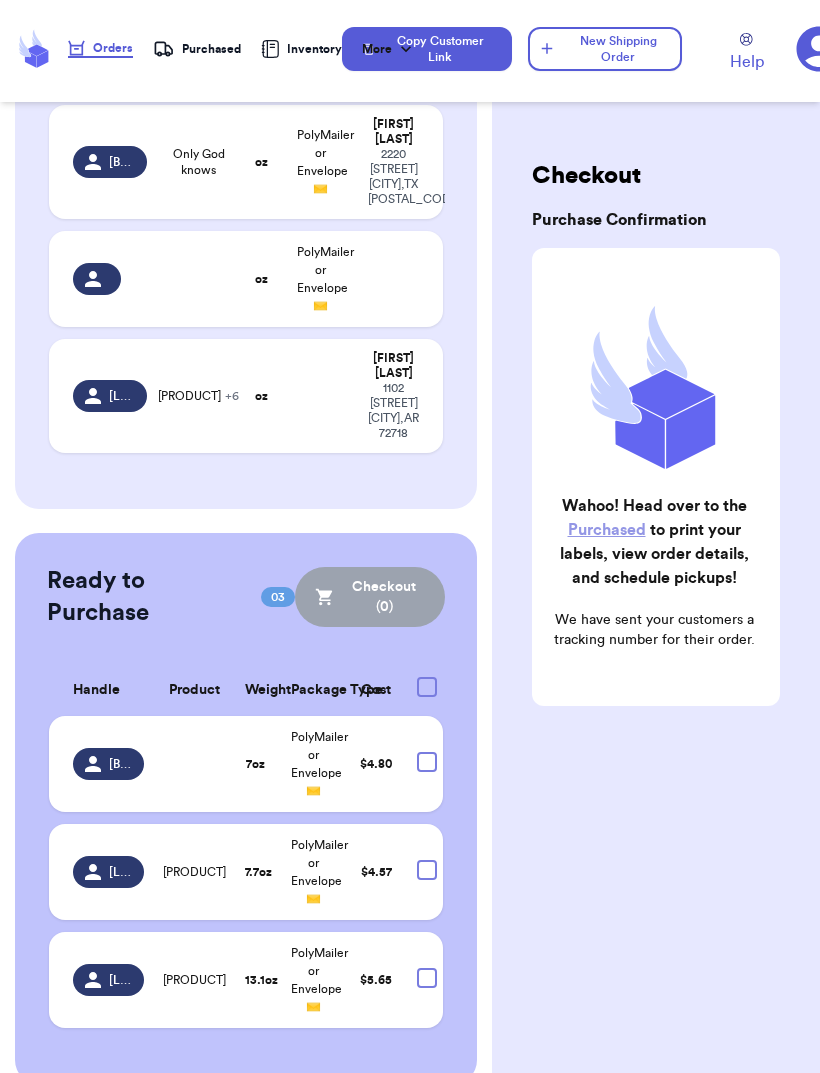click on "Purchased" at bounding box center (607, 530) 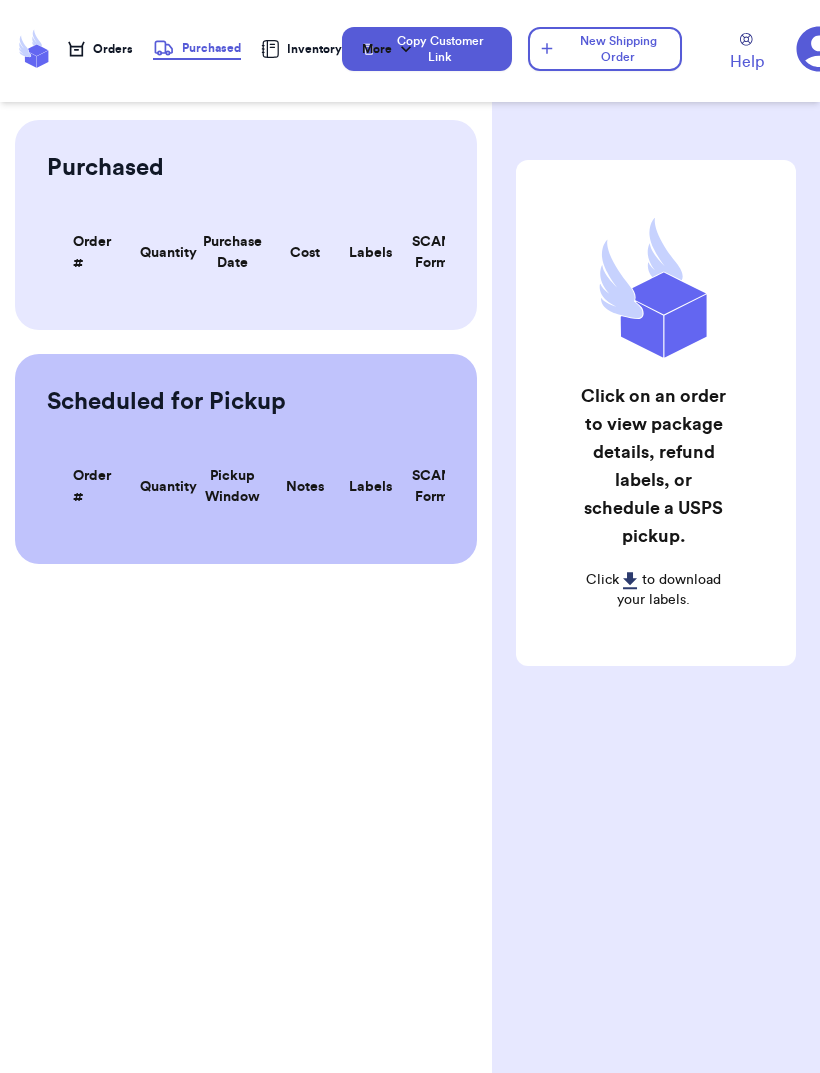 scroll, scrollTop: 0, scrollLeft: 0, axis: both 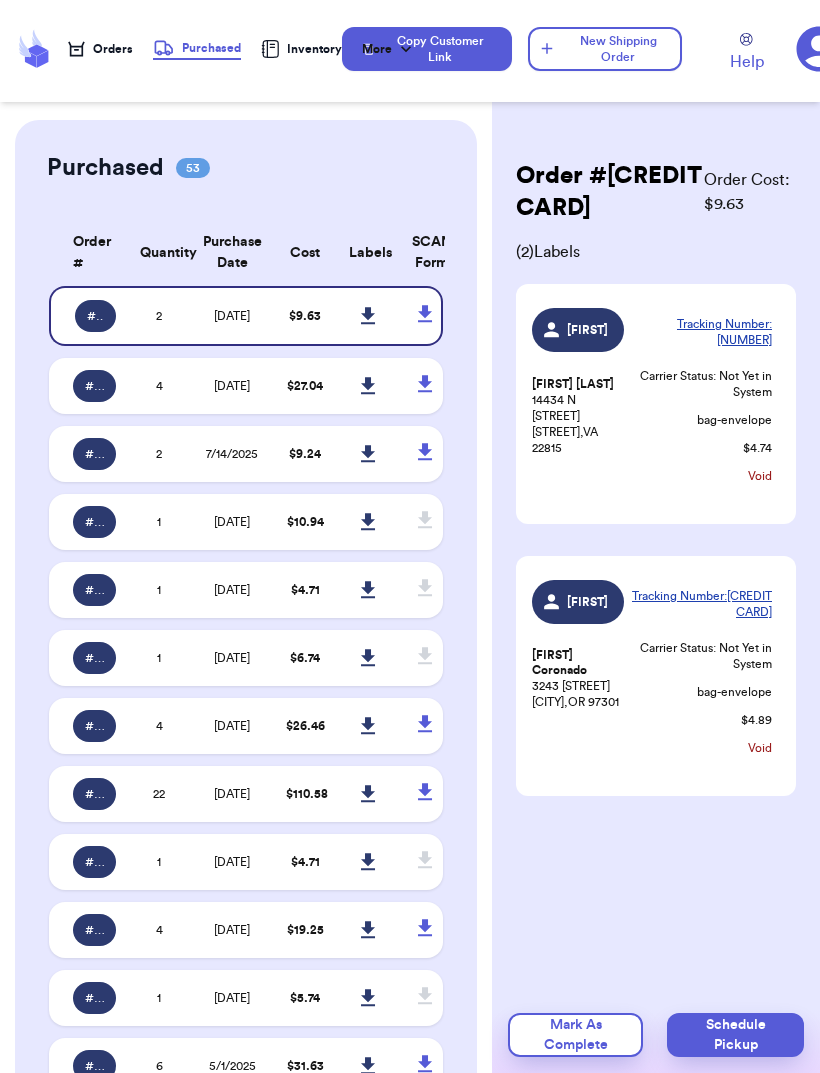 click 